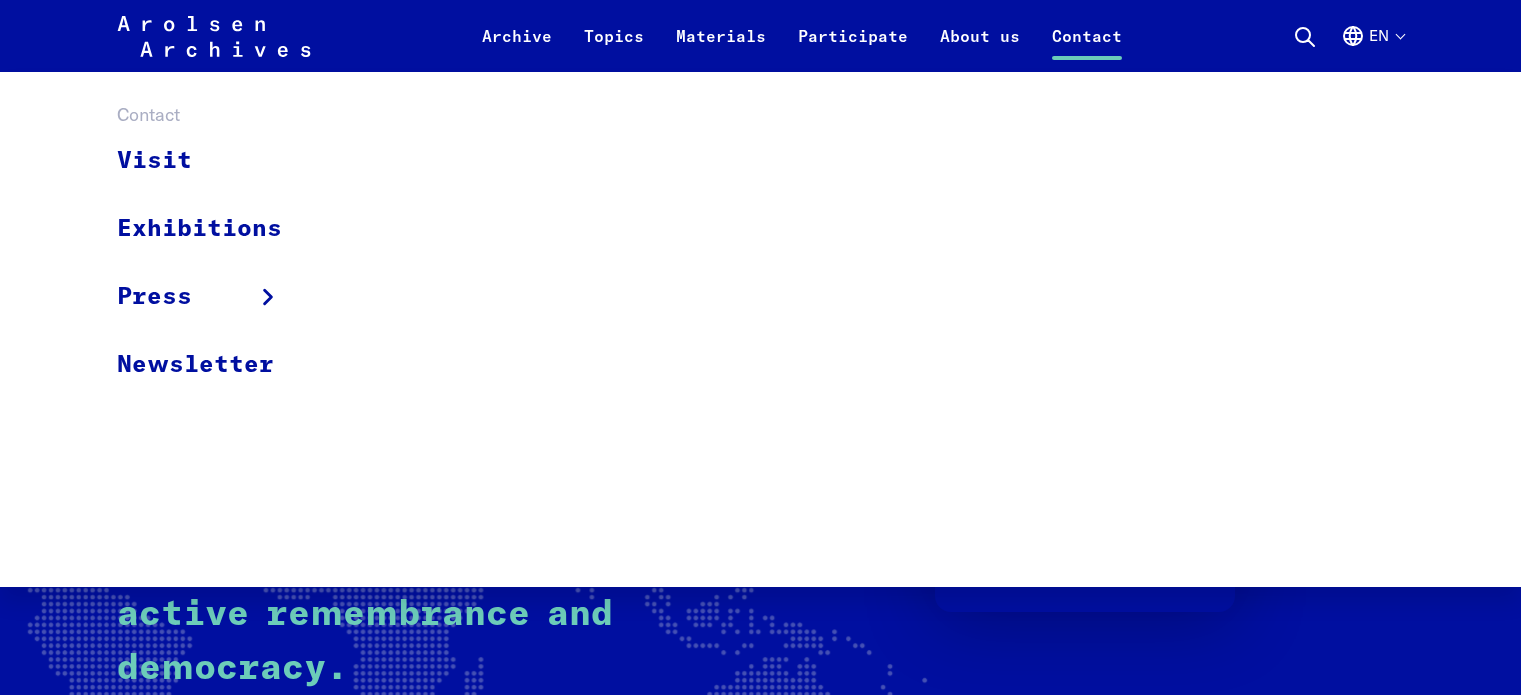 scroll, scrollTop: 300, scrollLeft: 0, axis: vertical 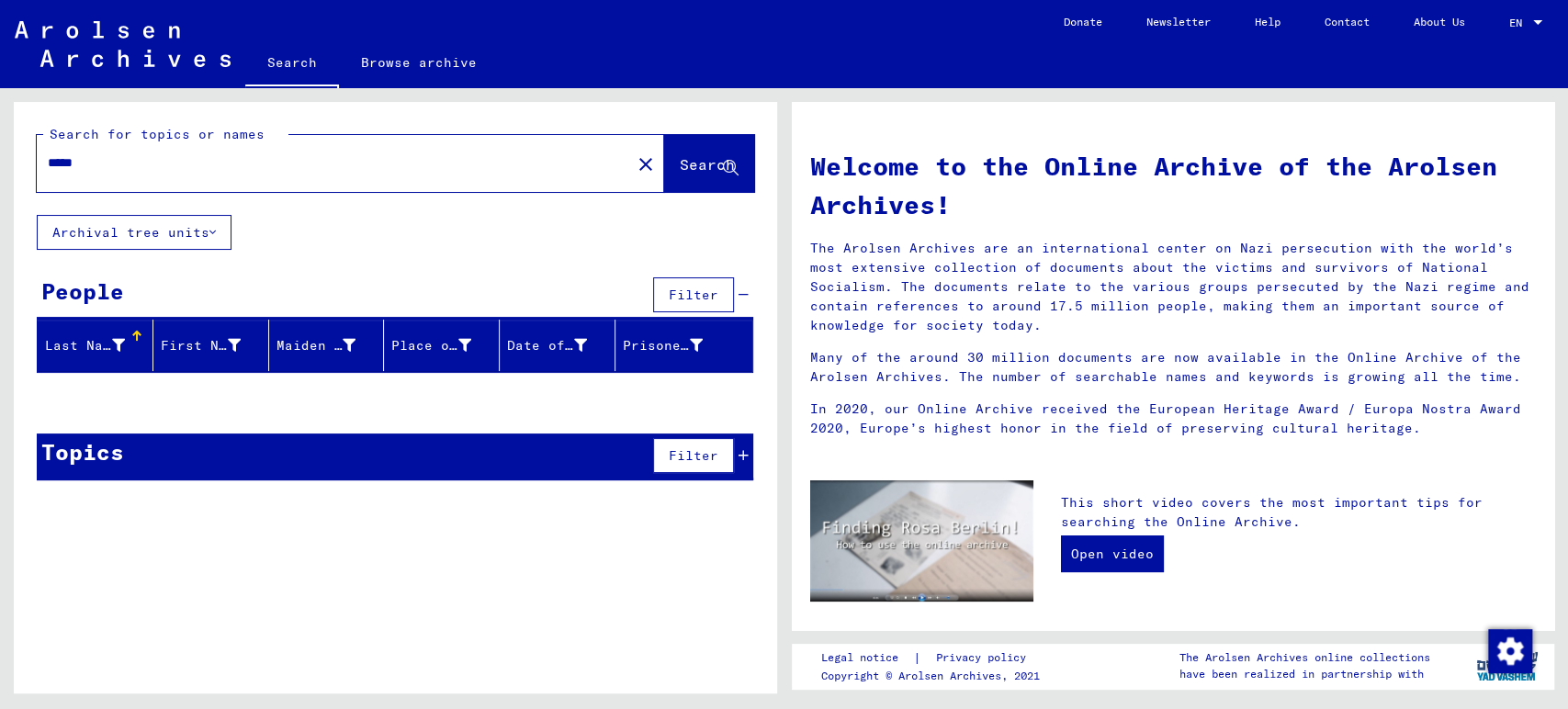 drag, startPoint x: 0, startPoint y: 144, endPoint x: 0, endPoint y: 117, distance: 27 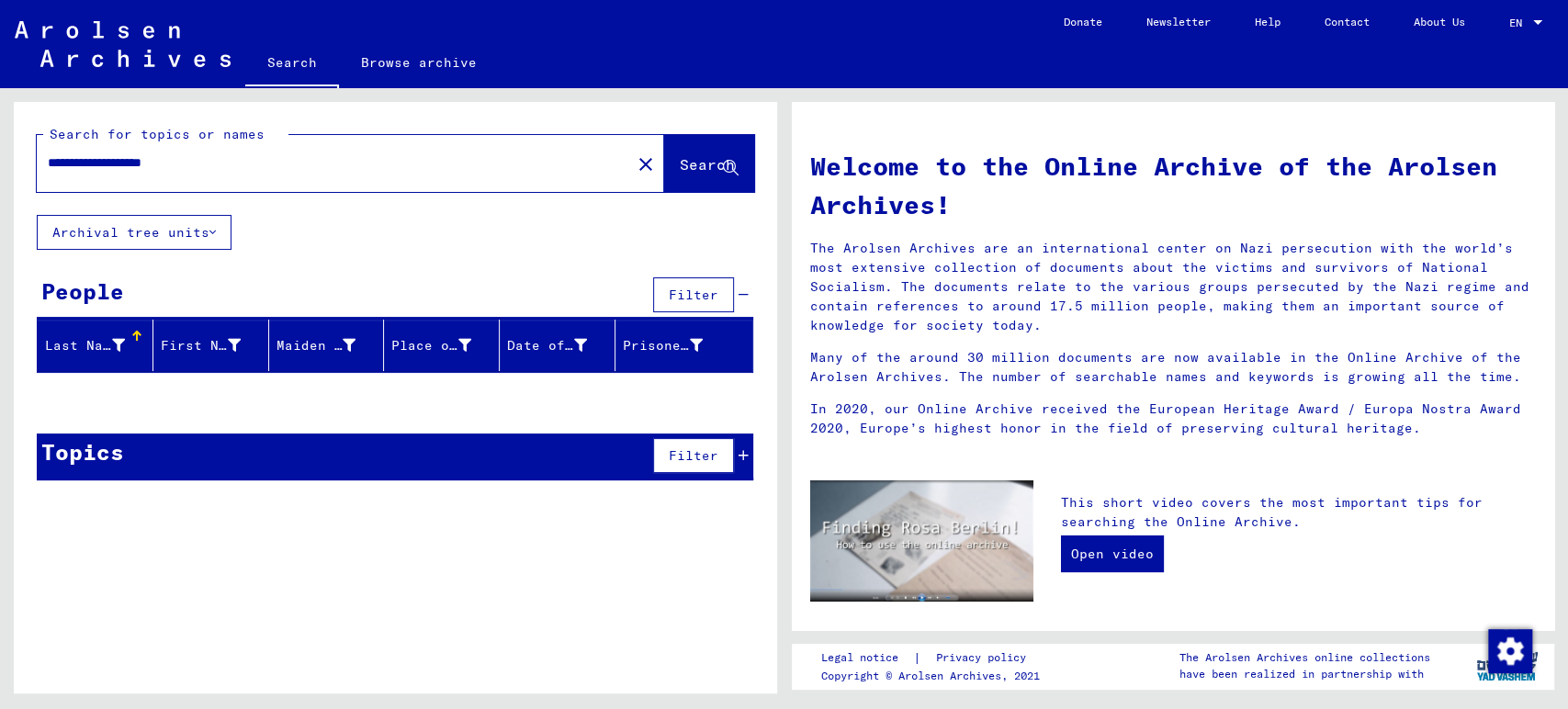 drag, startPoint x: 282, startPoint y: 166, endPoint x: 133, endPoint y: 160, distance: 149.12076 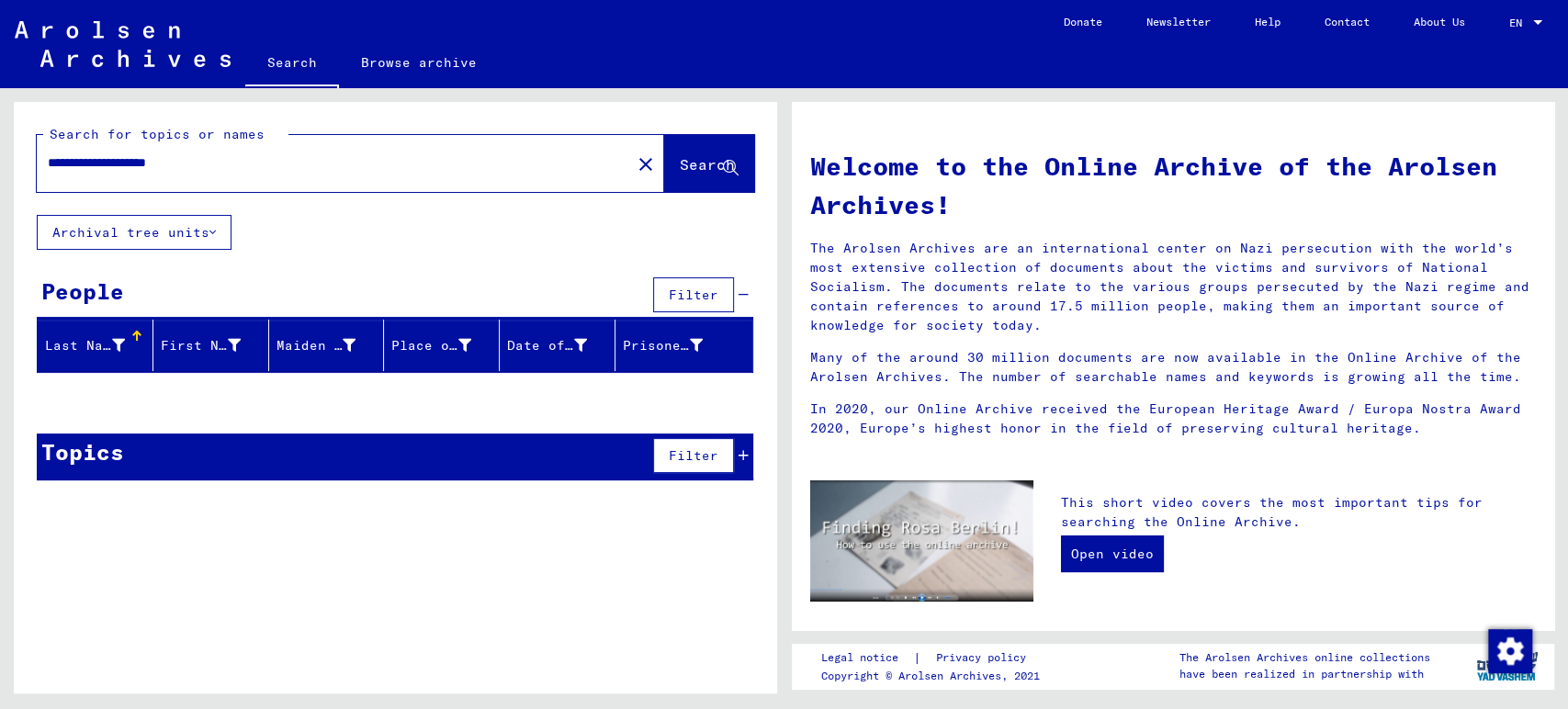 type on "**********" 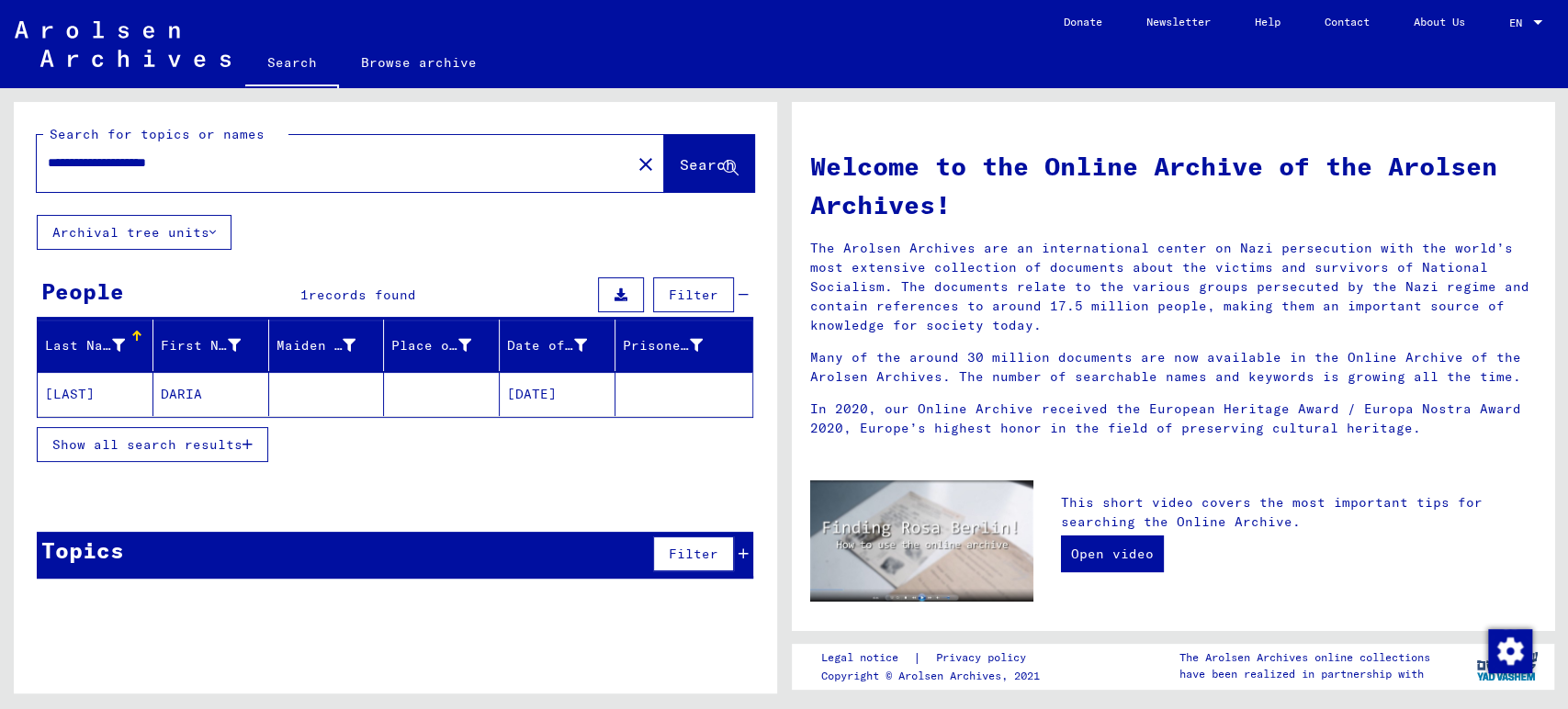 click on "[DATE]" 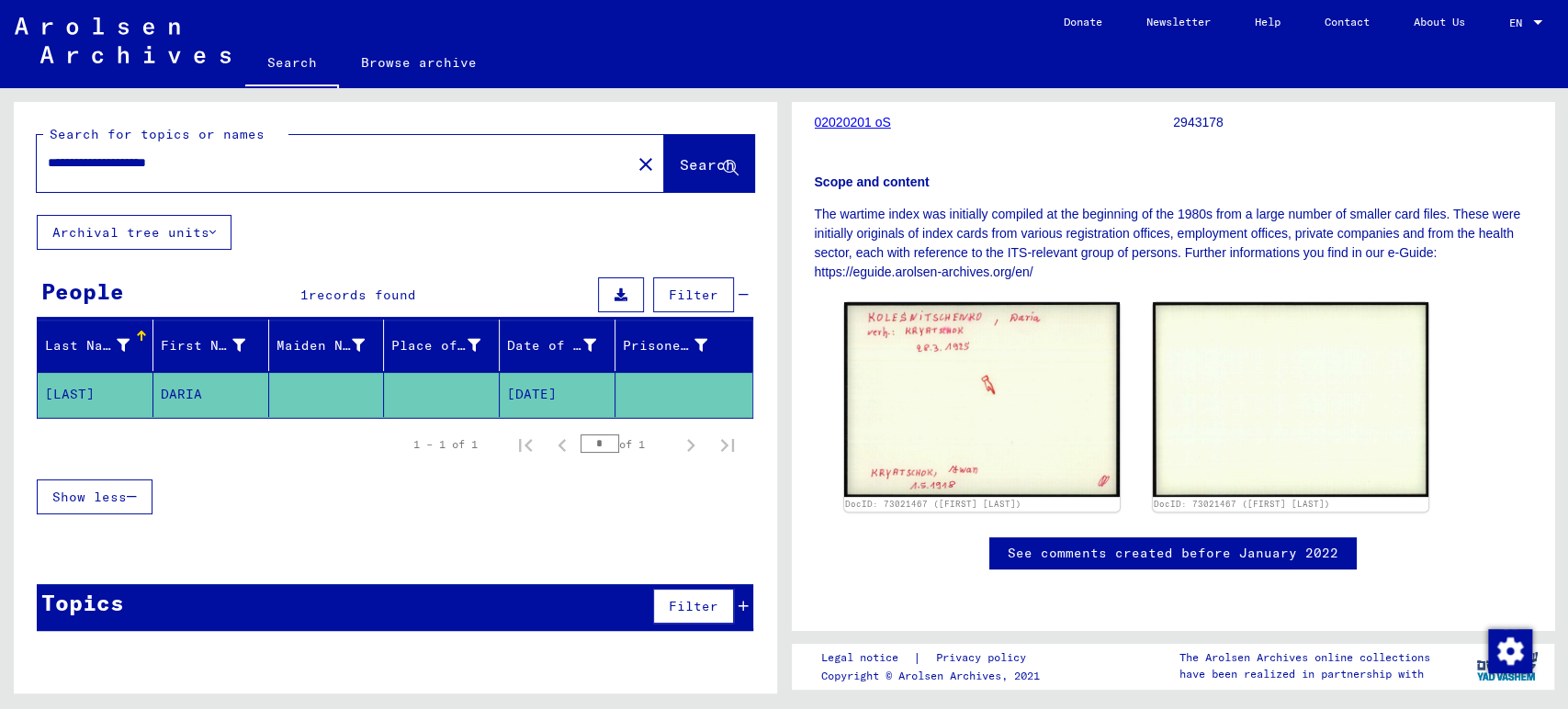 scroll, scrollTop: 306, scrollLeft: 0, axis: vertical 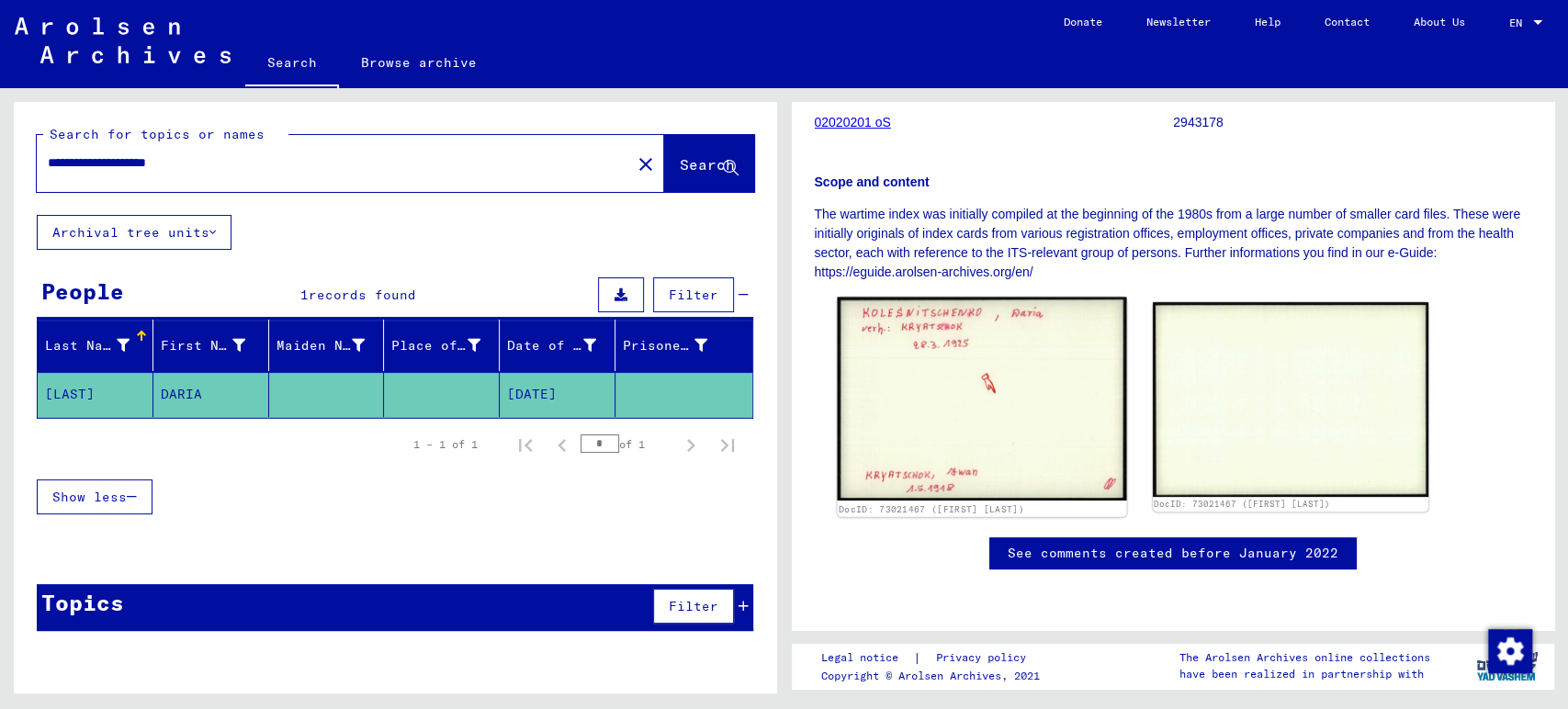 click 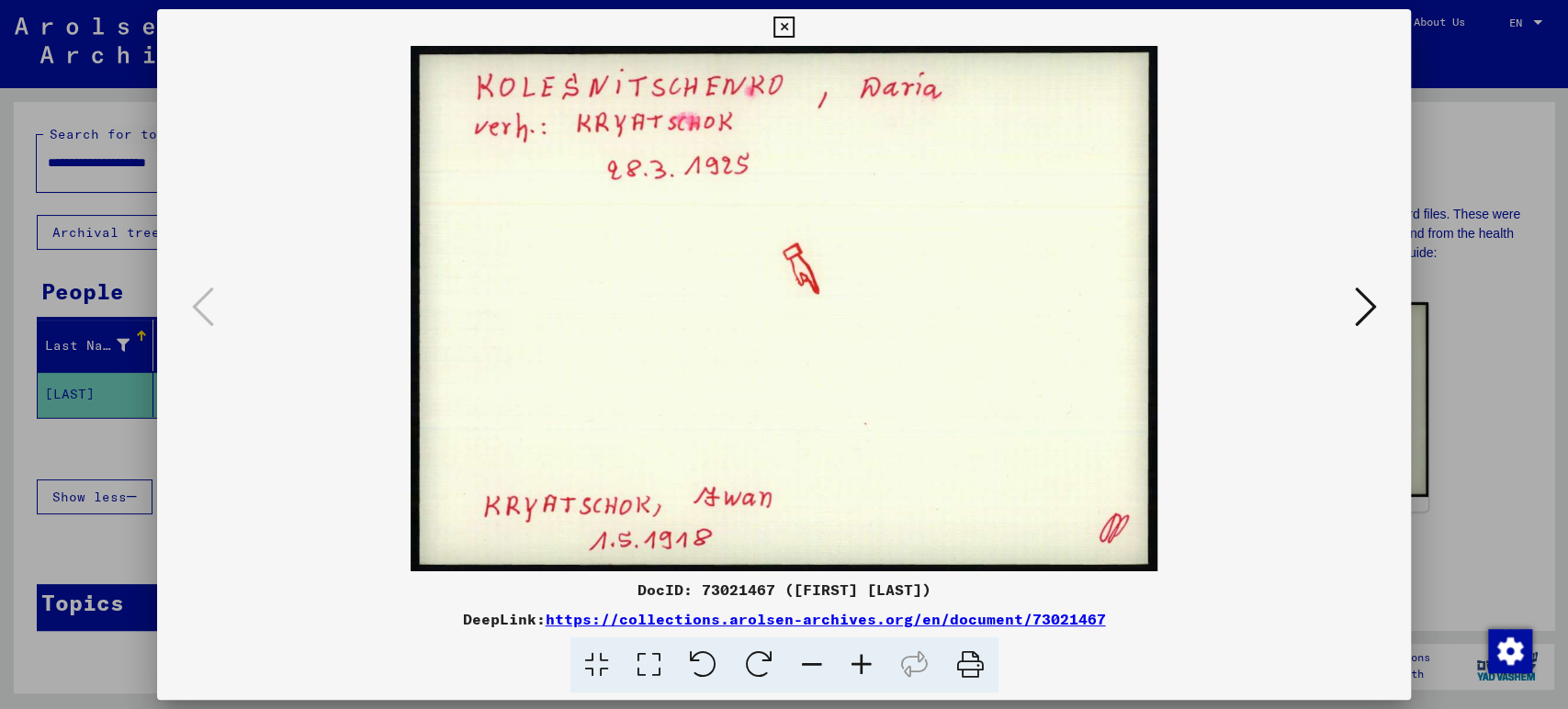type 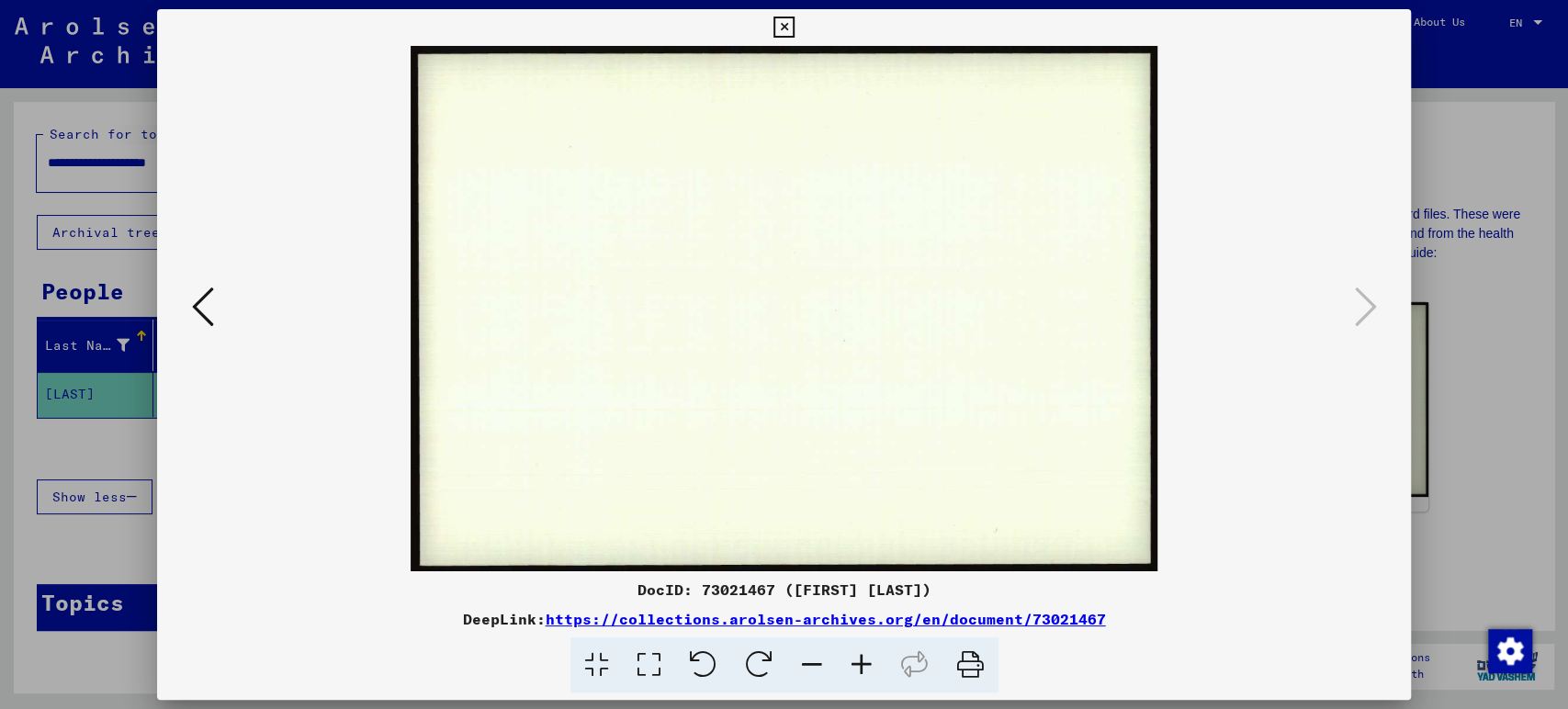 click at bounding box center (203, 308) 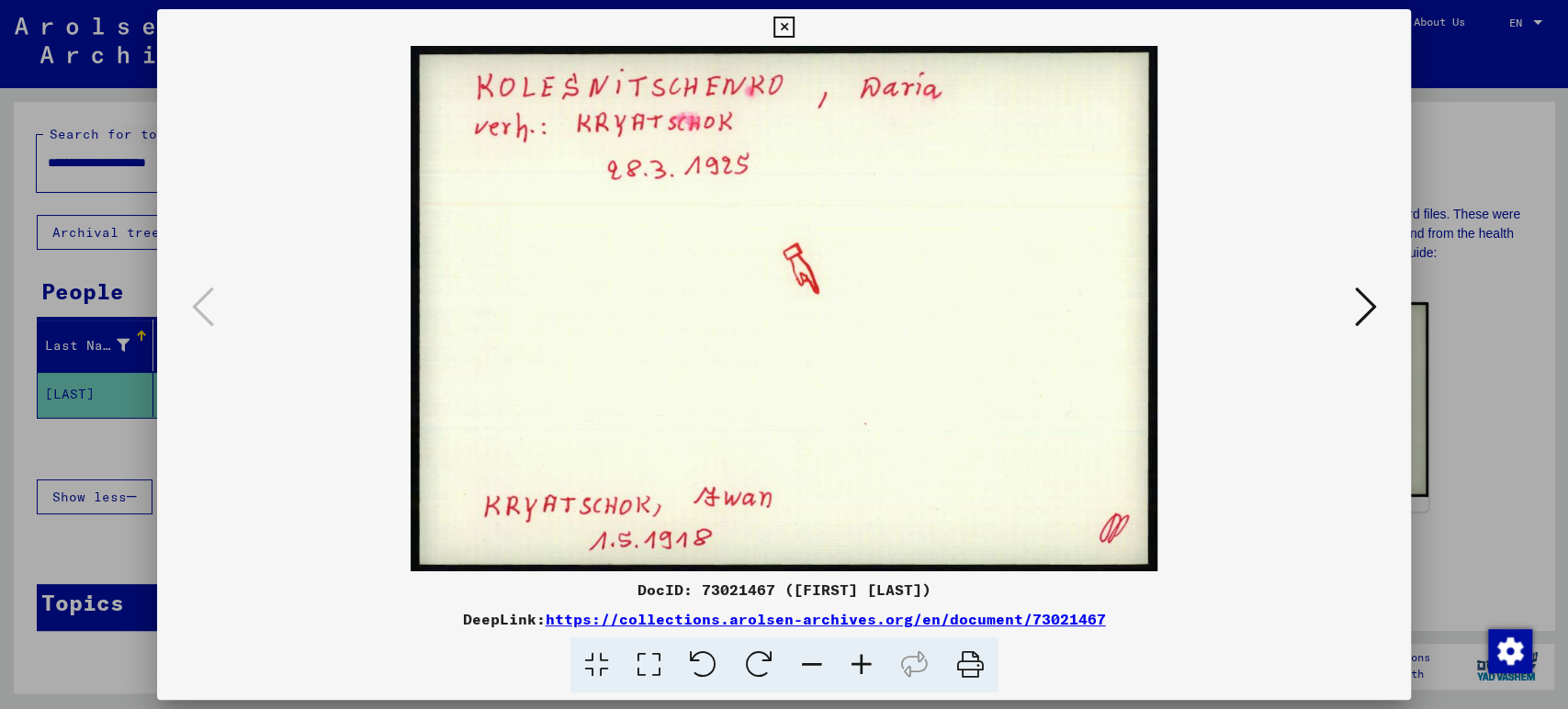 click at bounding box center (784, 28) 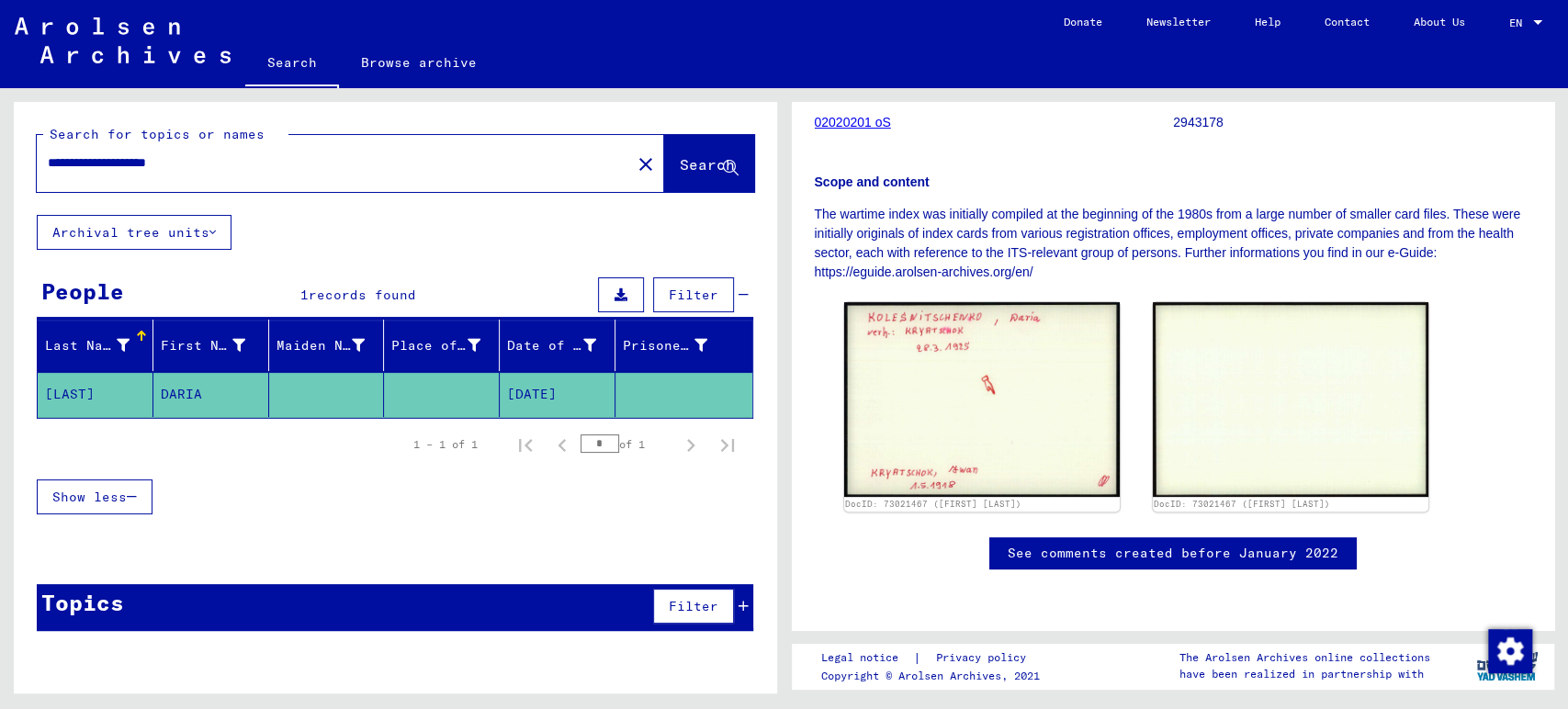 click on "**********" at bounding box center (333, 163) 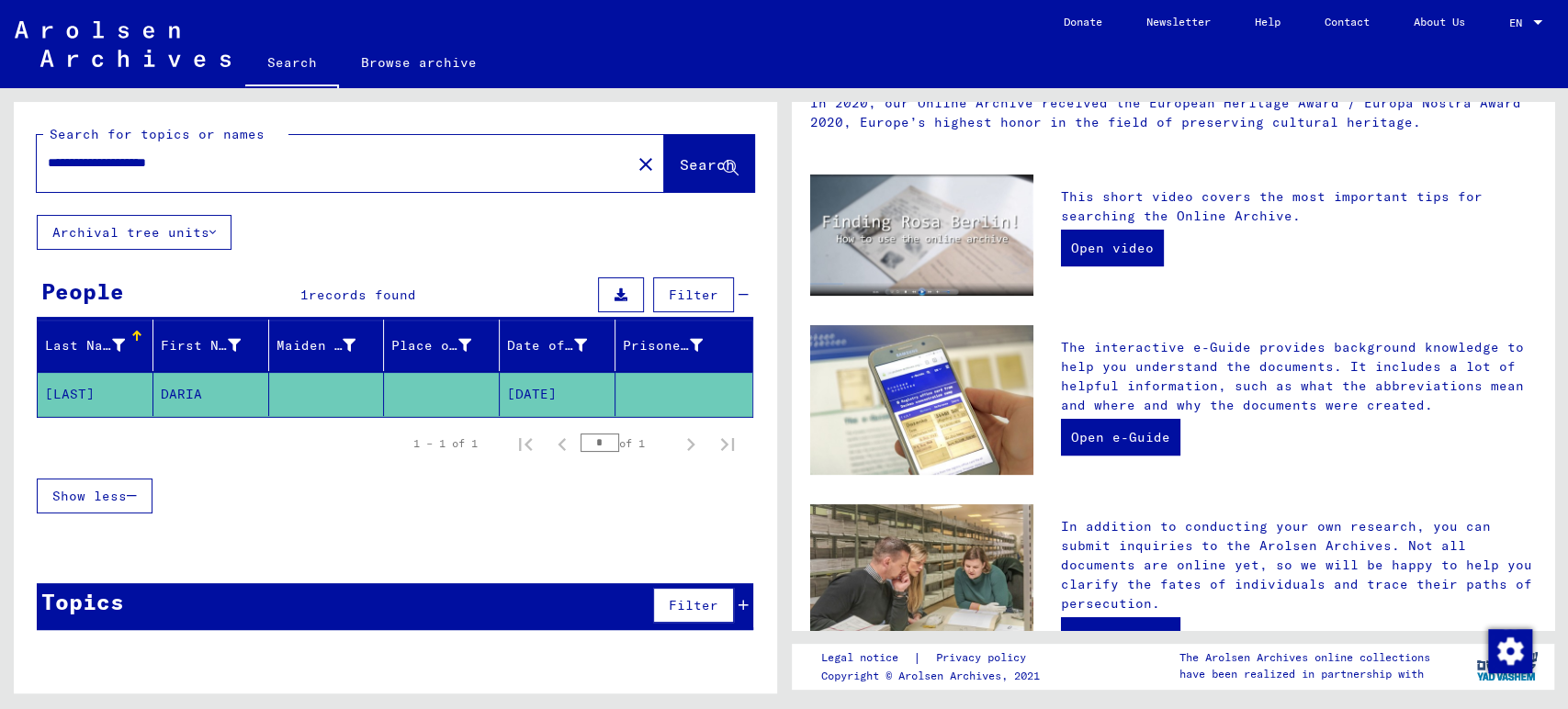 scroll, scrollTop: 0, scrollLeft: 0, axis: both 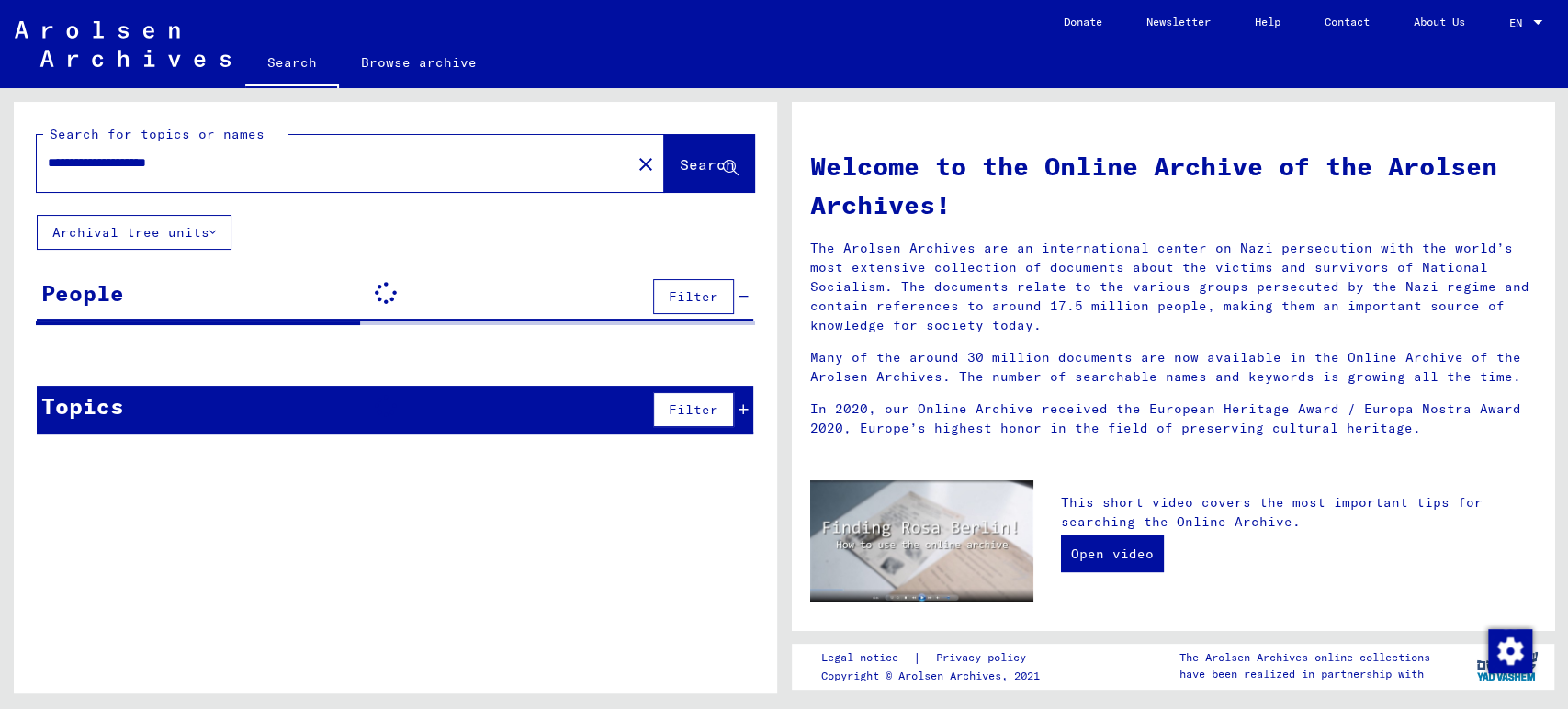 click on "**********" 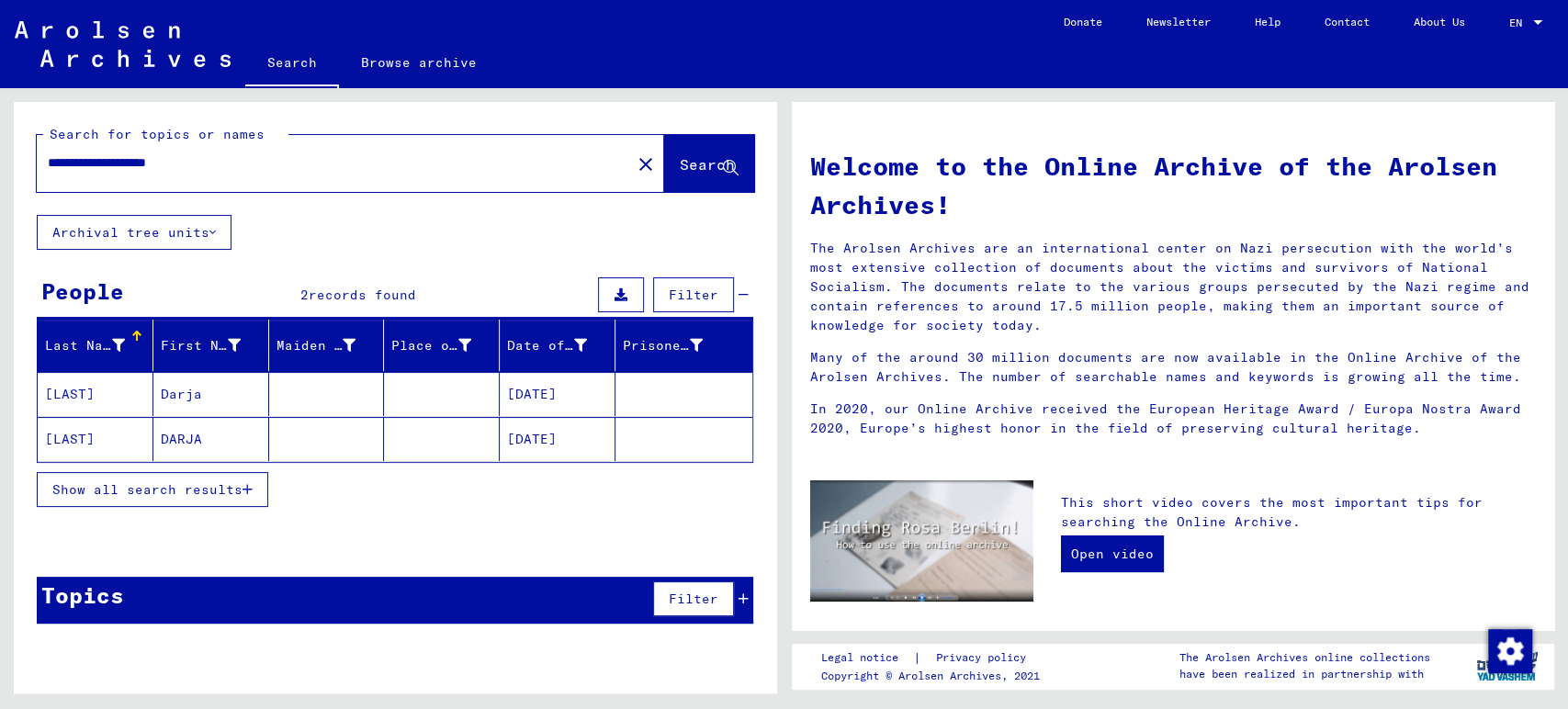 click on "DARJA" 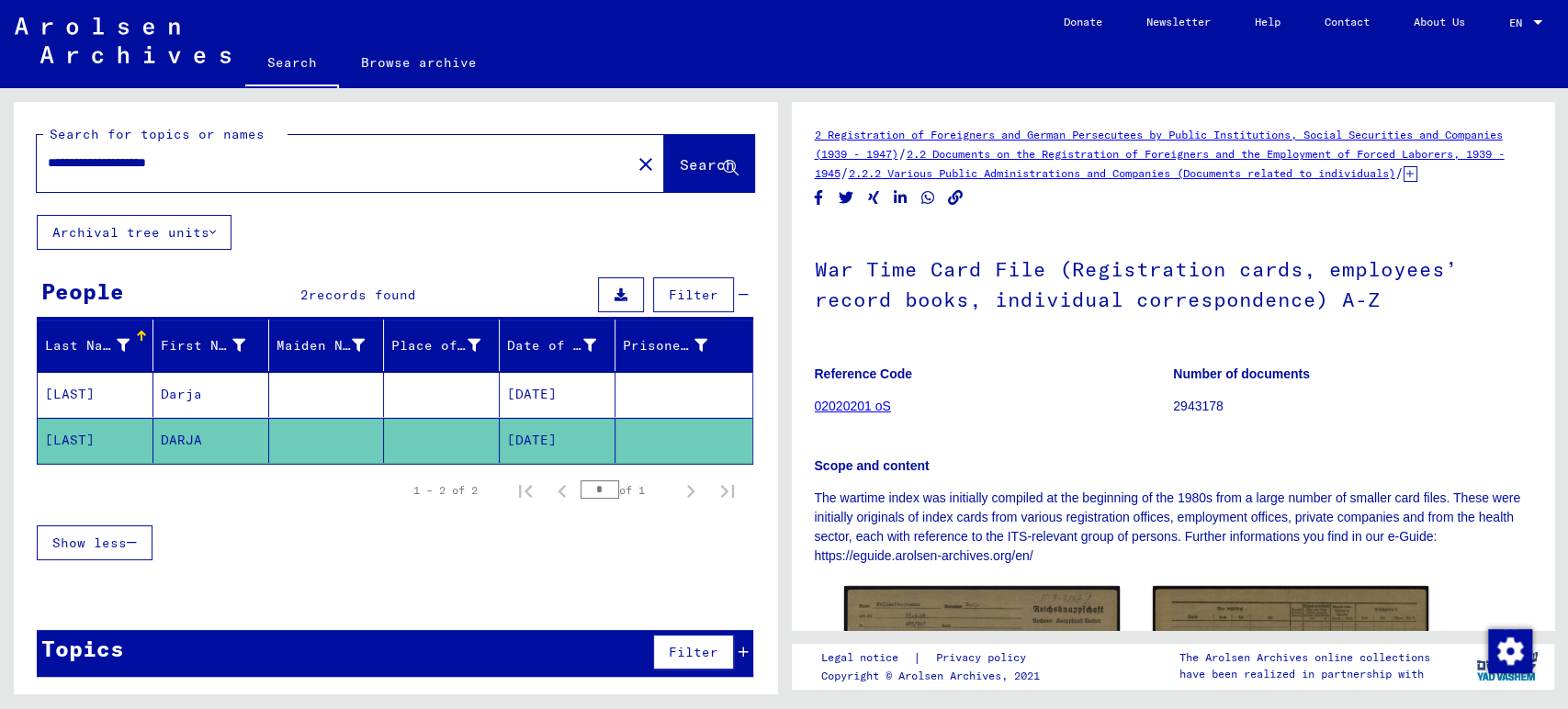 scroll, scrollTop: 0, scrollLeft: 0, axis: both 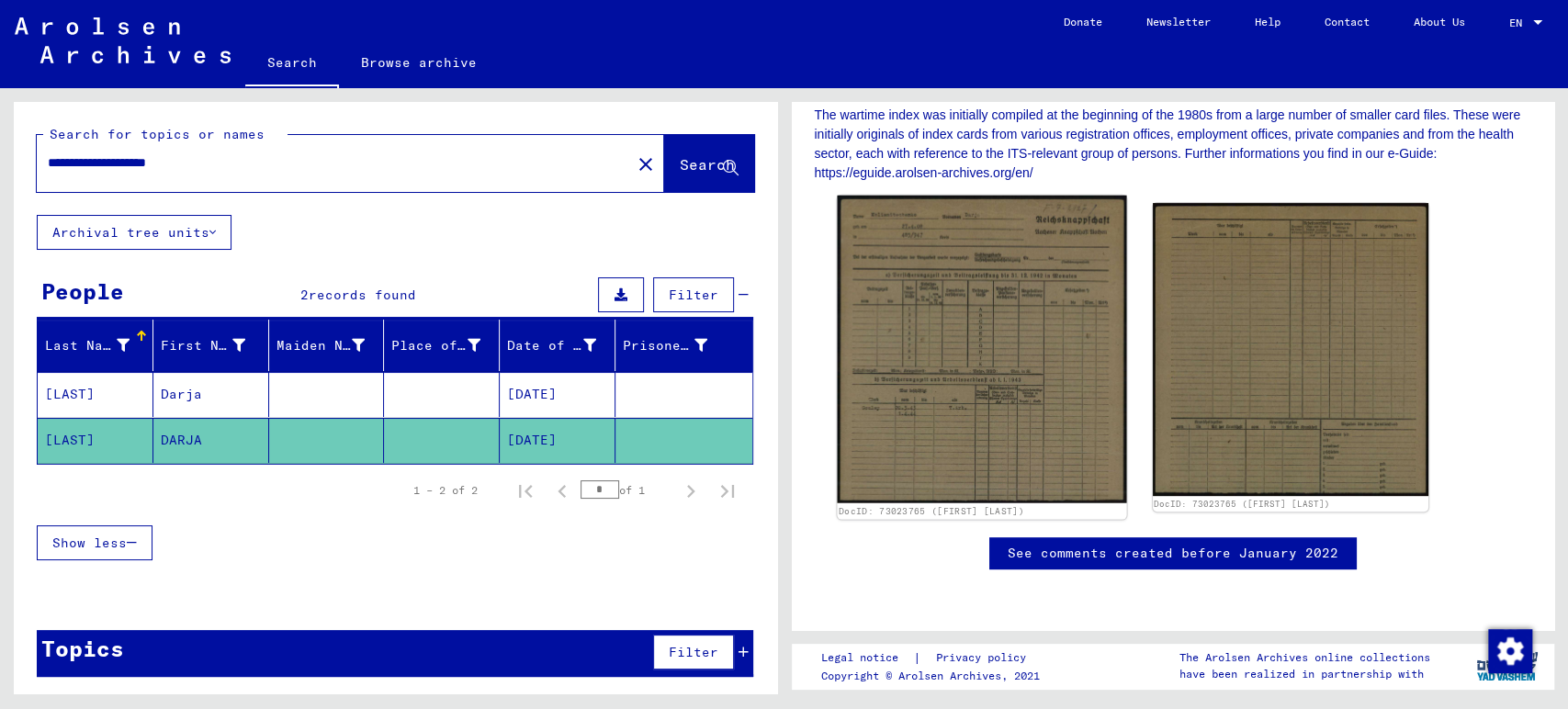 click 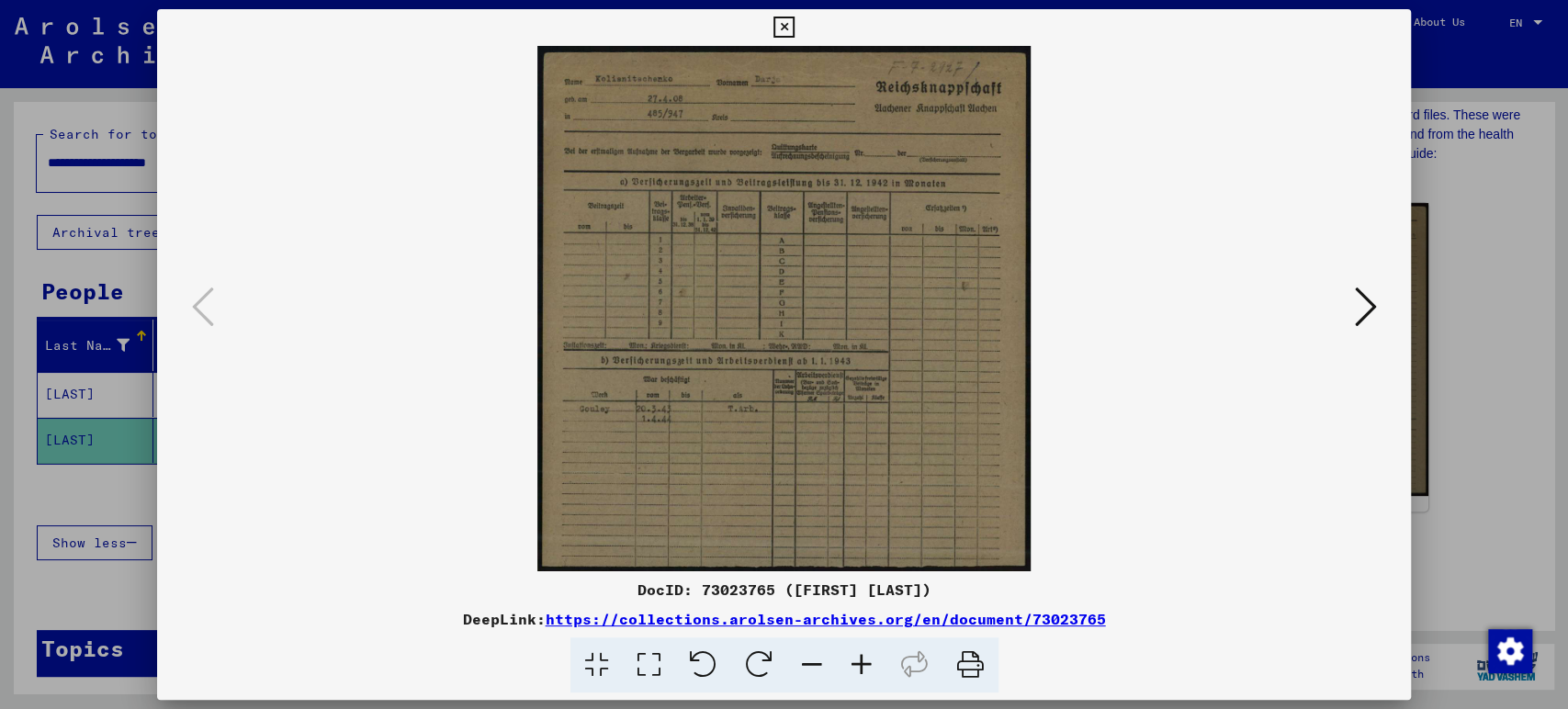 click at bounding box center [862, 665] 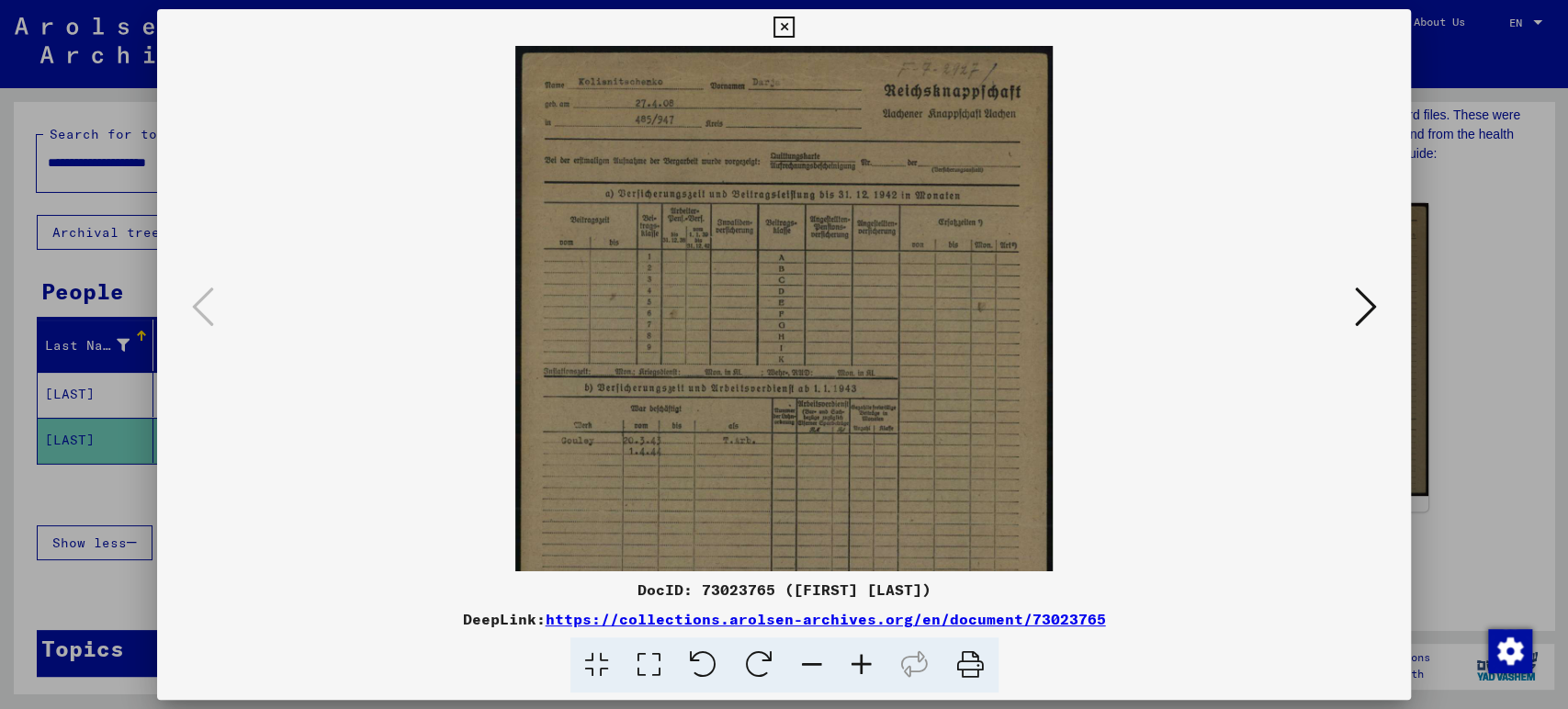 click at bounding box center (862, 665) 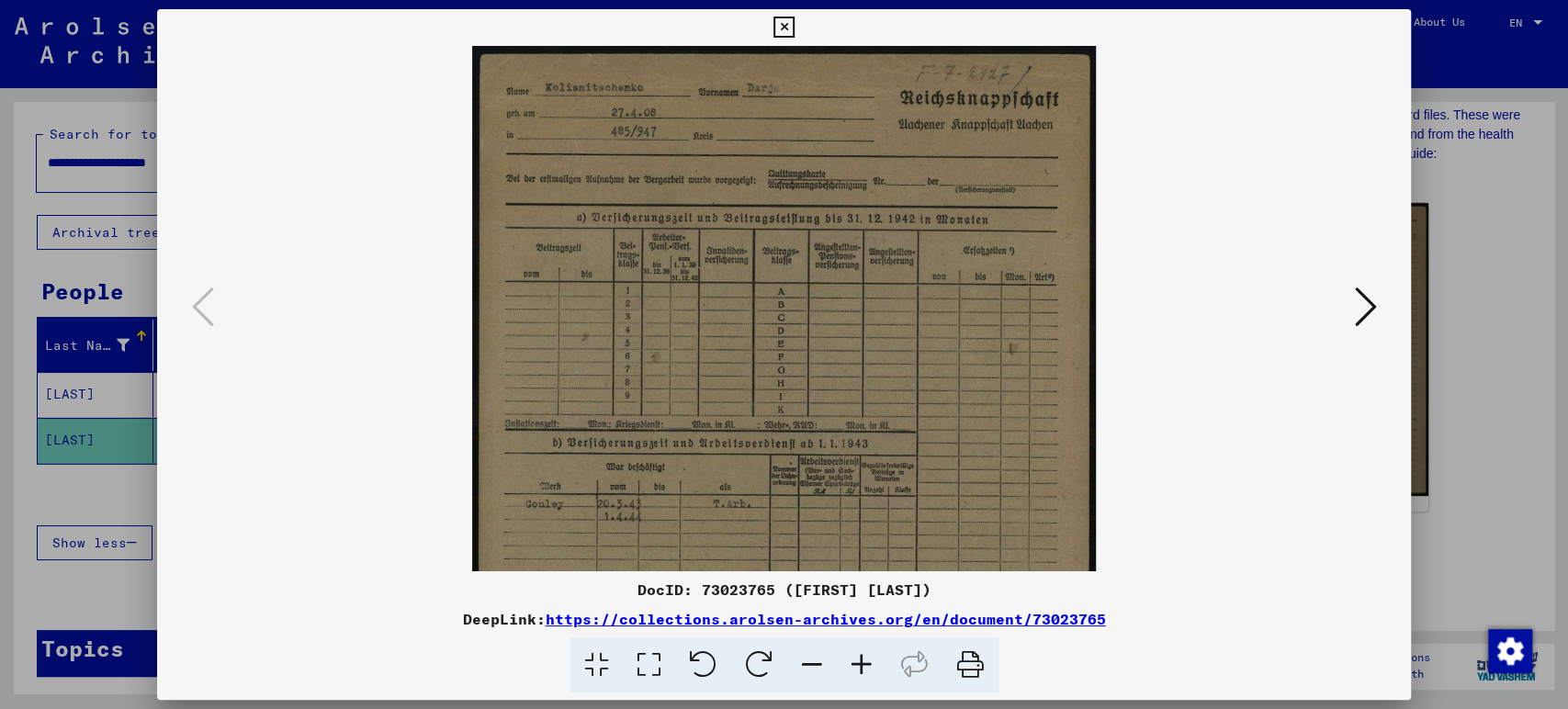 click at bounding box center (862, 665) 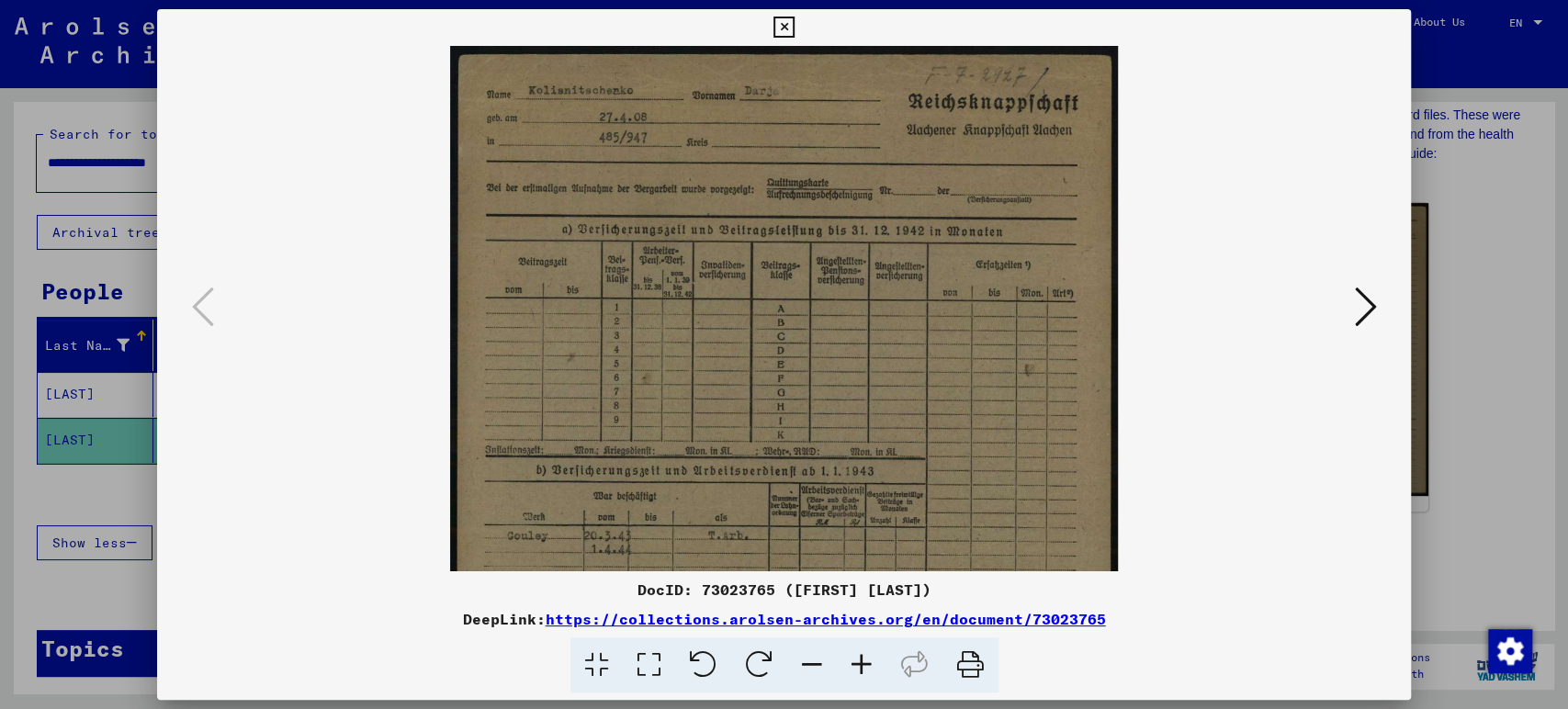 click at bounding box center (862, 665) 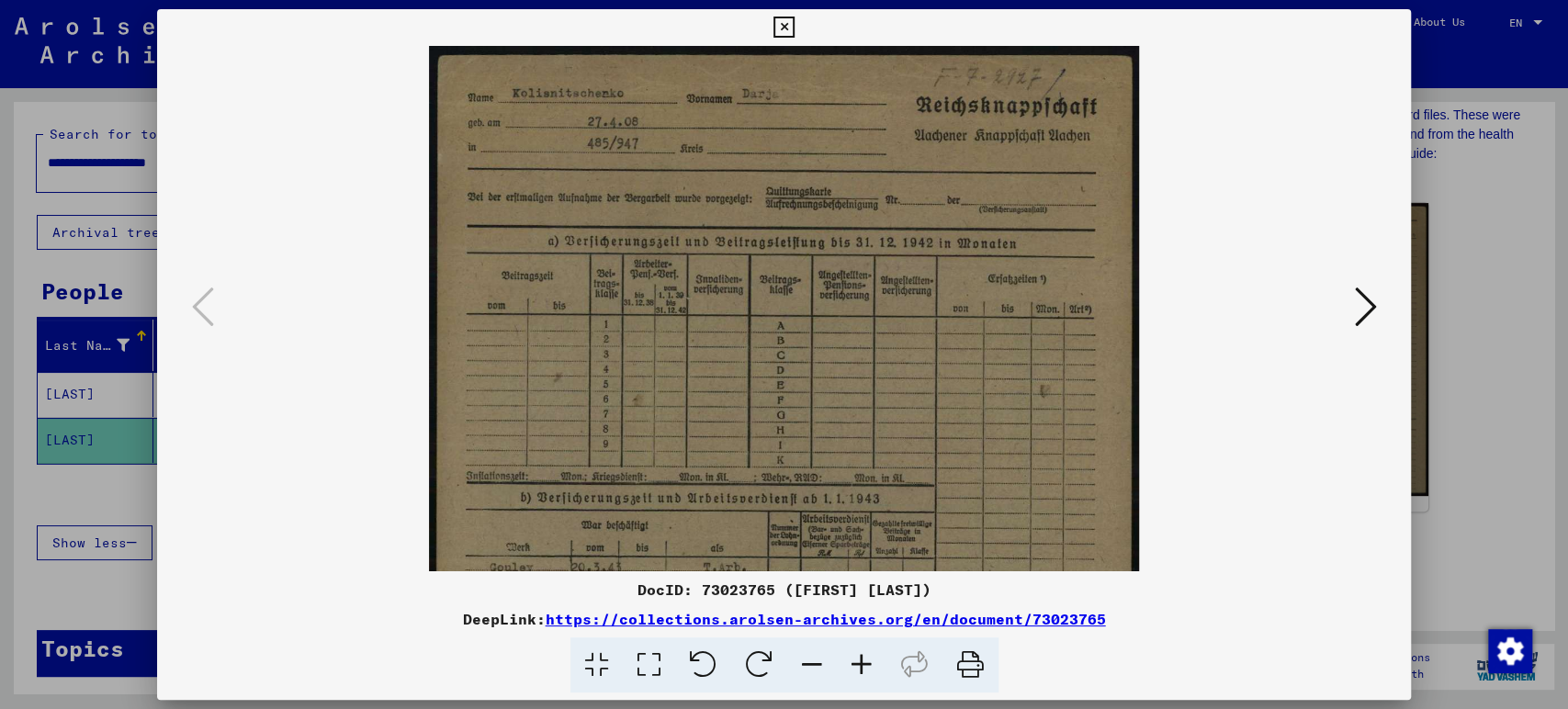 click at bounding box center [862, 665] 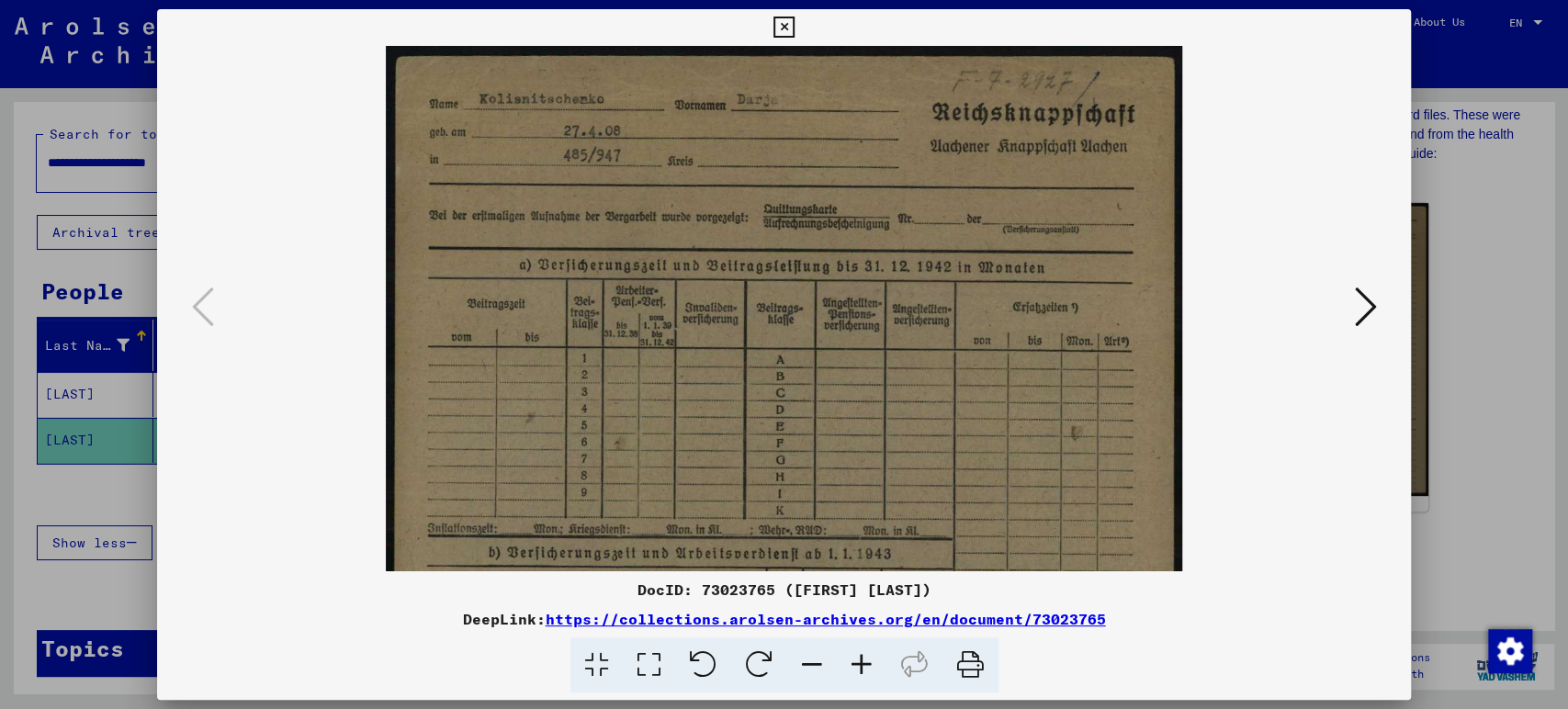 click at bounding box center (862, 665) 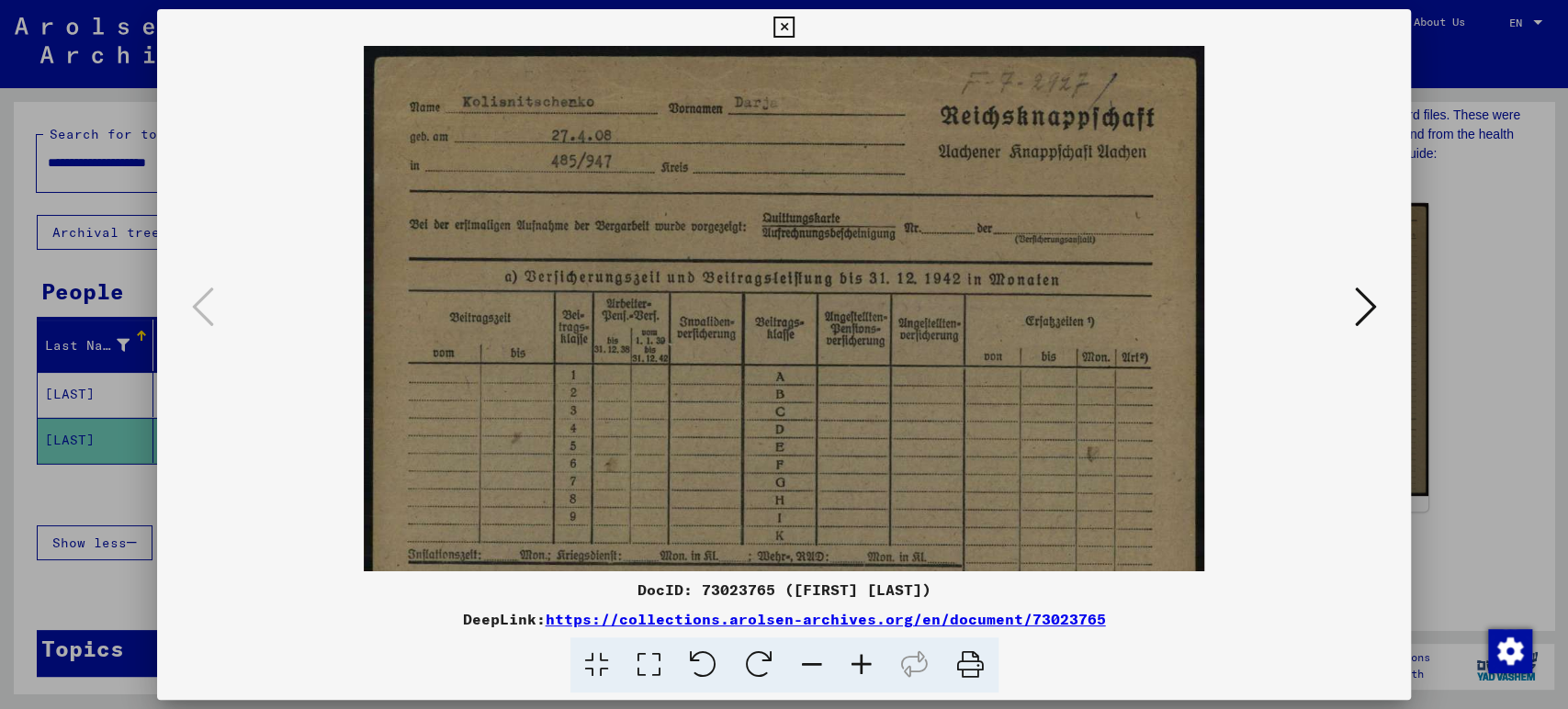 click at bounding box center (862, 665) 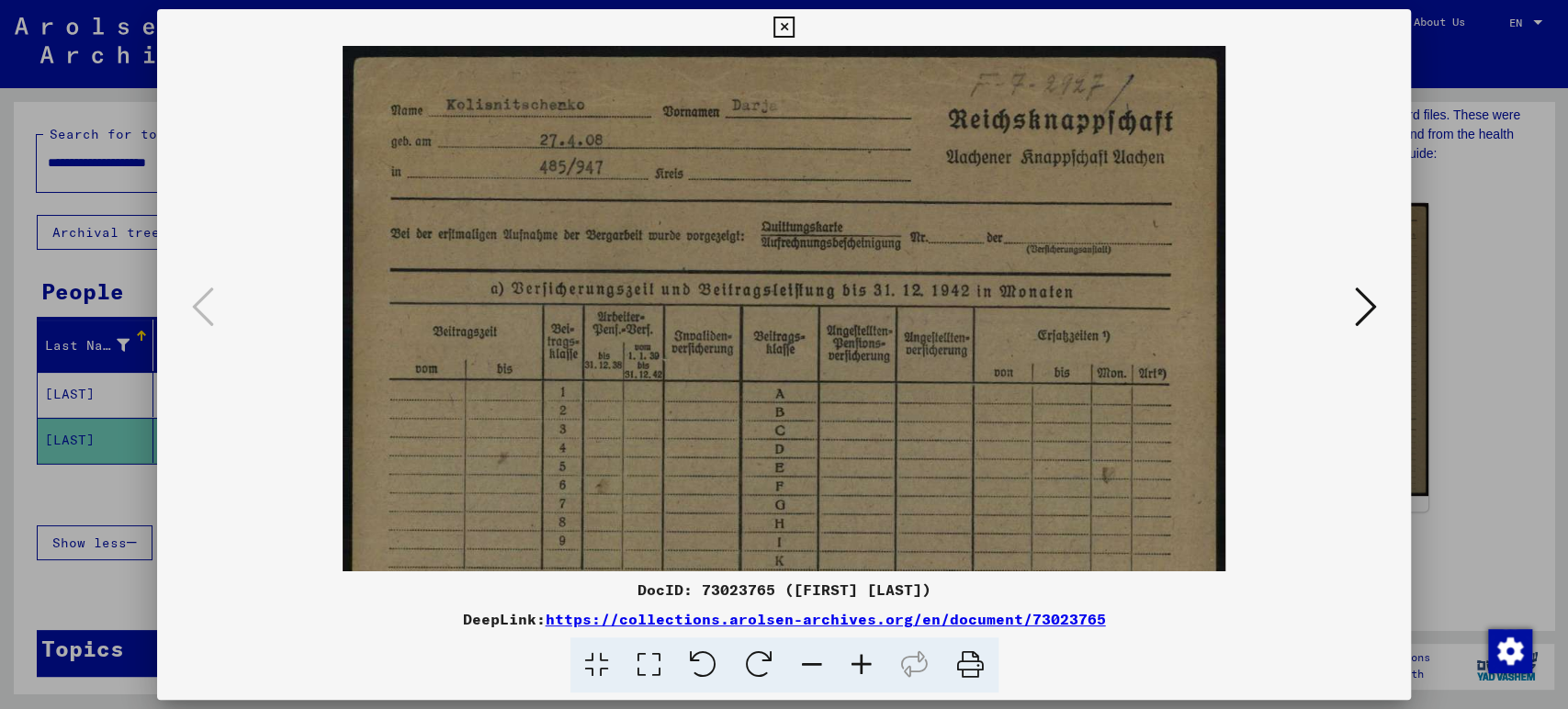 click at bounding box center [862, 665] 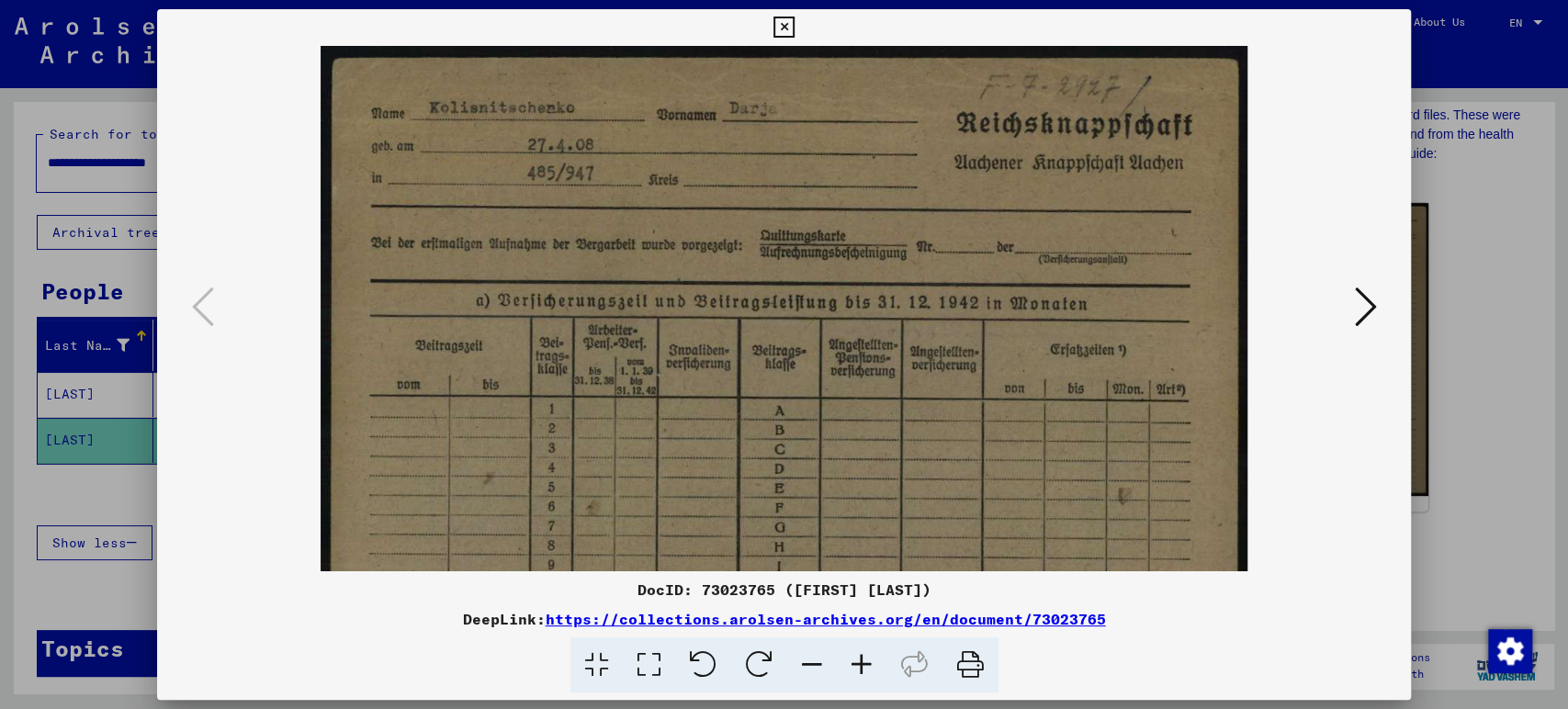 click at bounding box center [862, 665] 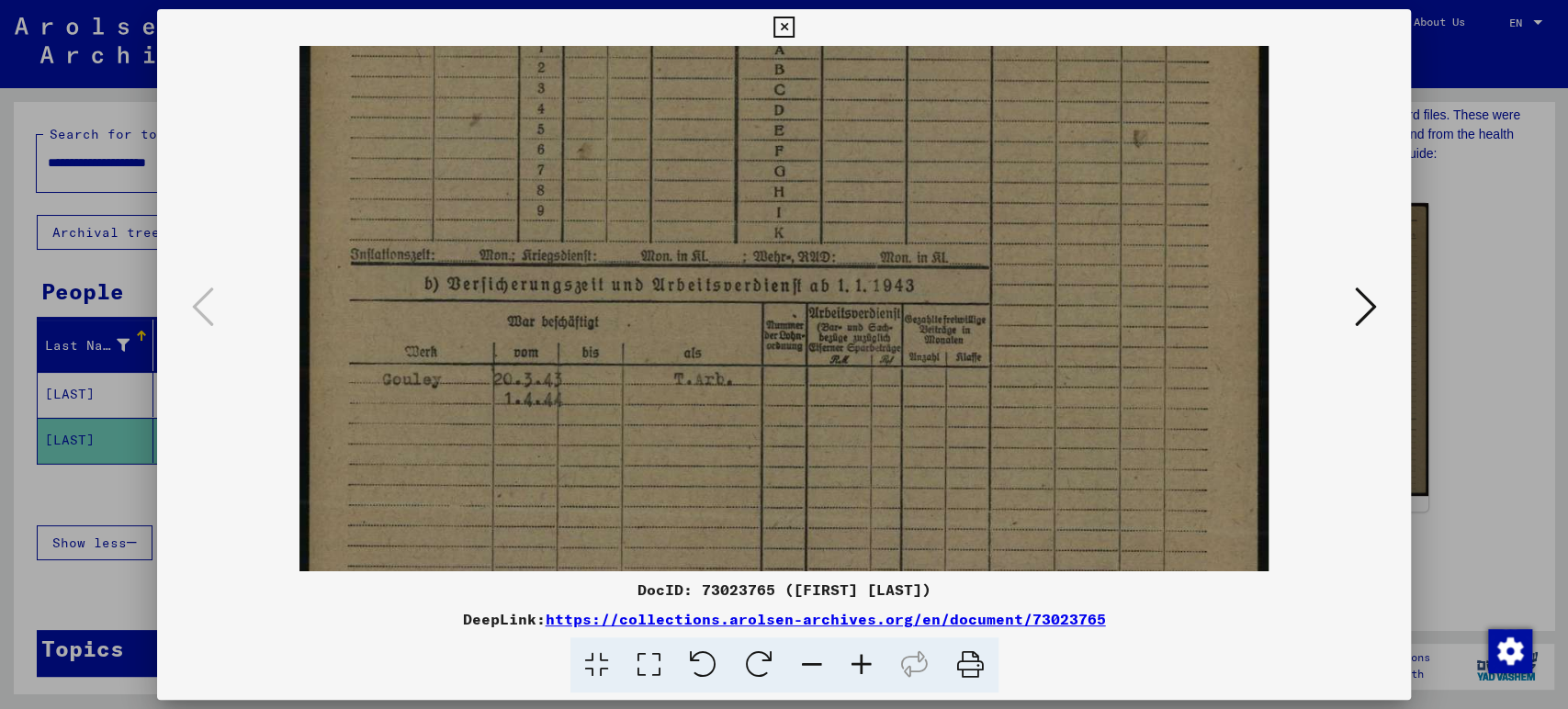 scroll, scrollTop: 389, scrollLeft: 0, axis: vertical 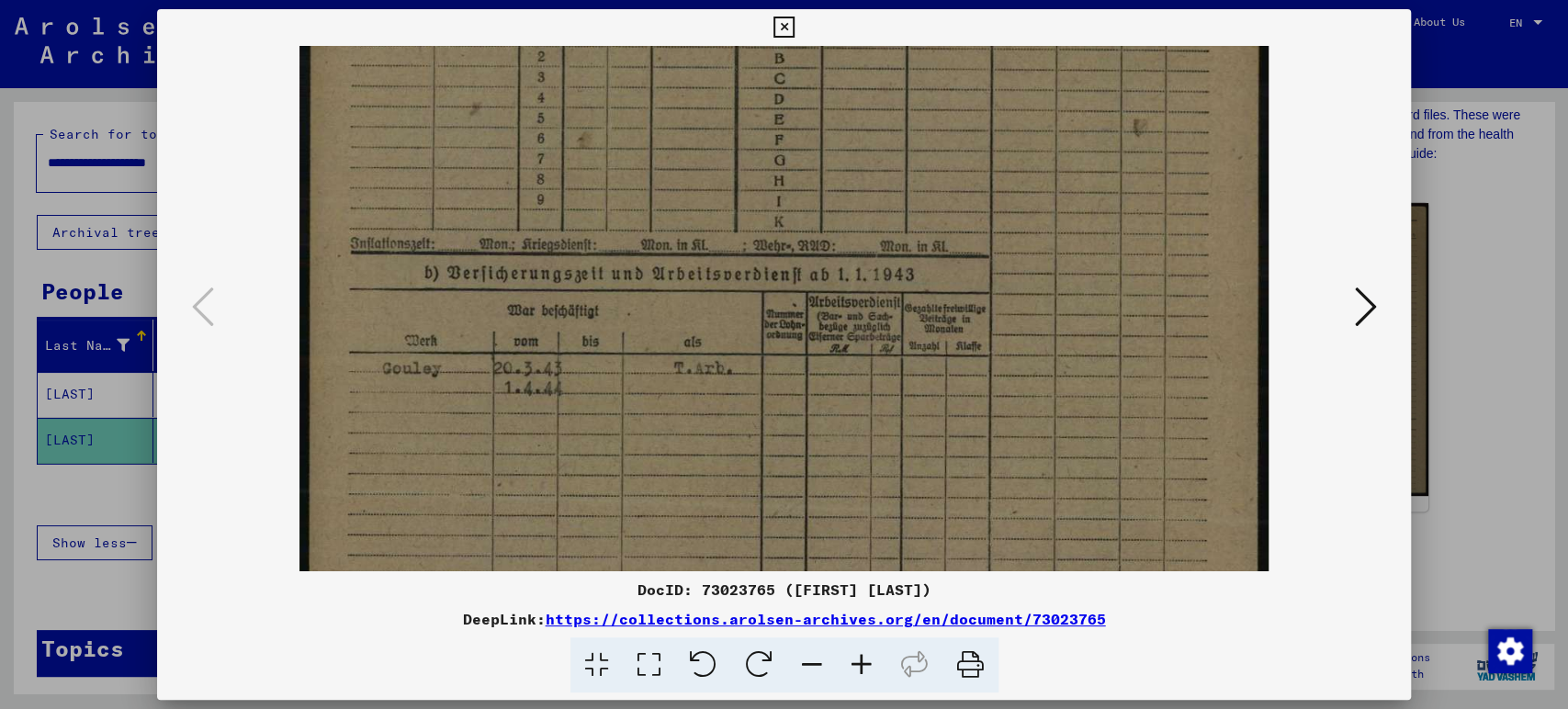 drag, startPoint x: 848, startPoint y: 62, endPoint x: 850, endPoint y: -7, distance: 69.02898 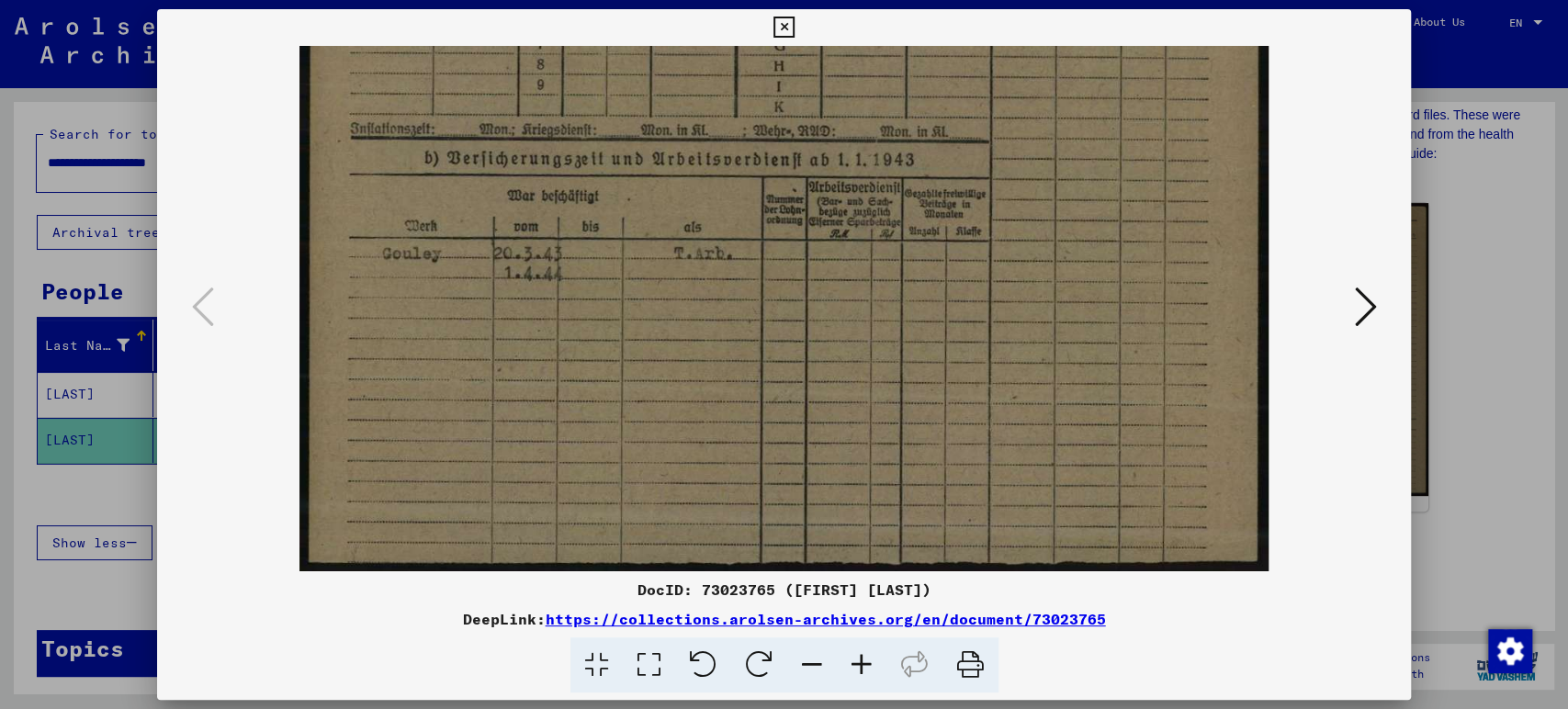 drag, startPoint x: 788, startPoint y: 372, endPoint x: 858, endPoint y: 150, distance: 232.7746 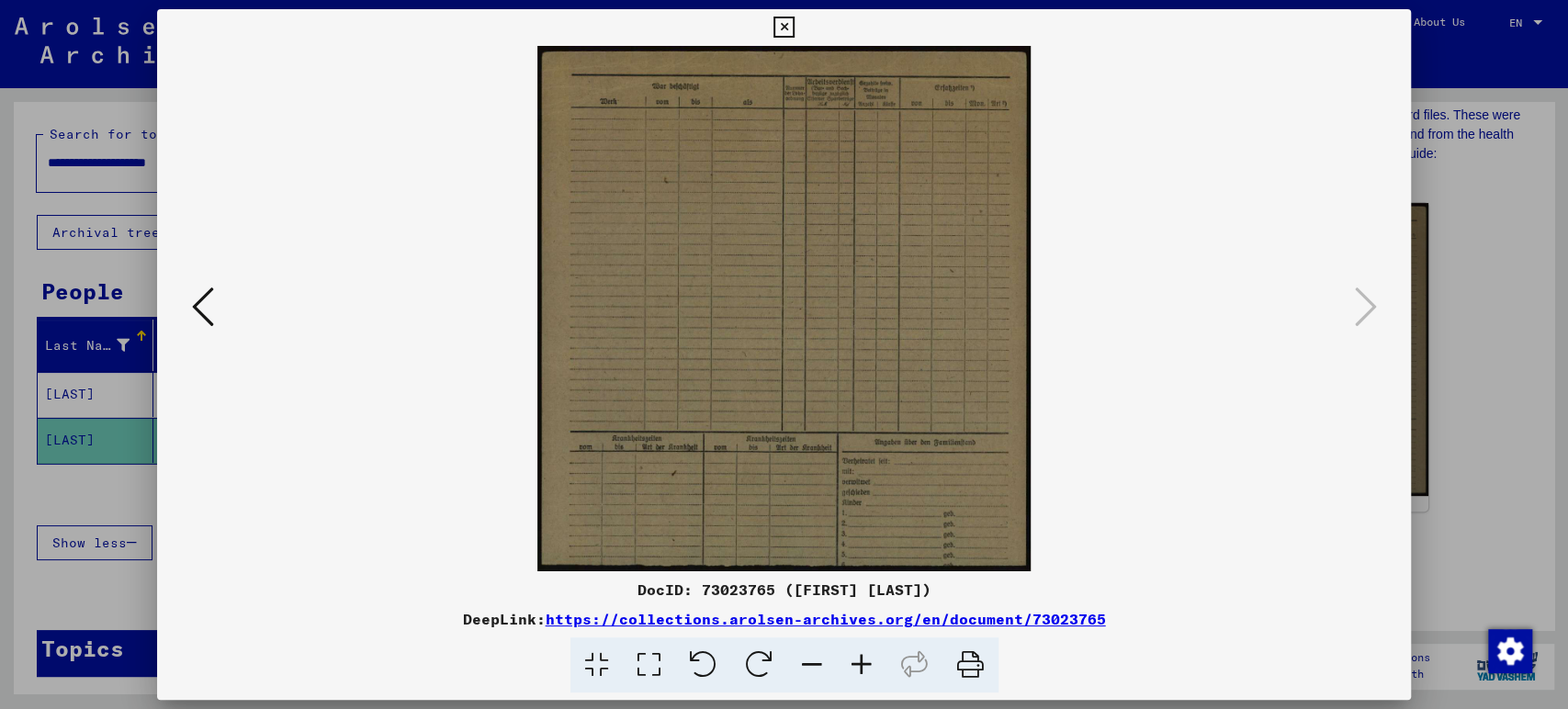 click at bounding box center (784, 28) 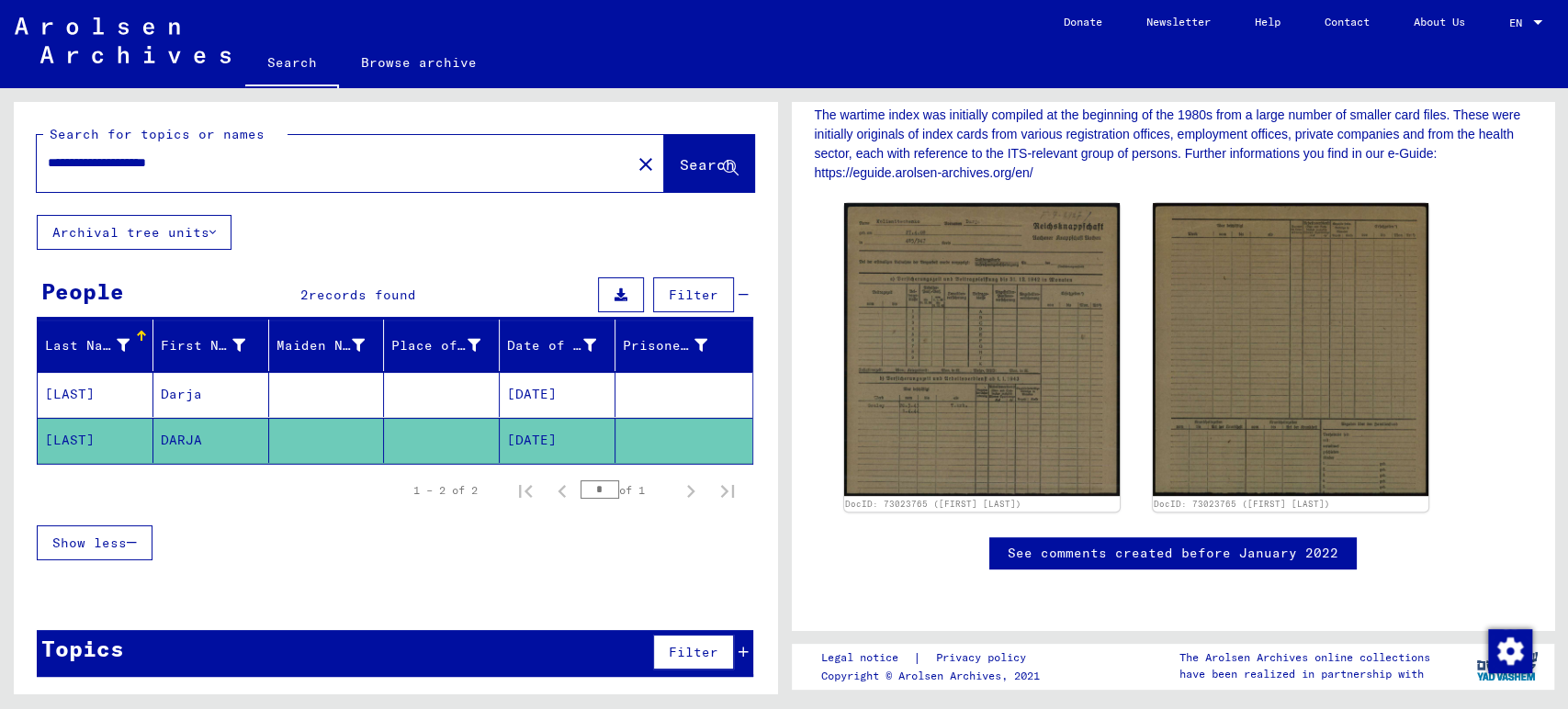 click at bounding box center (442, 440) 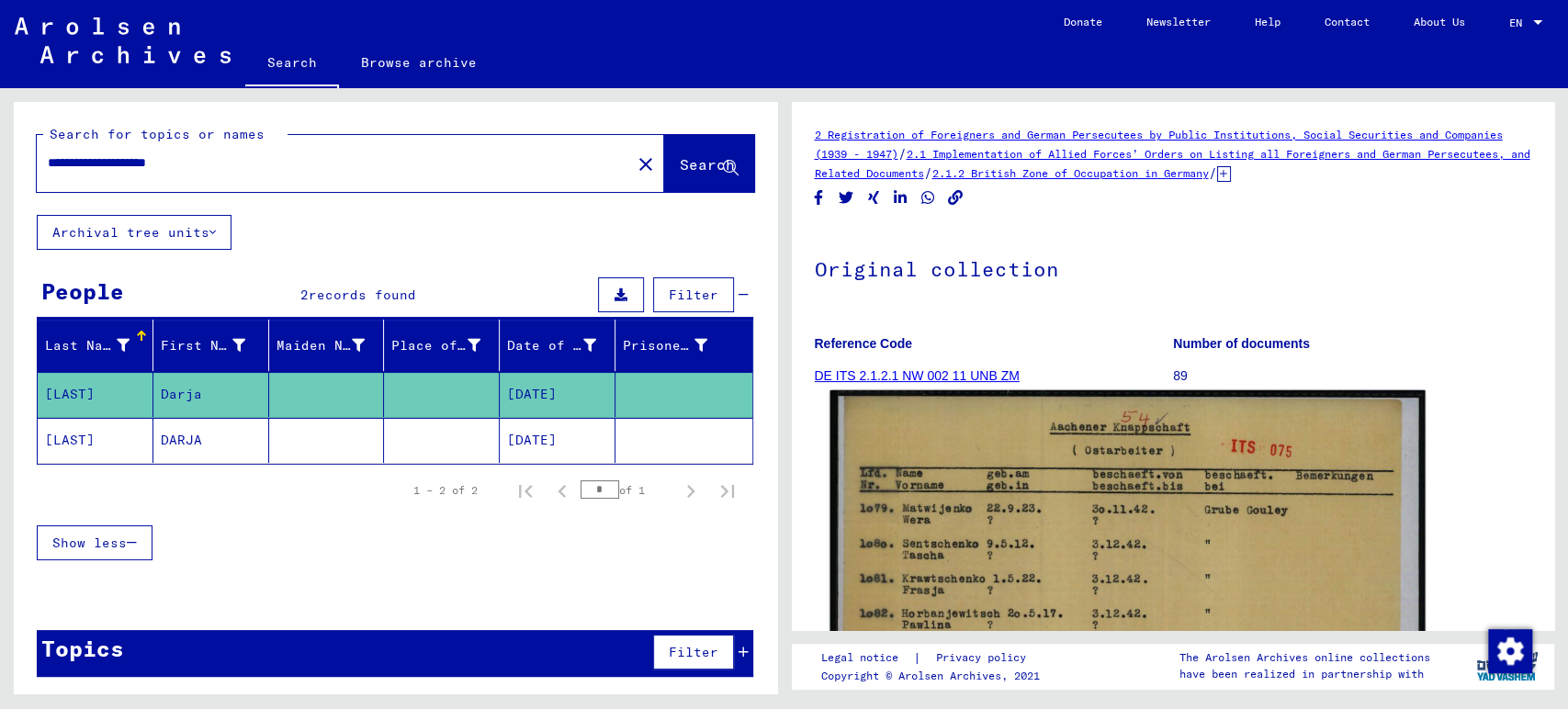 scroll, scrollTop: 0, scrollLeft: 0, axis: both 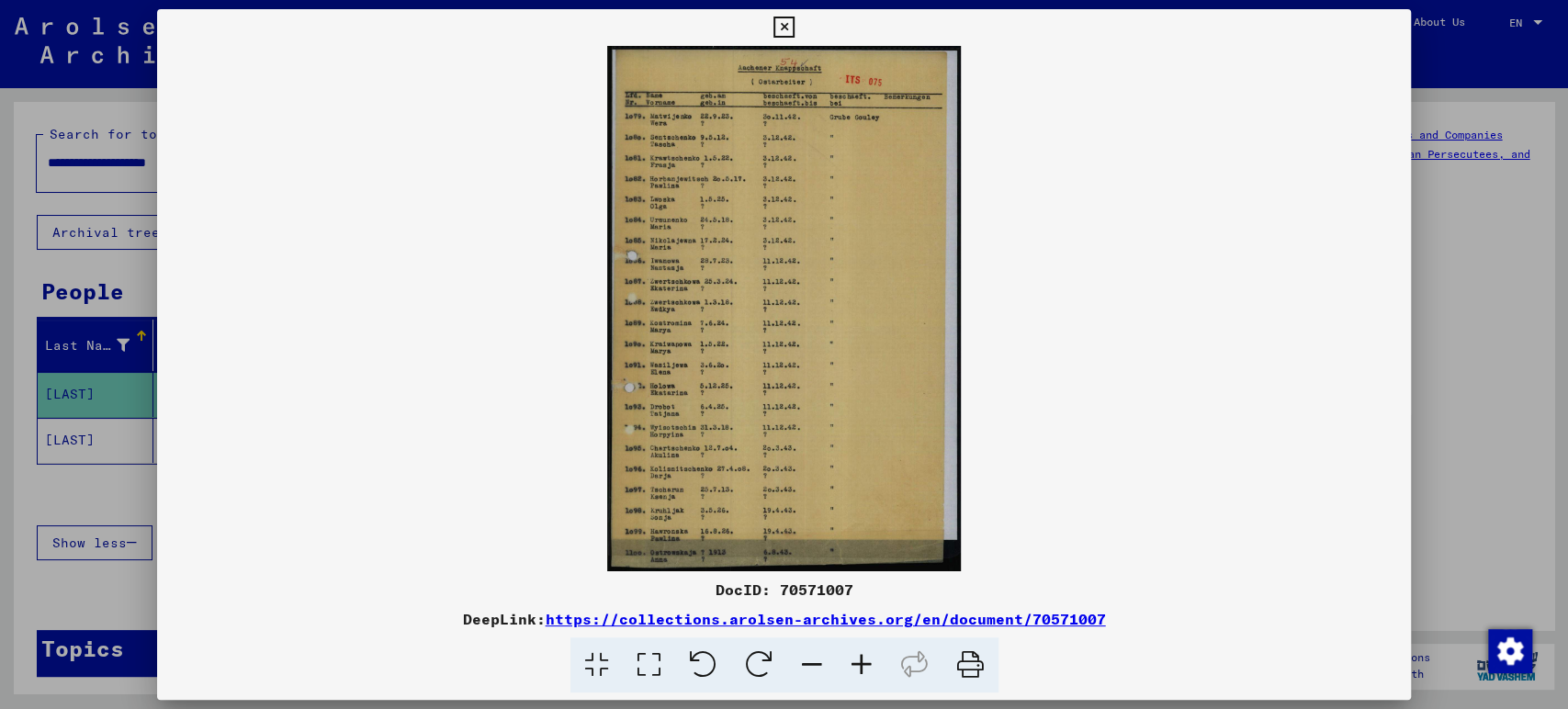 click at bounding box center [862, 665] 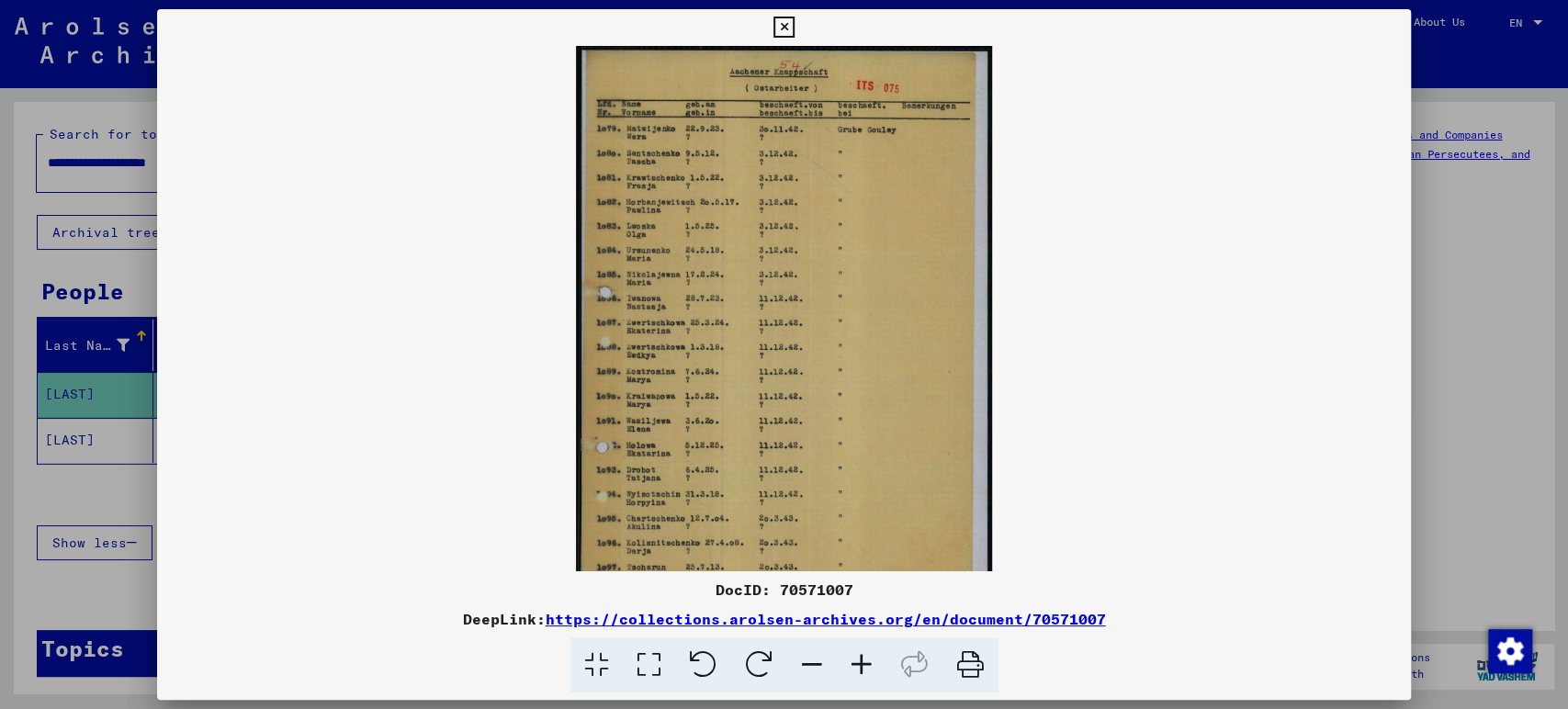 click at bounding box center (862, 665) 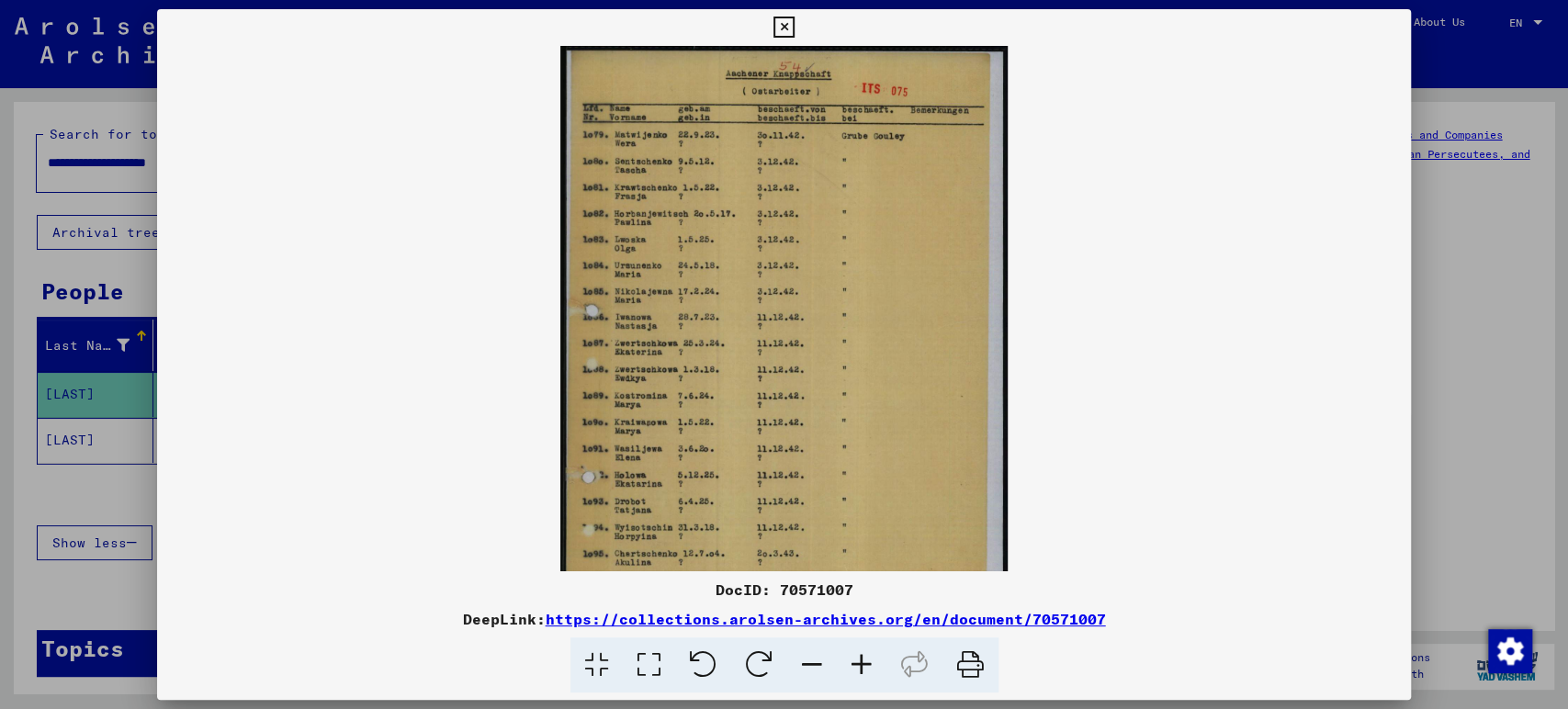 click at bounding box center (862, 665) 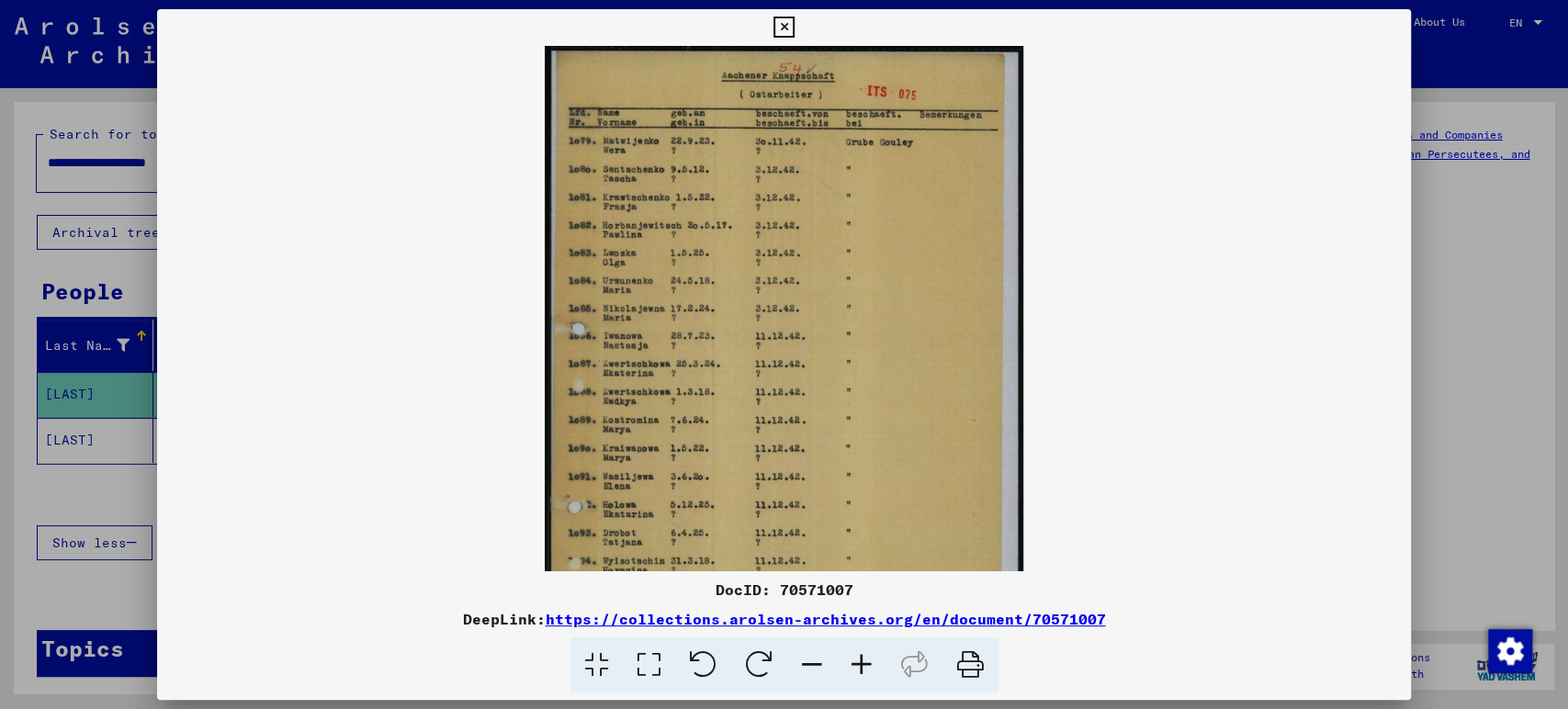 click at bounding box center (862, 665) 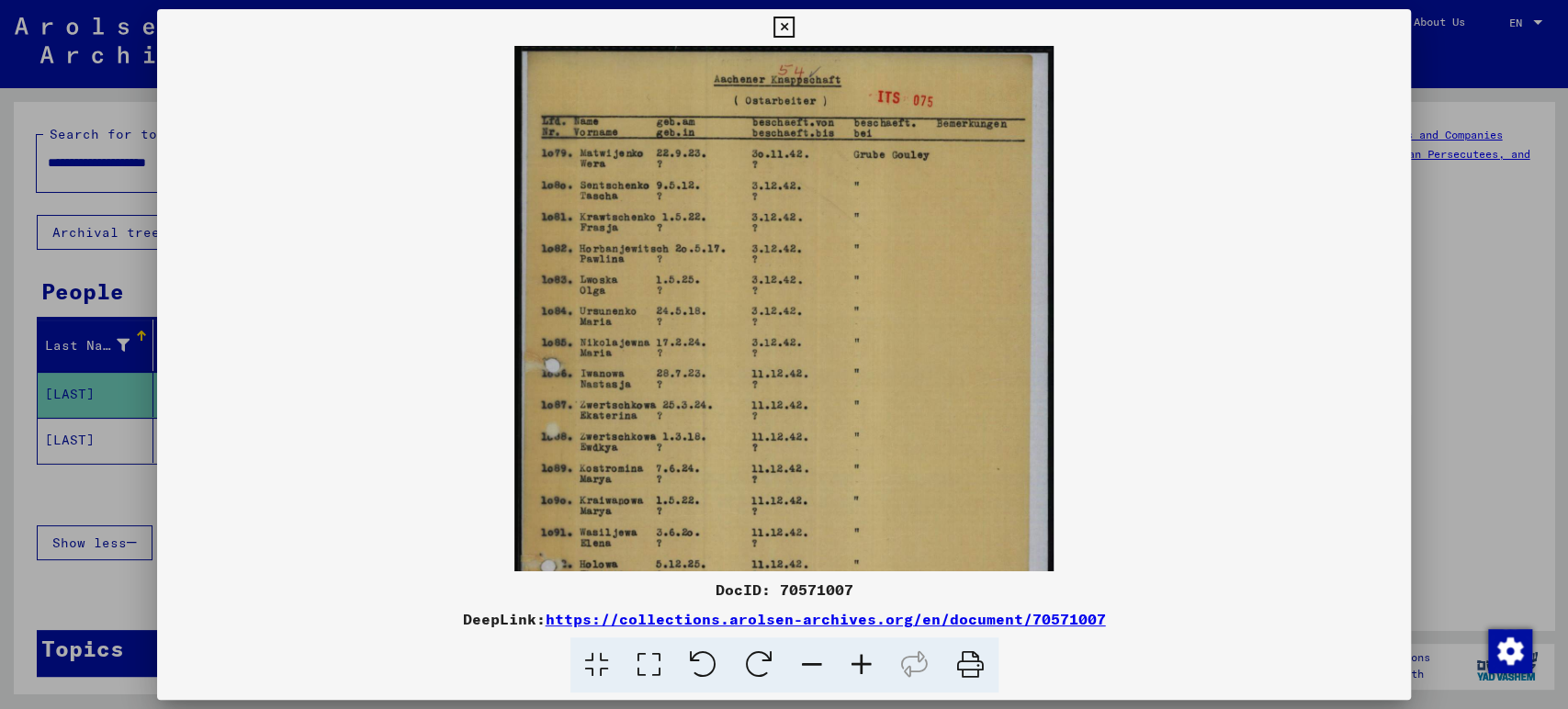 click at bounding box center [862, 665] 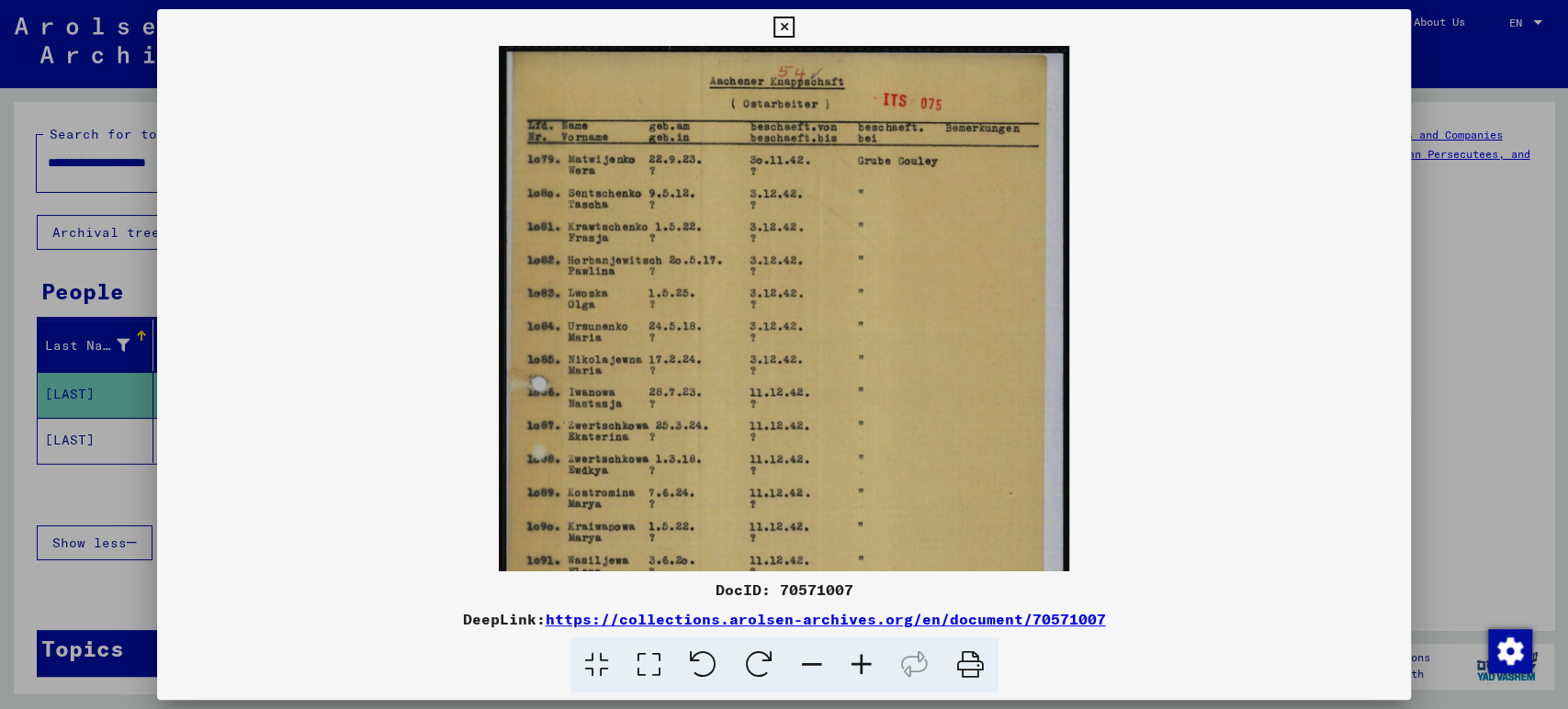 click at bounding box center [862, 665] 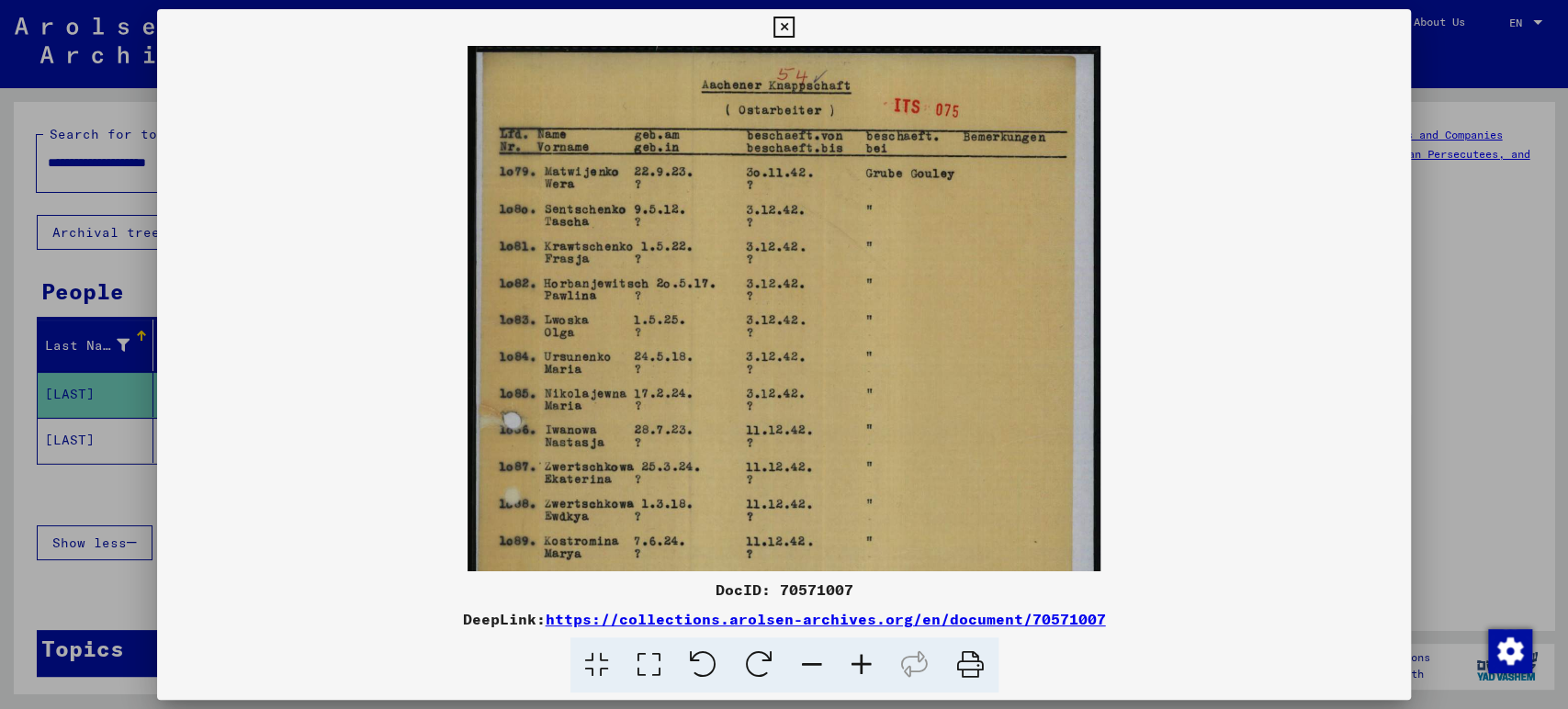 click at bounding box center [862, 665] 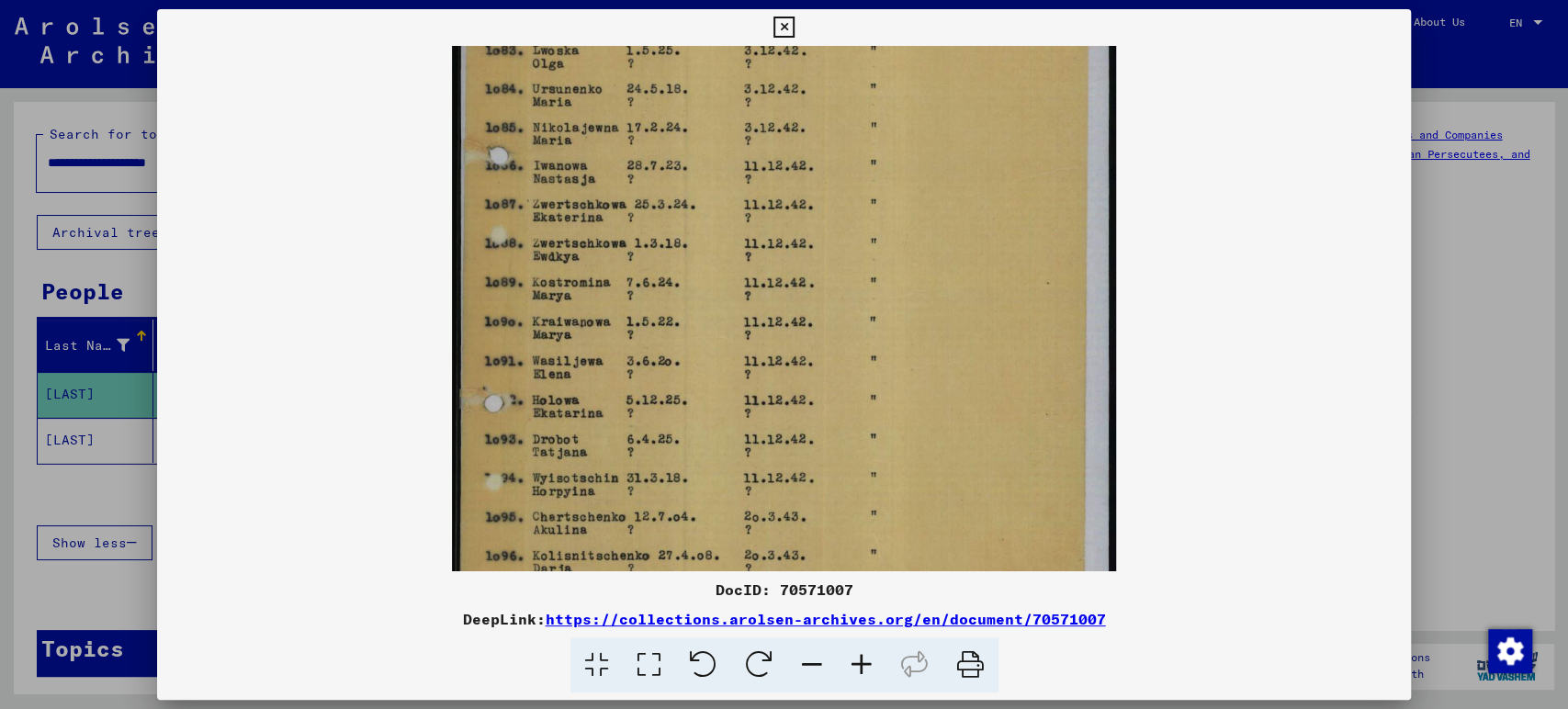 drag, startPoint x: 774, startPoint y: 488, endPoint x: 793, endPoint y: 211, distance: 277.65086 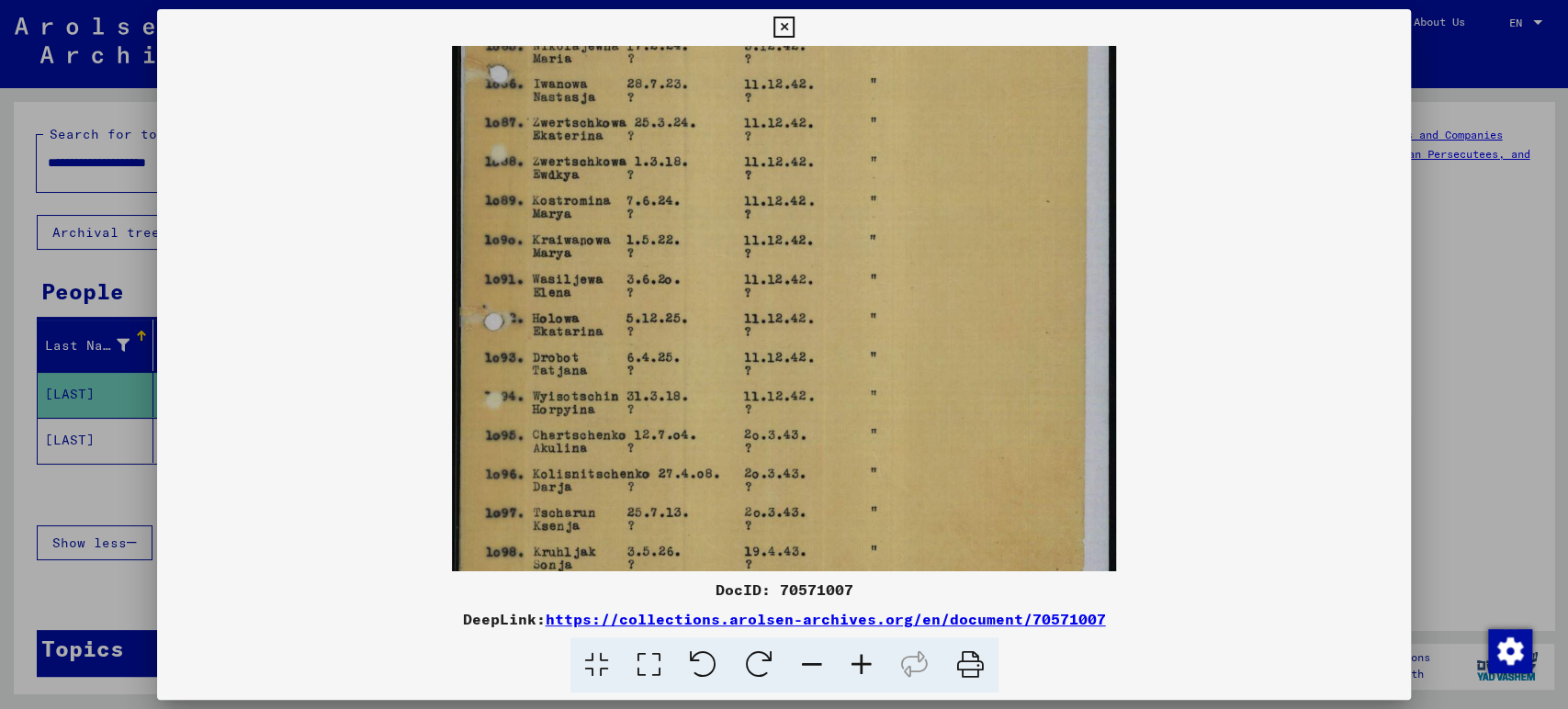 scroll, scrollTop: 458, scrollLeft: 0, axis: vertical 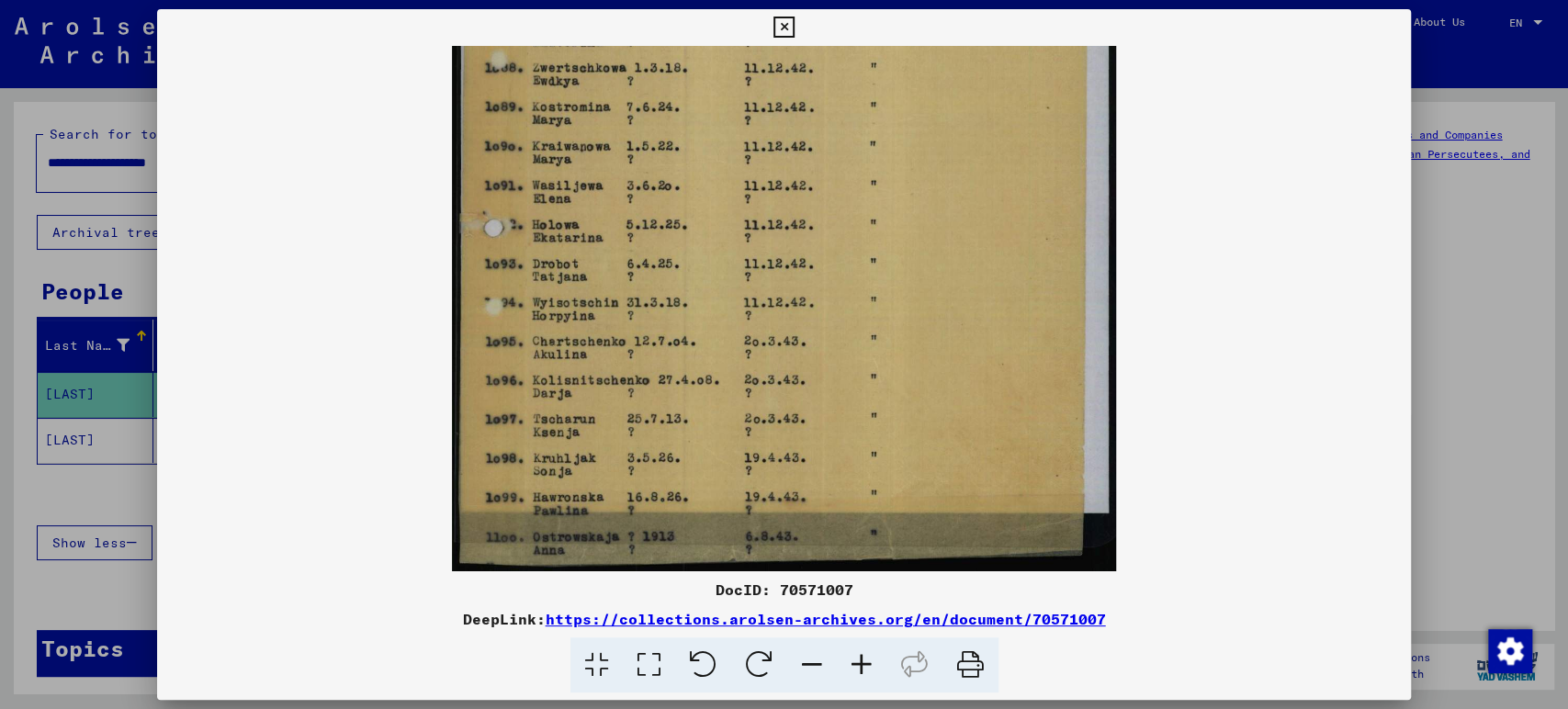 drag, startPoint x: 816, startPoint y: 515, endPoint x: 812, endPoint y: 268, distance: 247.03239 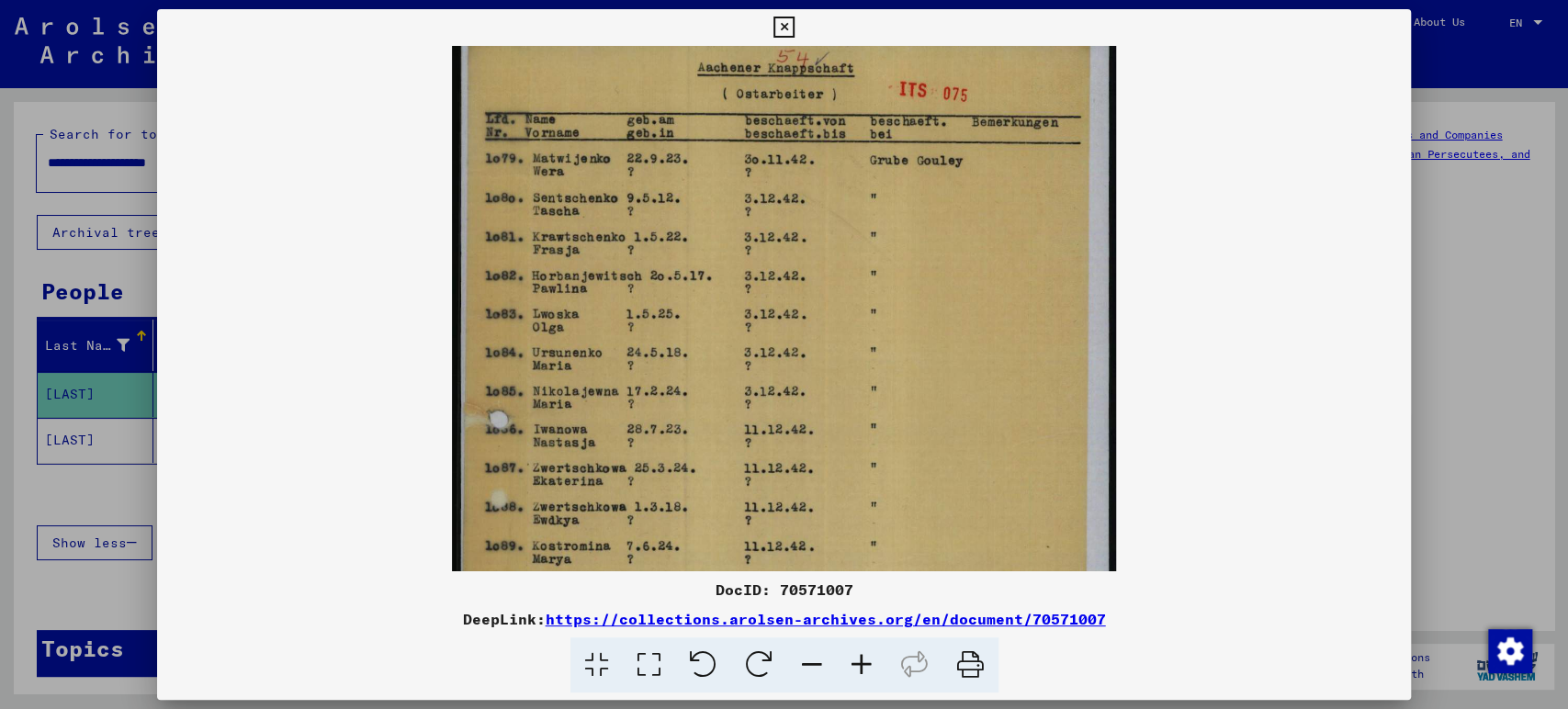 scroll, scrollTop: 15, scrollLeft: 0, axis: vertical 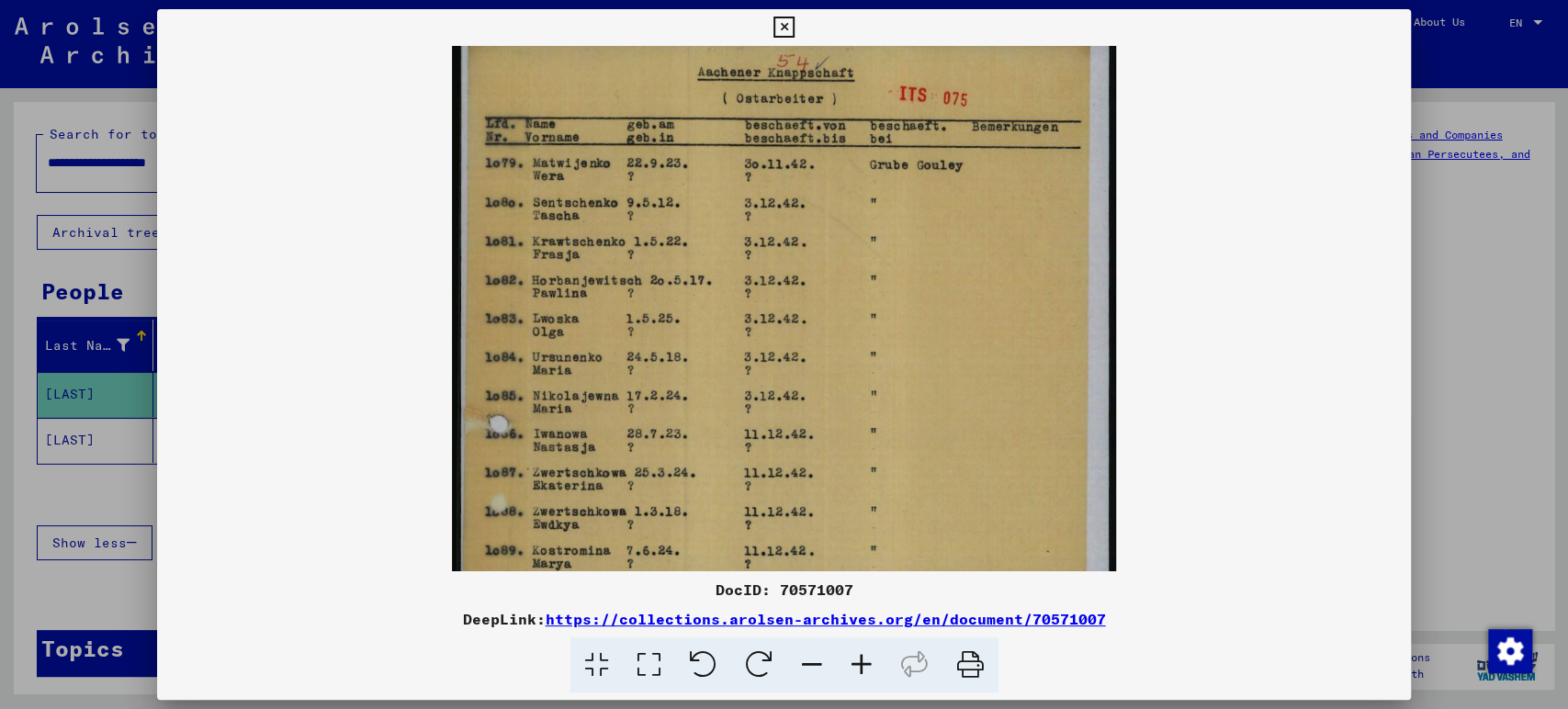 drag, startPoint x: 733, startPoint y: 152, endPoint x: 937, endPoint y: 592, distance: 484.99072 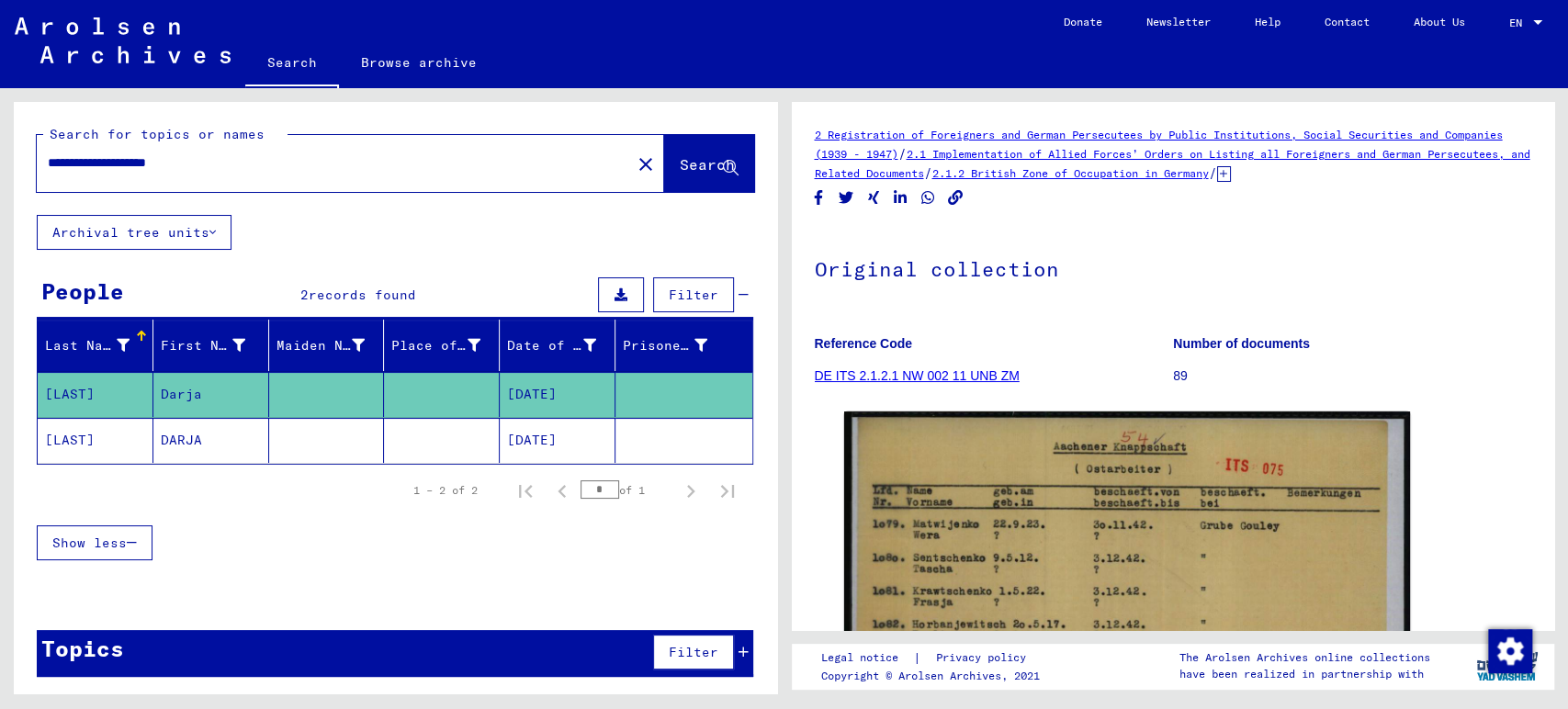 drag, startPoint x: 88, startPoint y: 165, endPoint x: 66, endPoint y: 163, distance: 22.090722 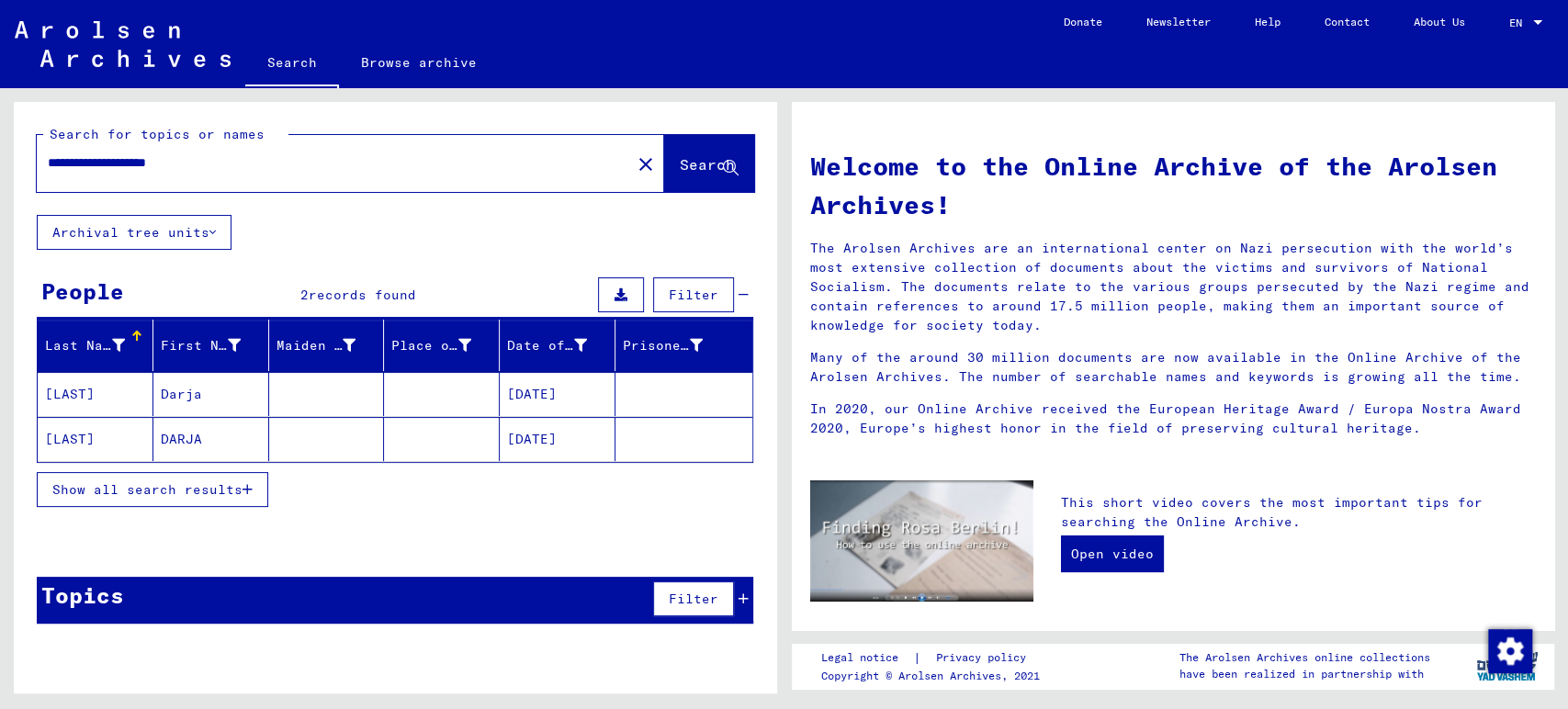 click on "**********" at bounding box center (328, 163) 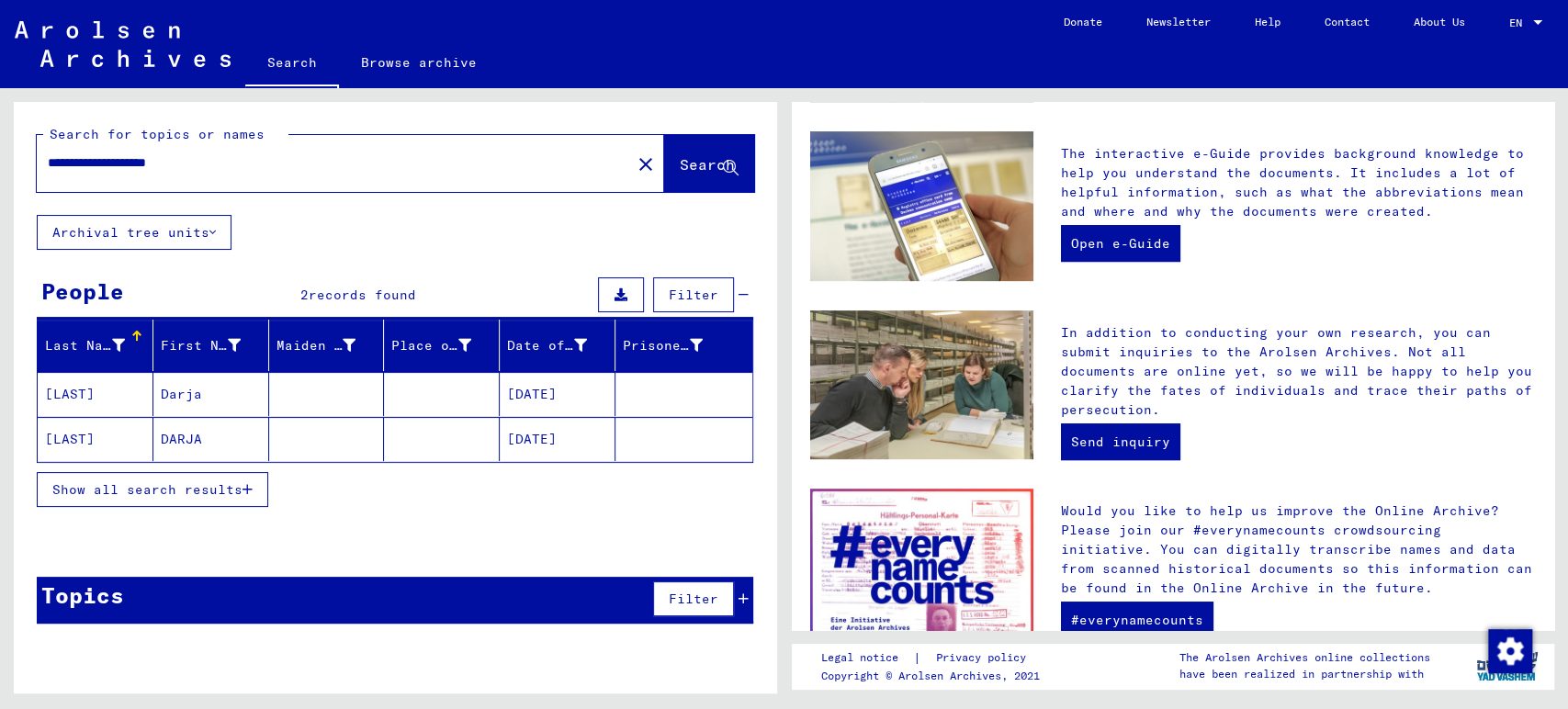 scroll, scrollTop: 510, scrollLeft: 0, axis: vertical 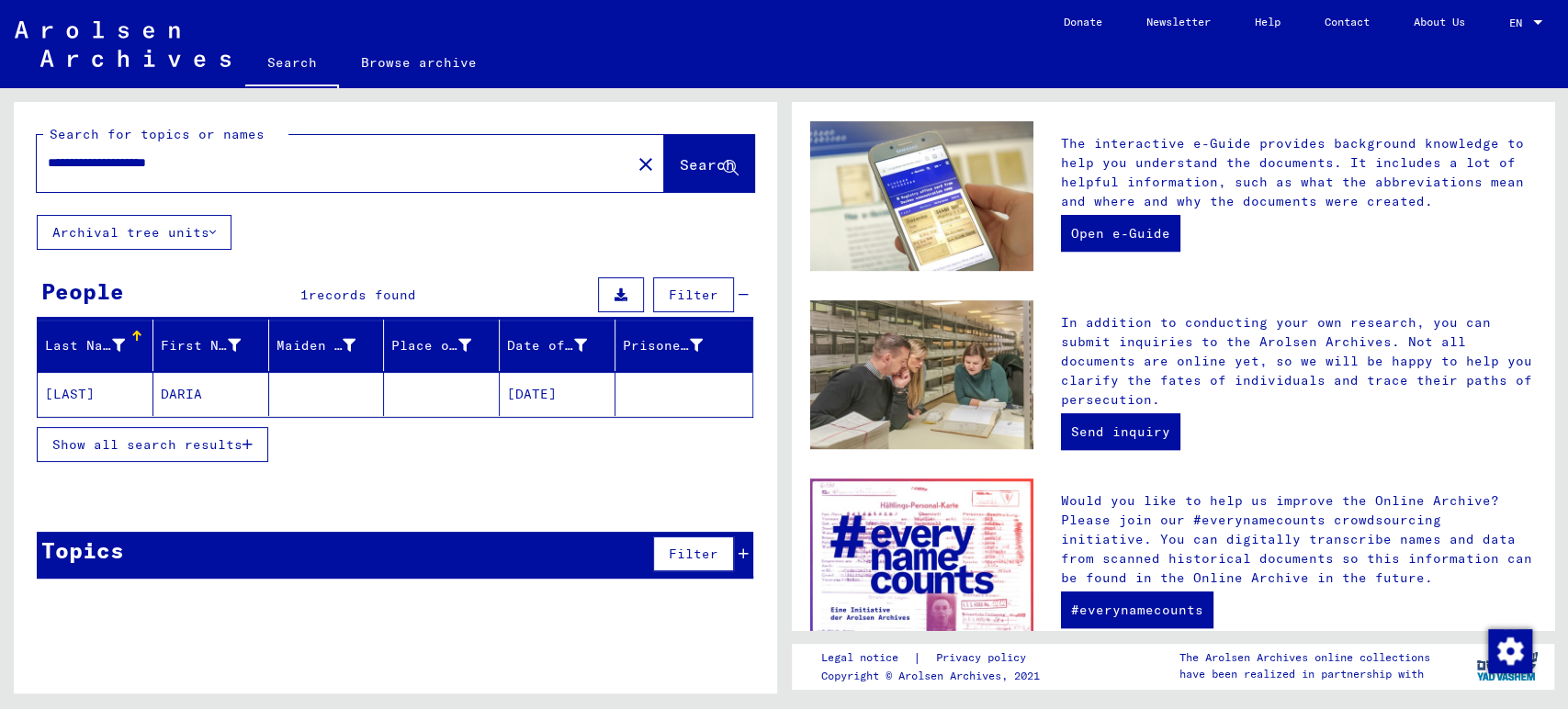click 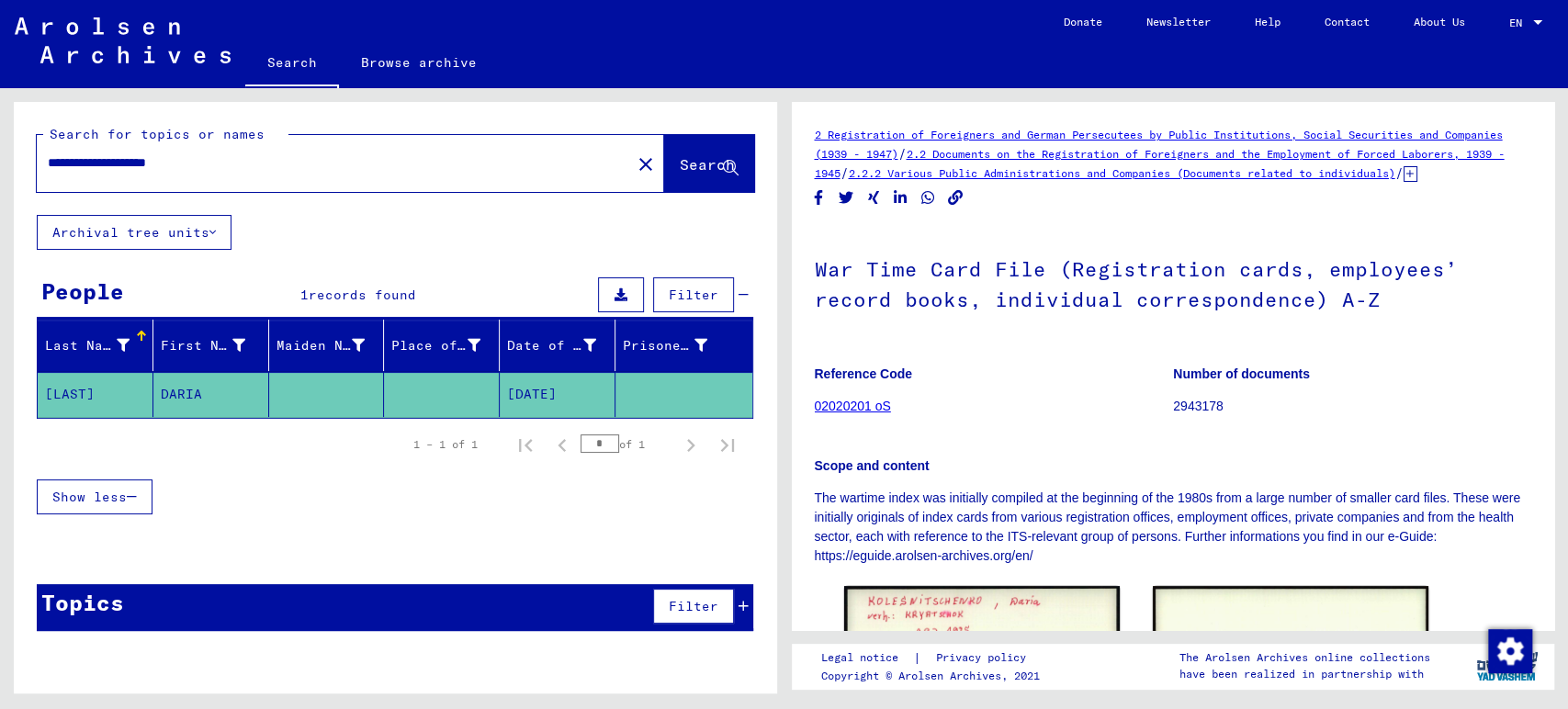 scroll, scrollTop: 0, scrollLeft: 0, axis: both 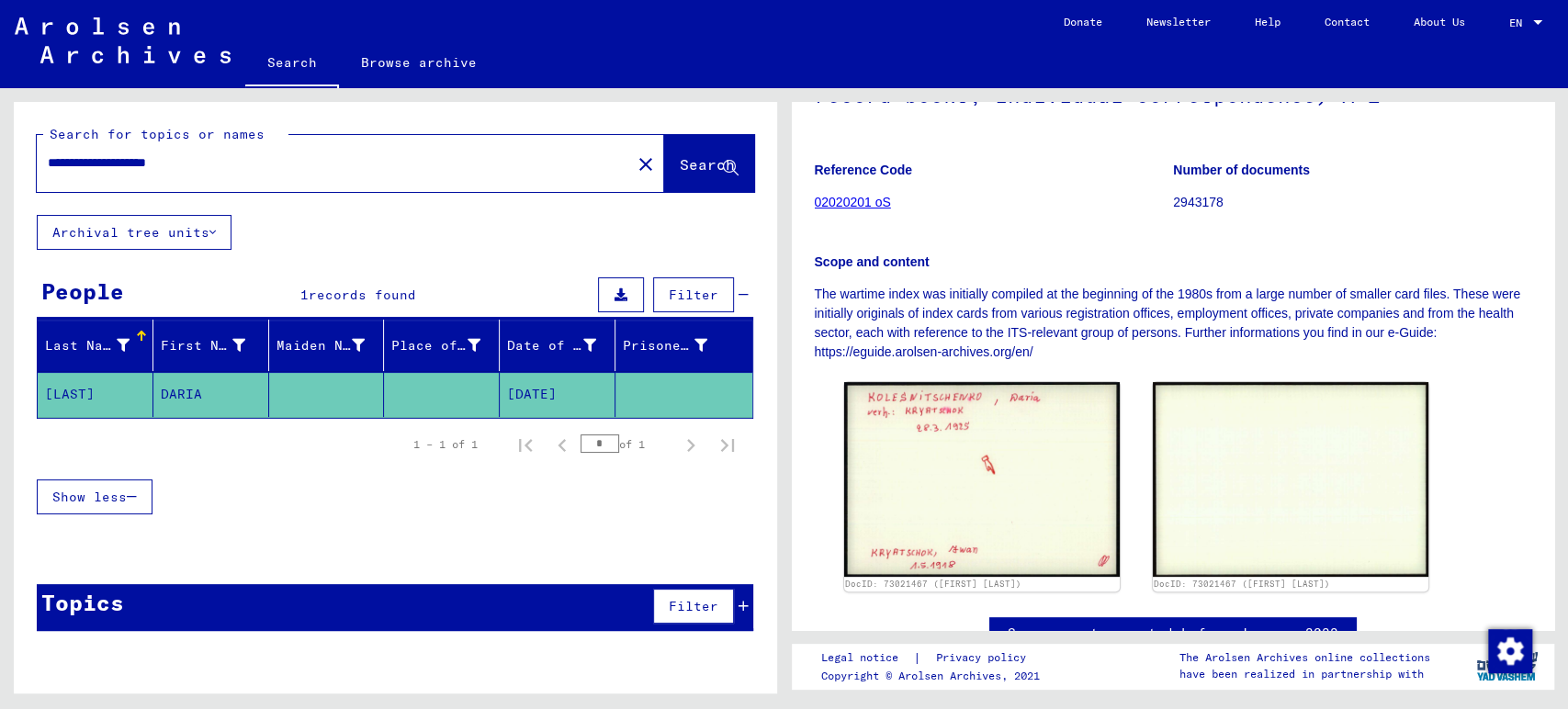 drag, startPoint x: 243, startPoint y: 163, endPoint x: 0, endPoint y: 163, distance: 243 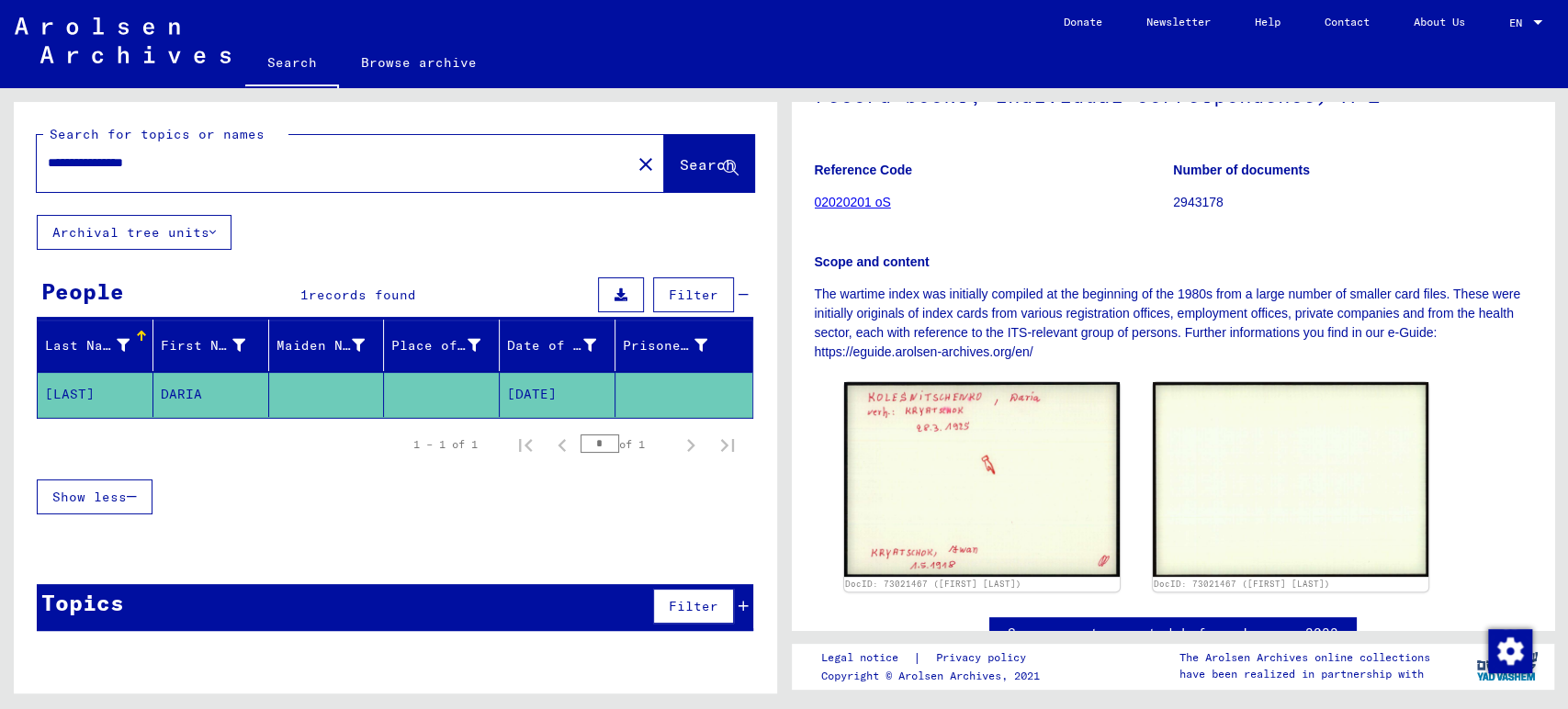 type on "**********" 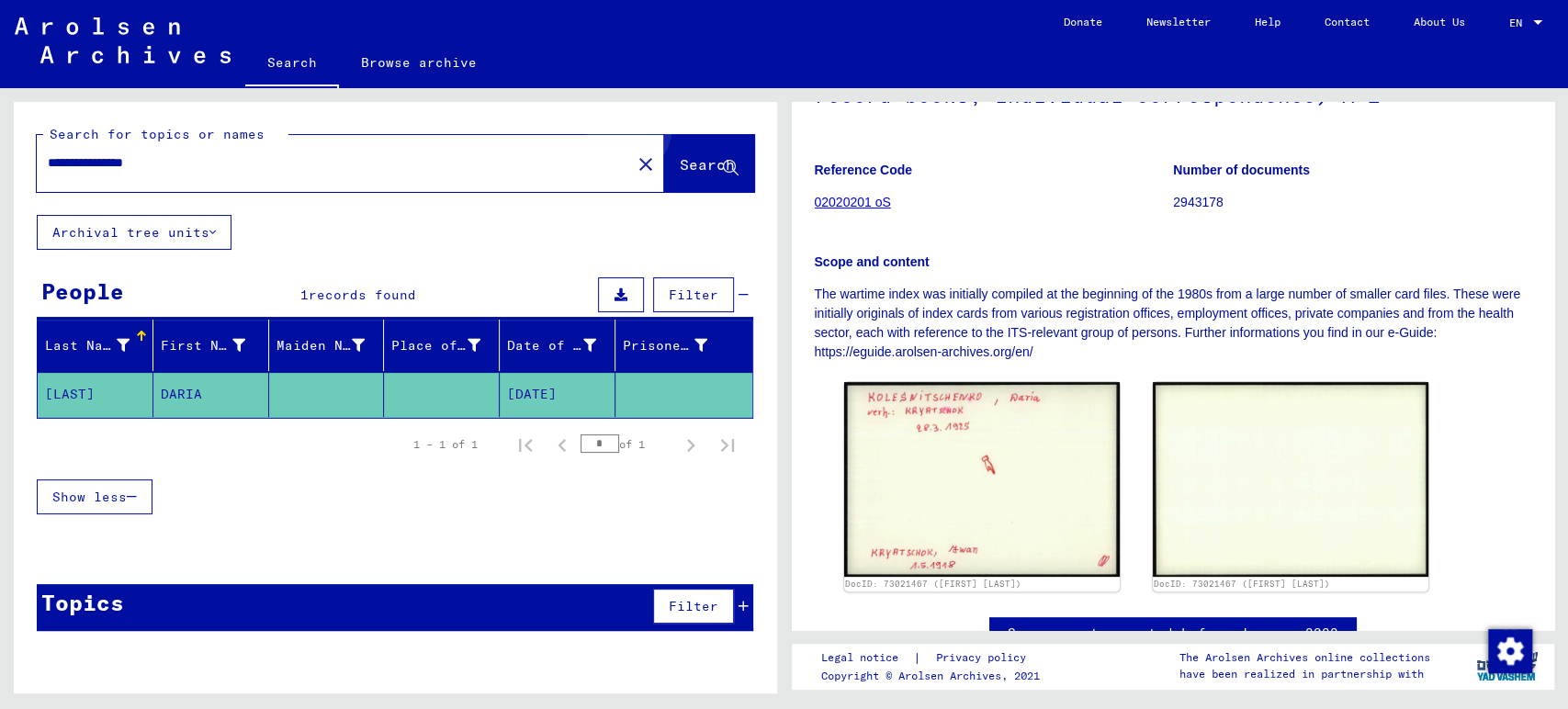 click on "Search" 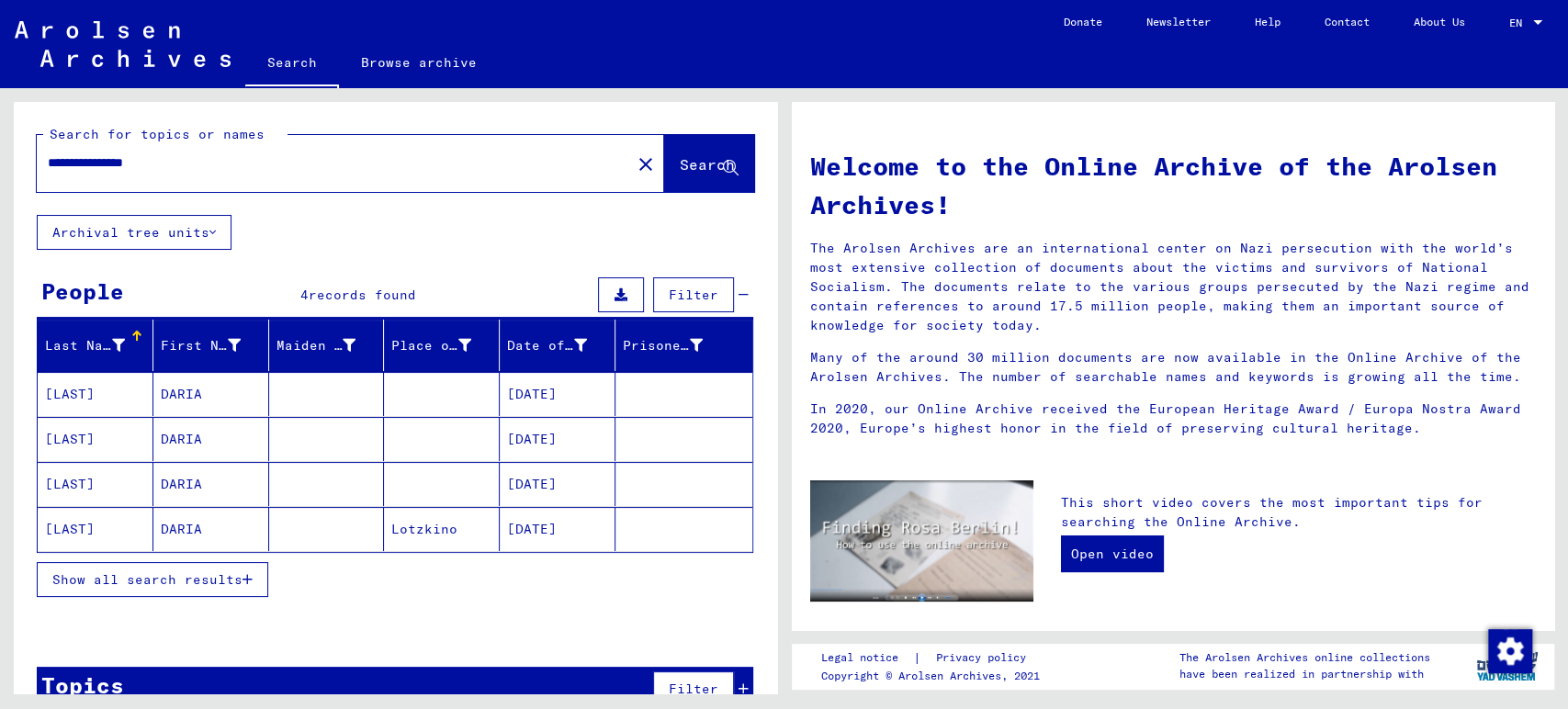 click on "DARIA" 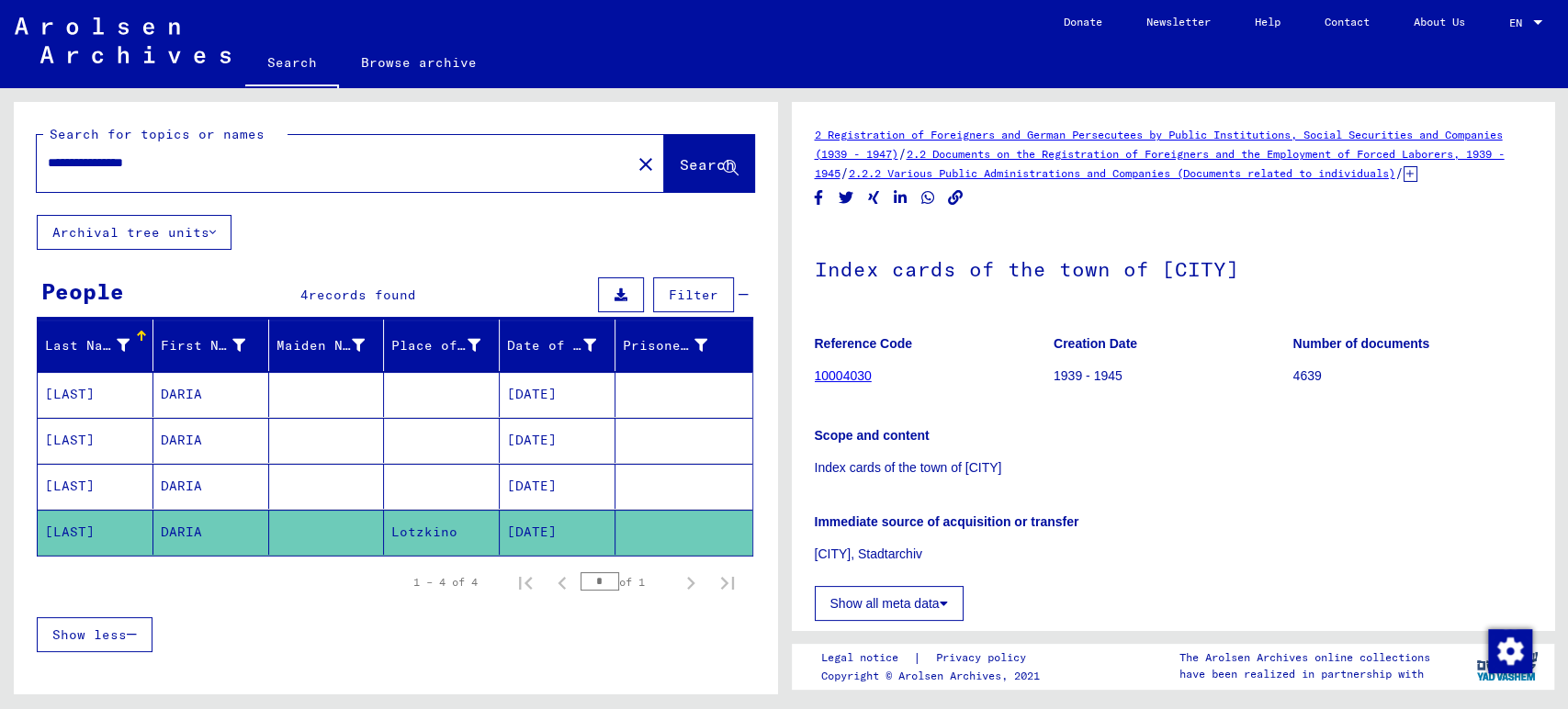 scroll, scrollTop: 0, scrollLeft: 0, axis: both 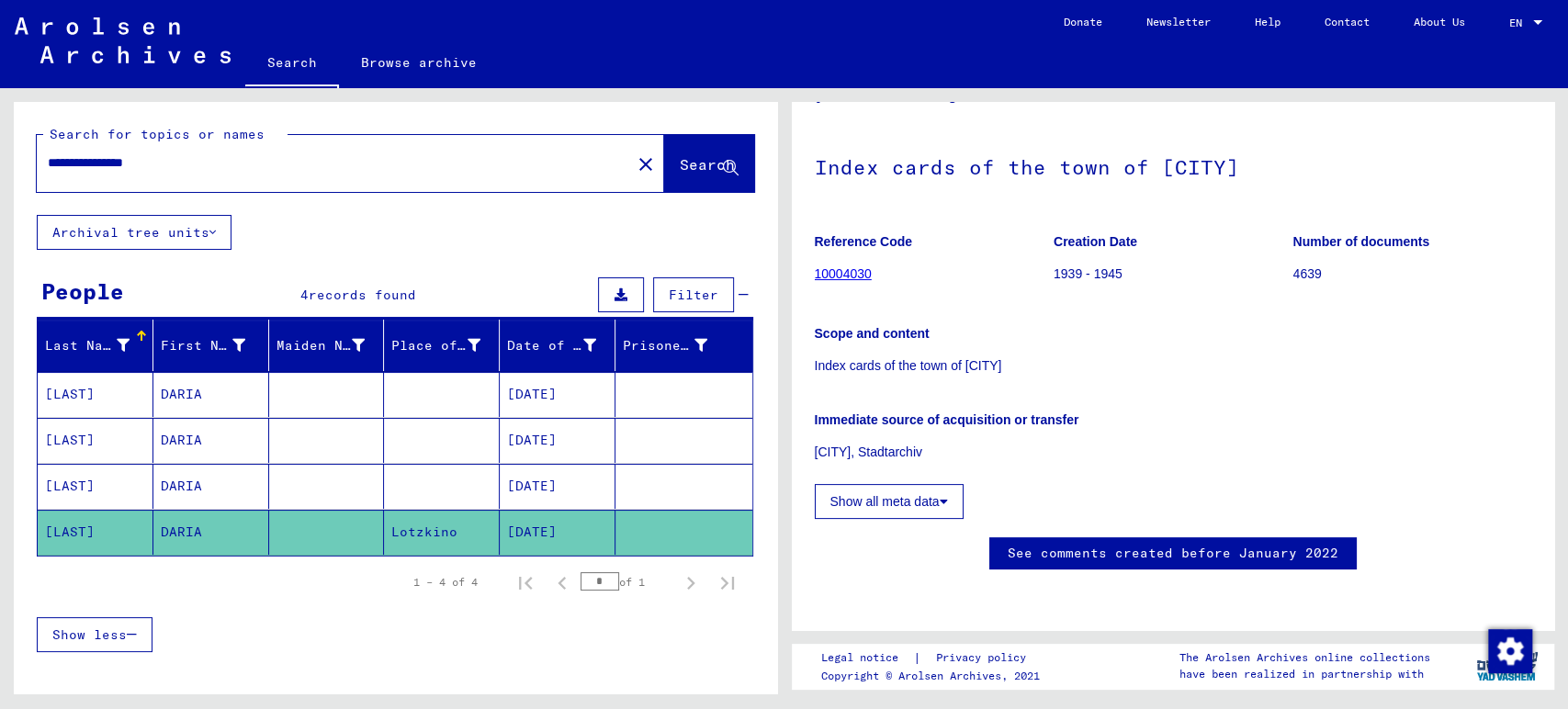 click on "DARIA" at bounding box center (211, 532) 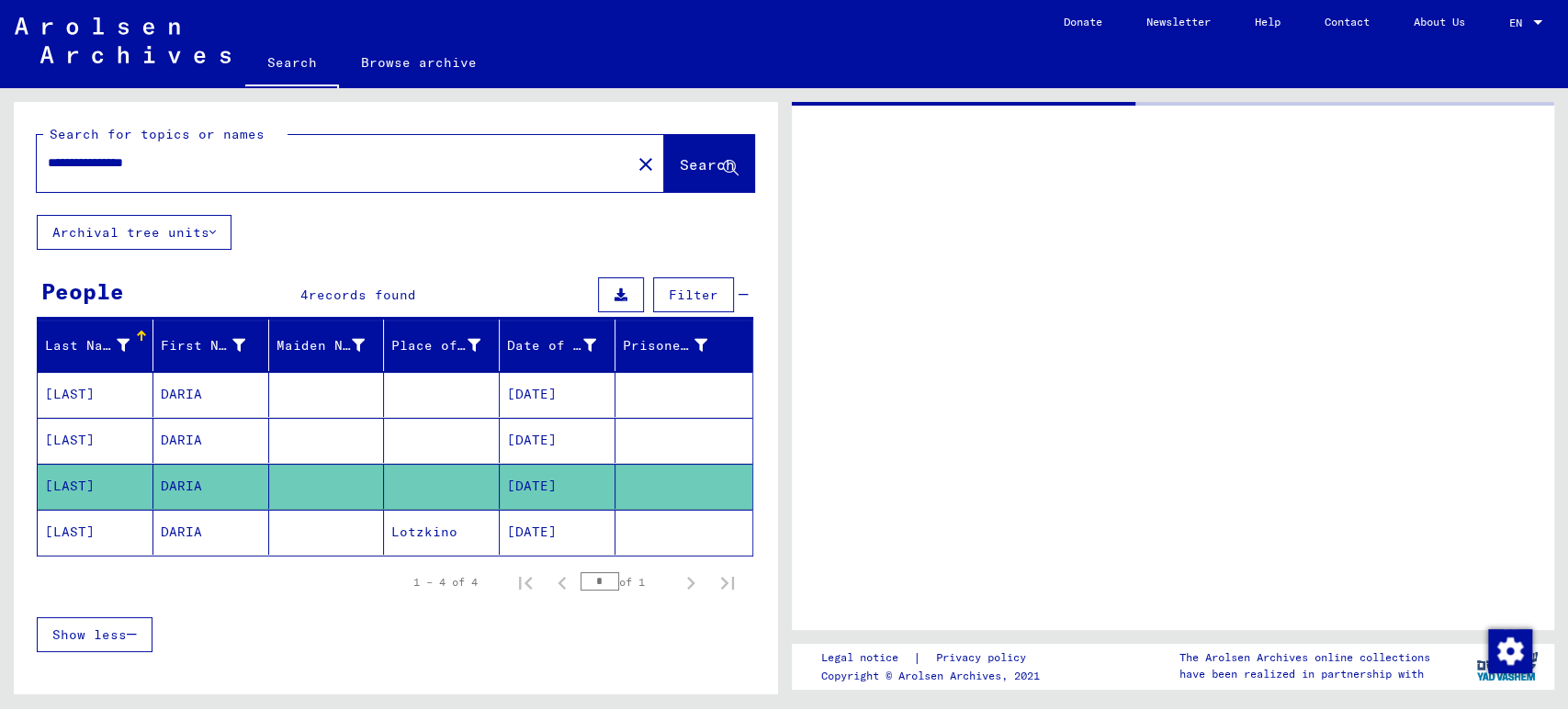 scroll, scrollTop: 0, scrollLeft: 0, axis: both 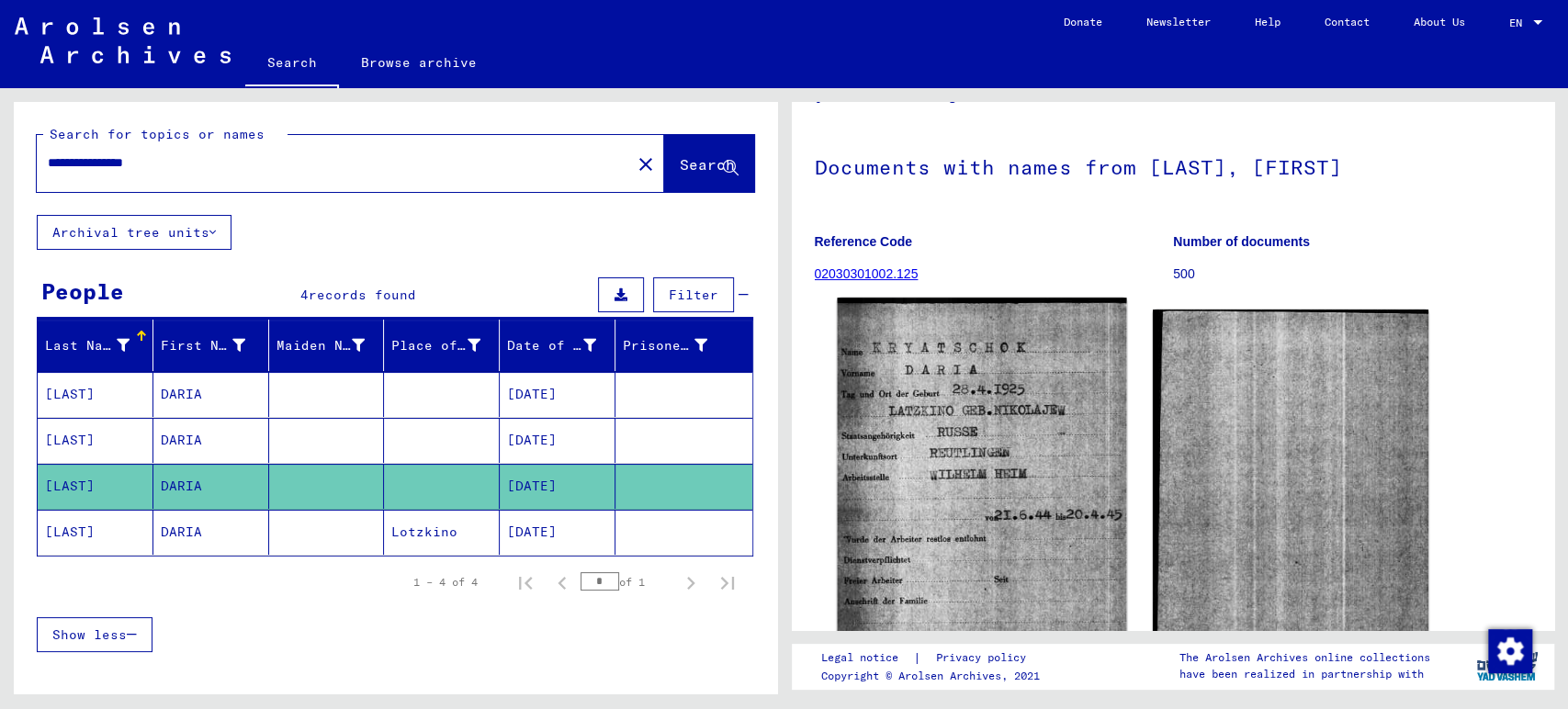 click 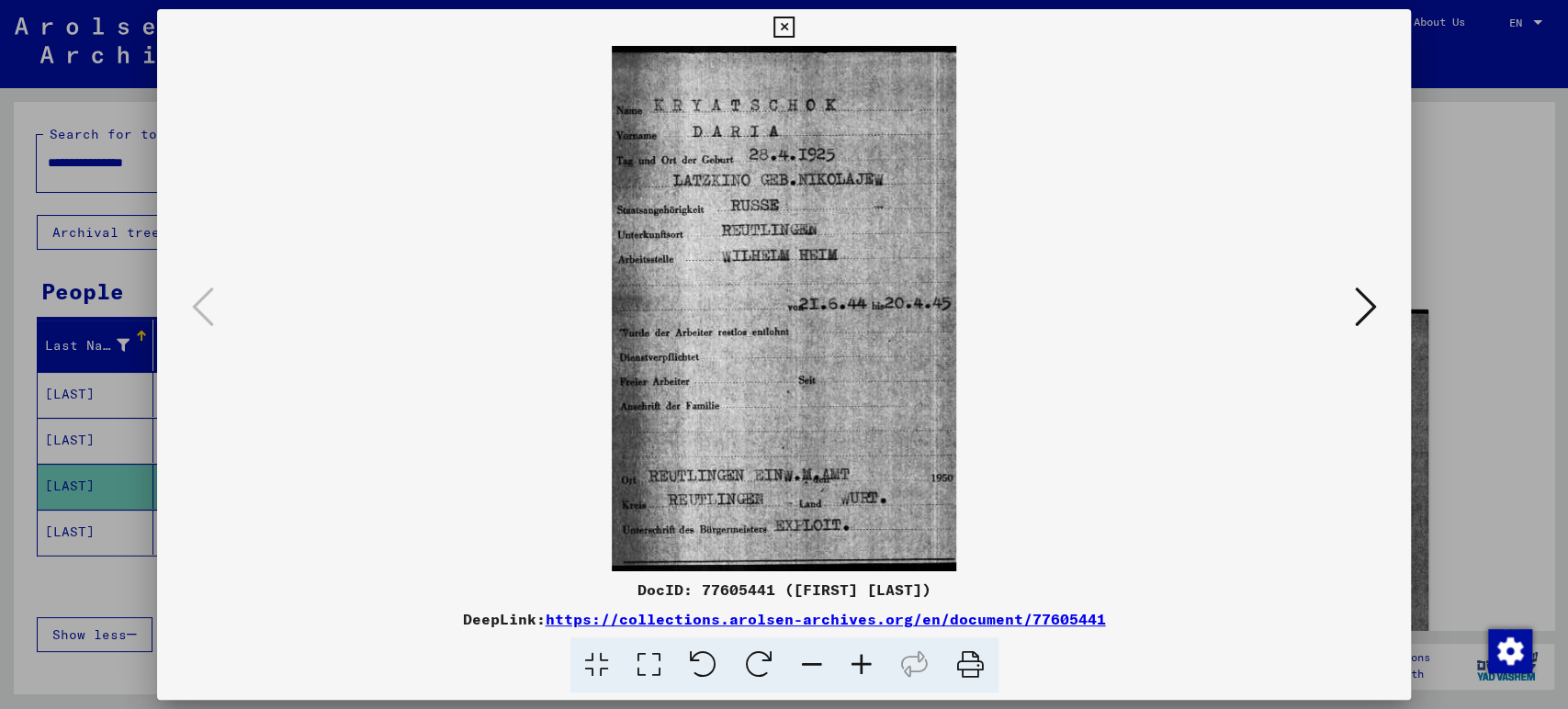 type 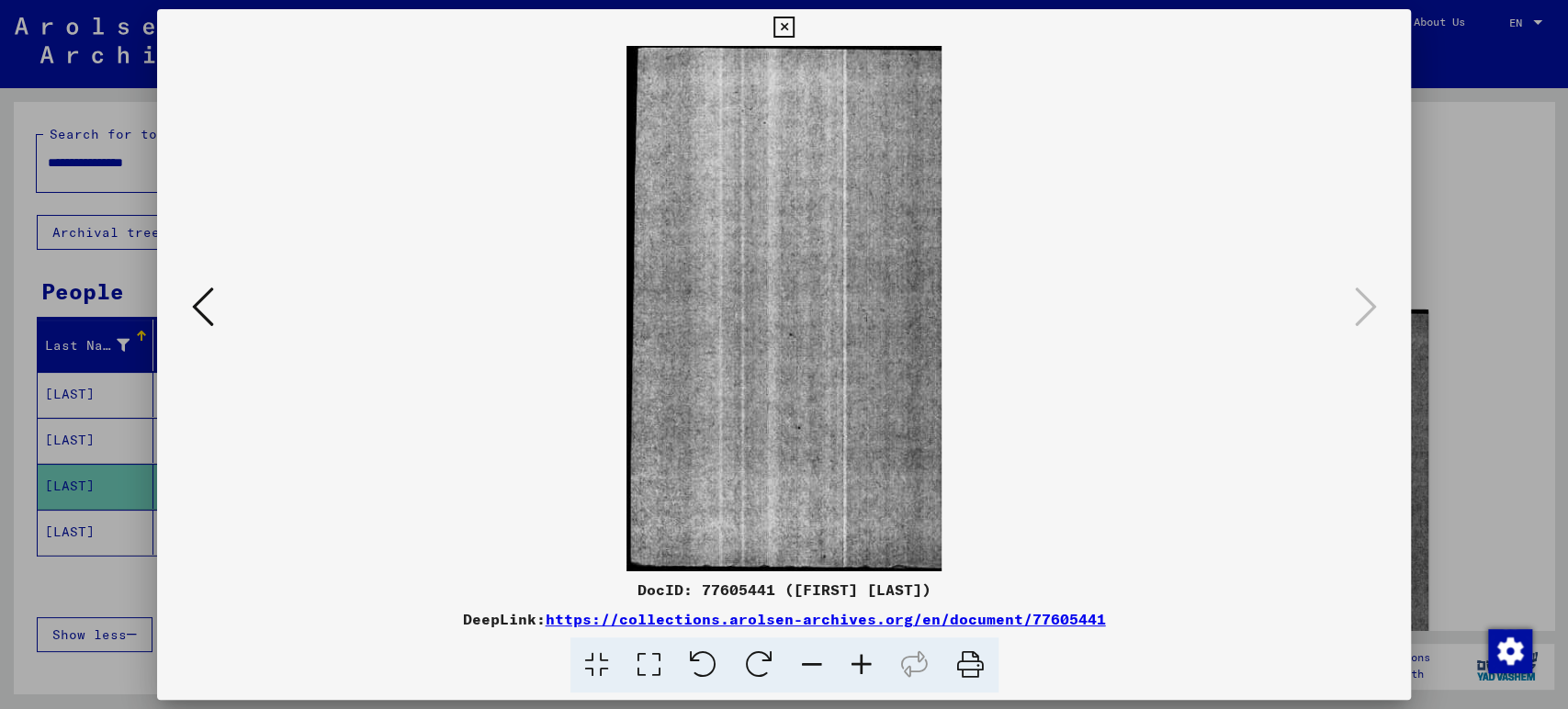 click at bounding box center [784, 28] 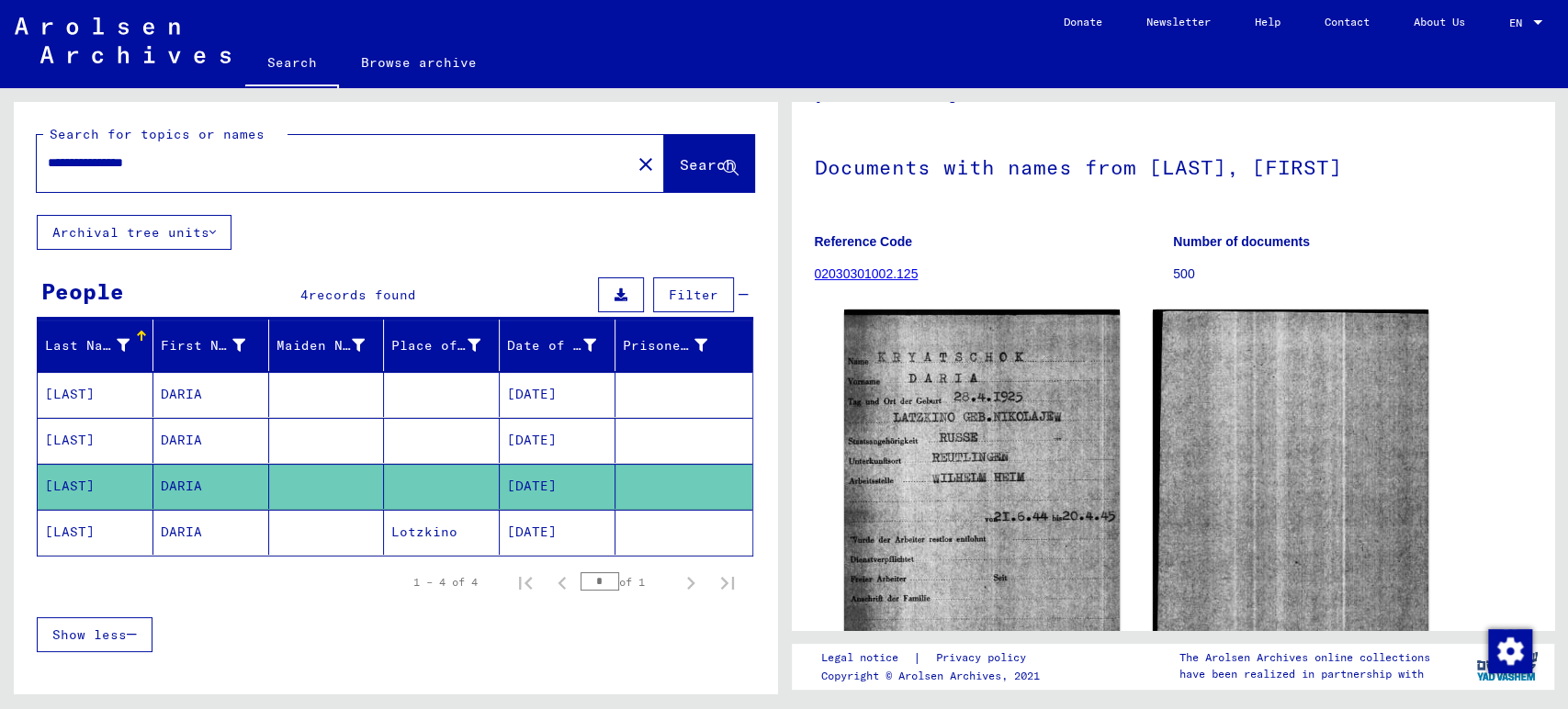click at bounding box center (442, 486) 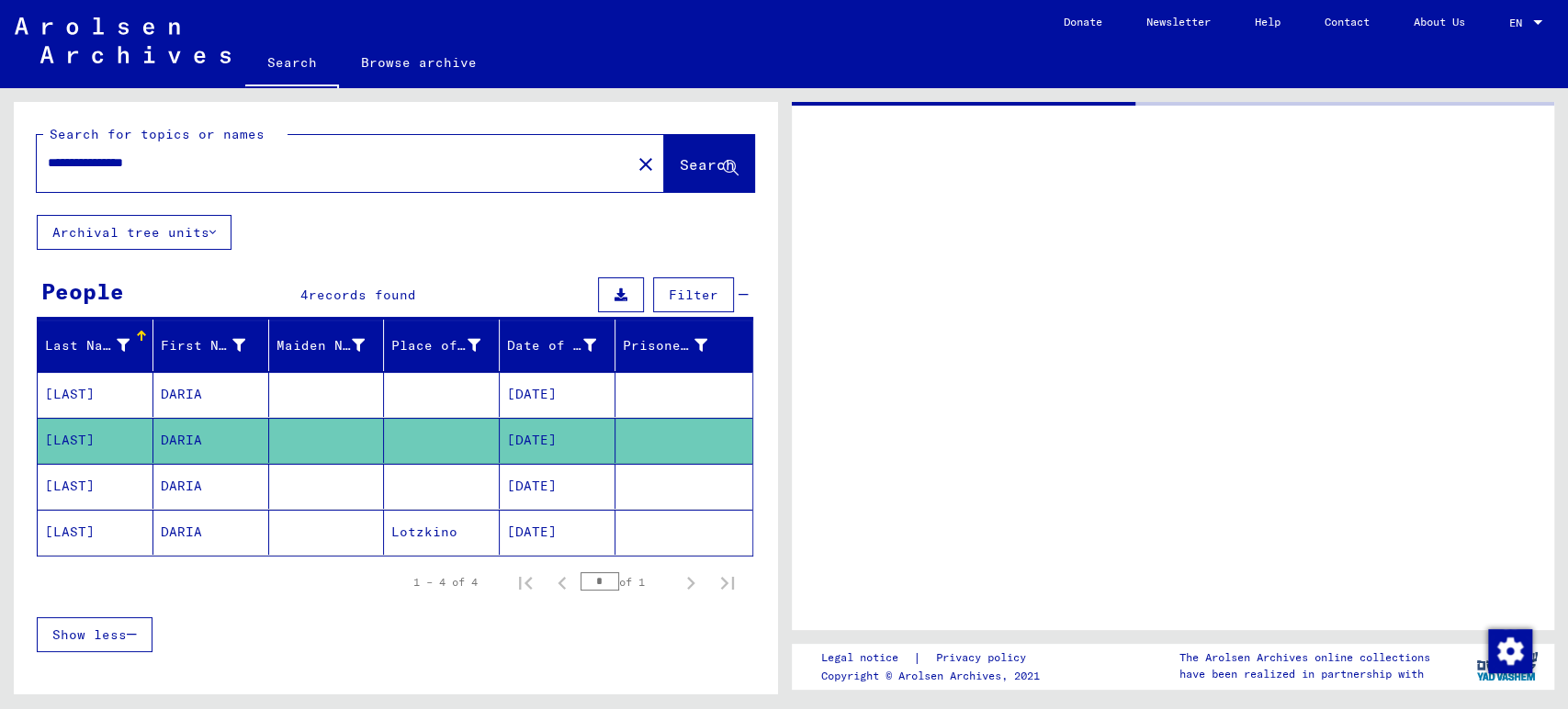 scroll, scrollTop: 0, scrollLeft: 0, axis: both 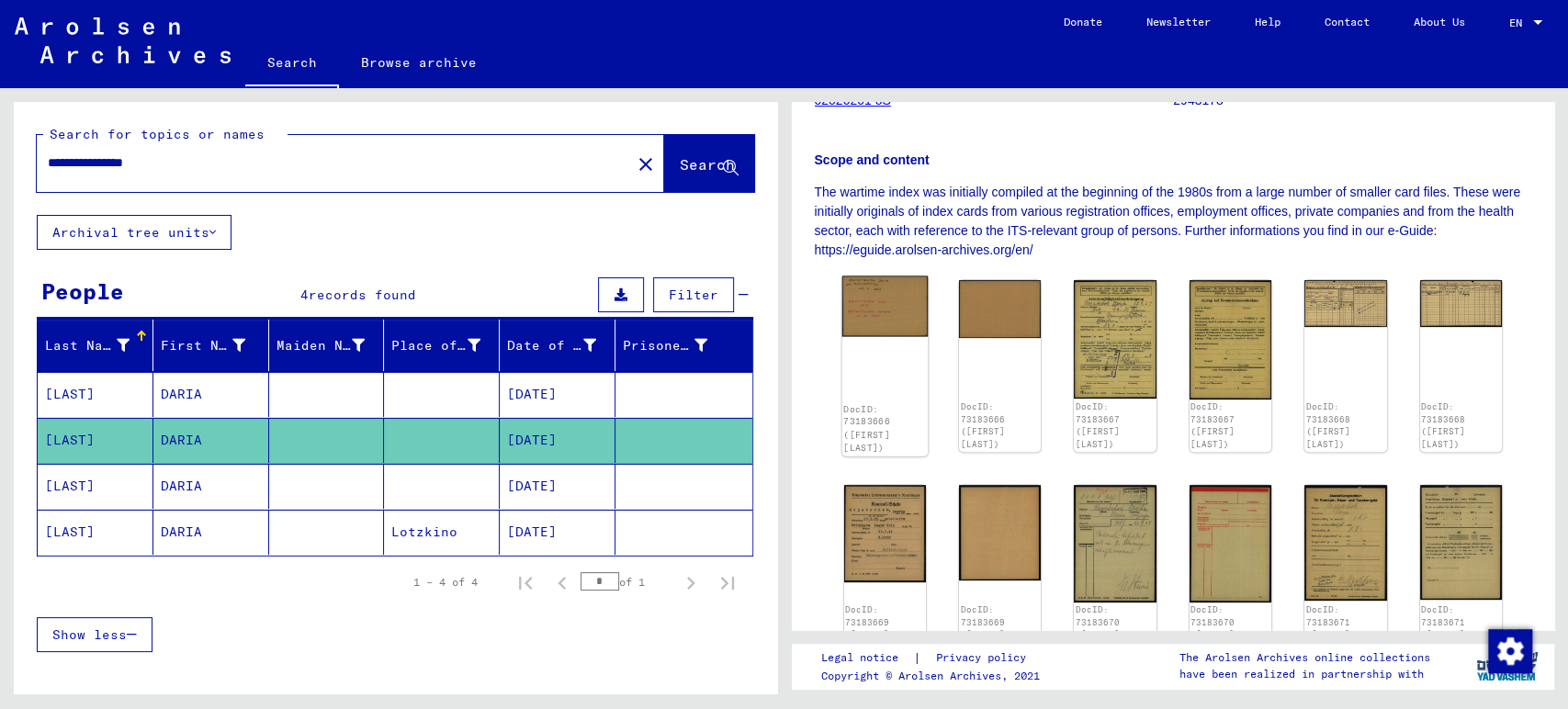 click 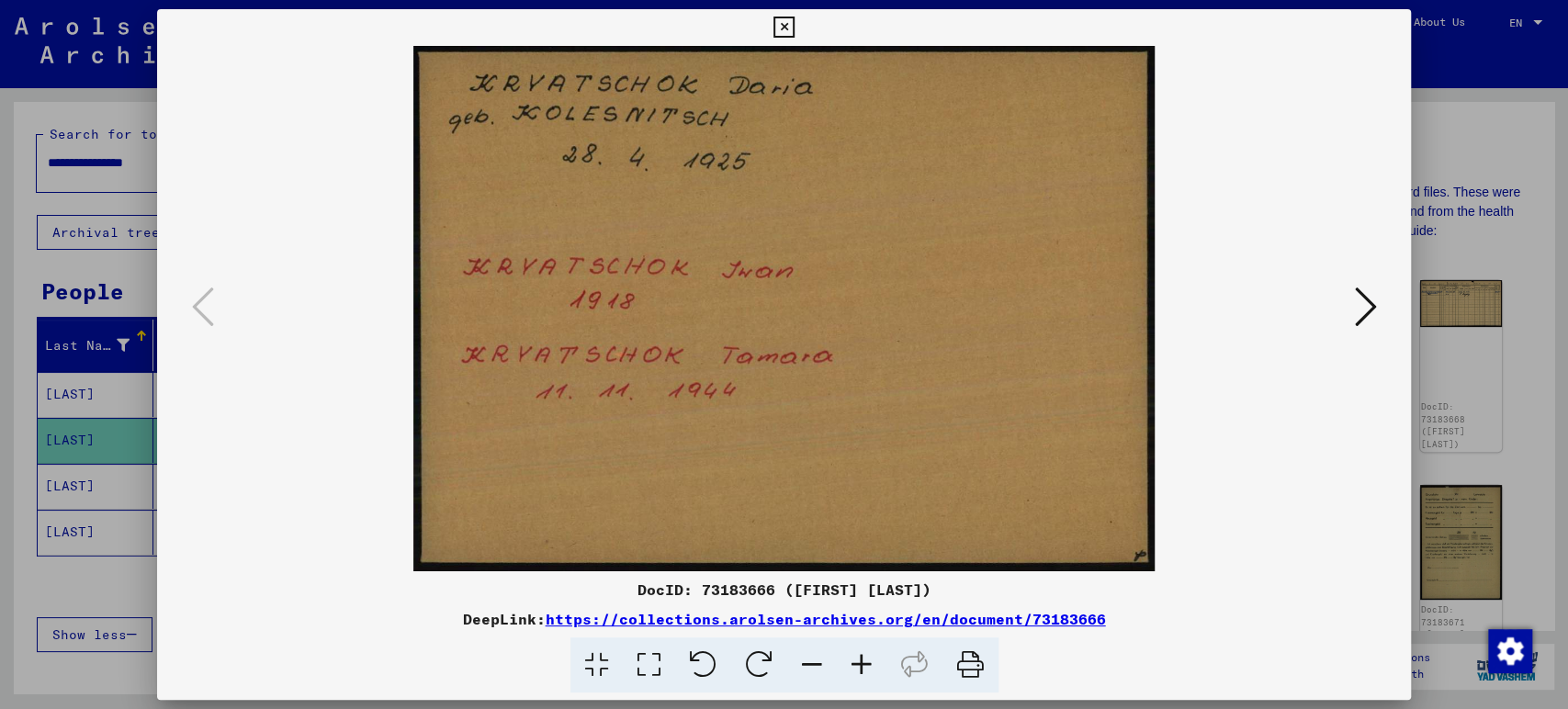 type 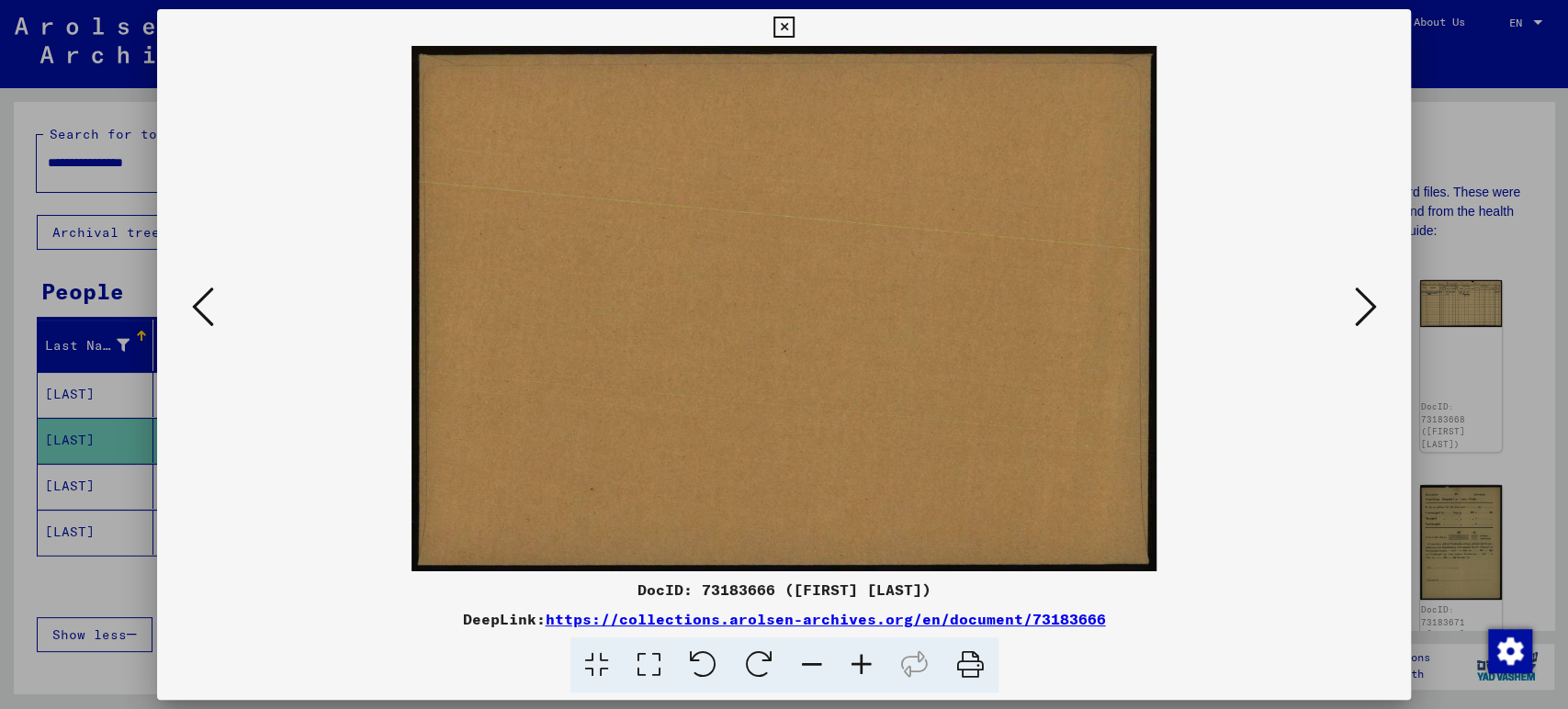 click at bounding box center (1365, 307) 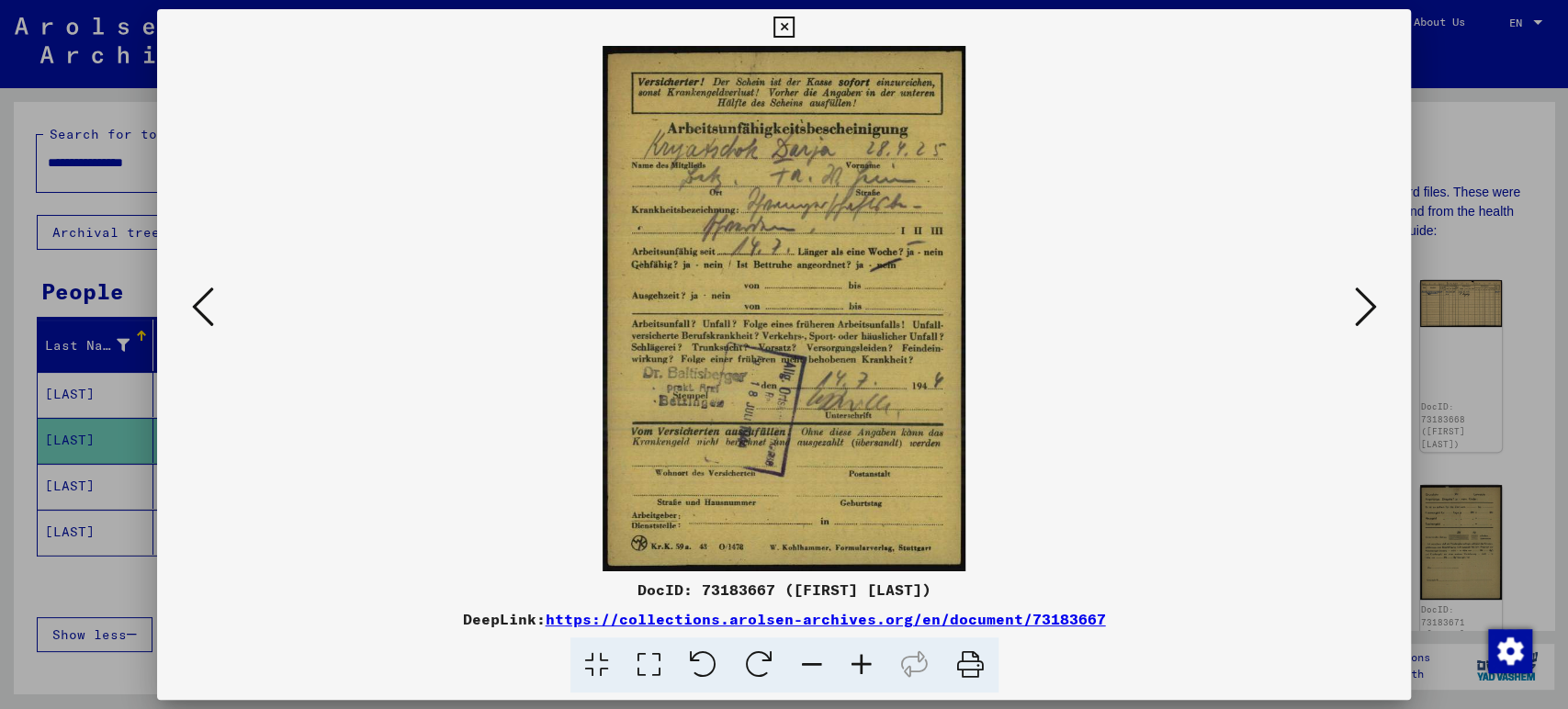 click at bounding box center (1365, 307) 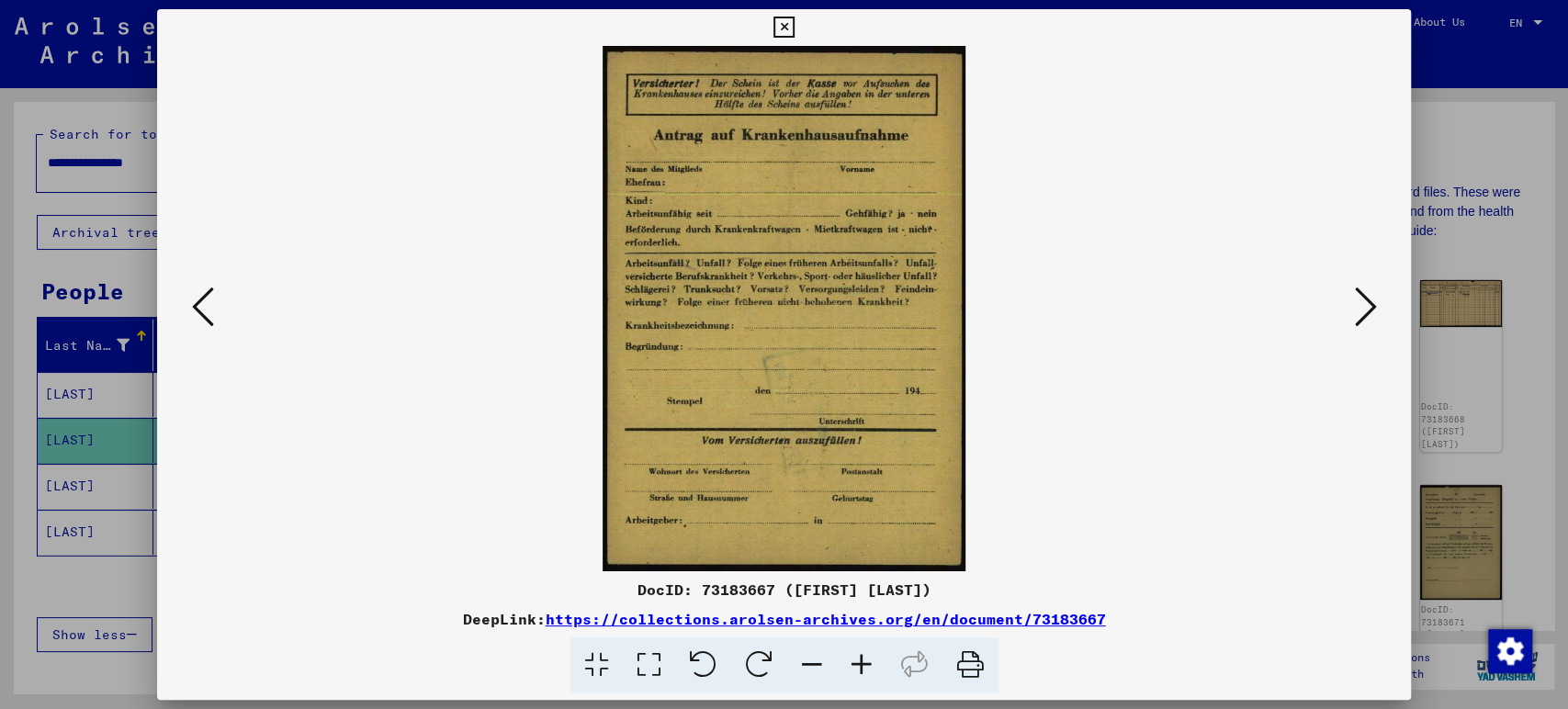 click at bounding box center [1365, 307] 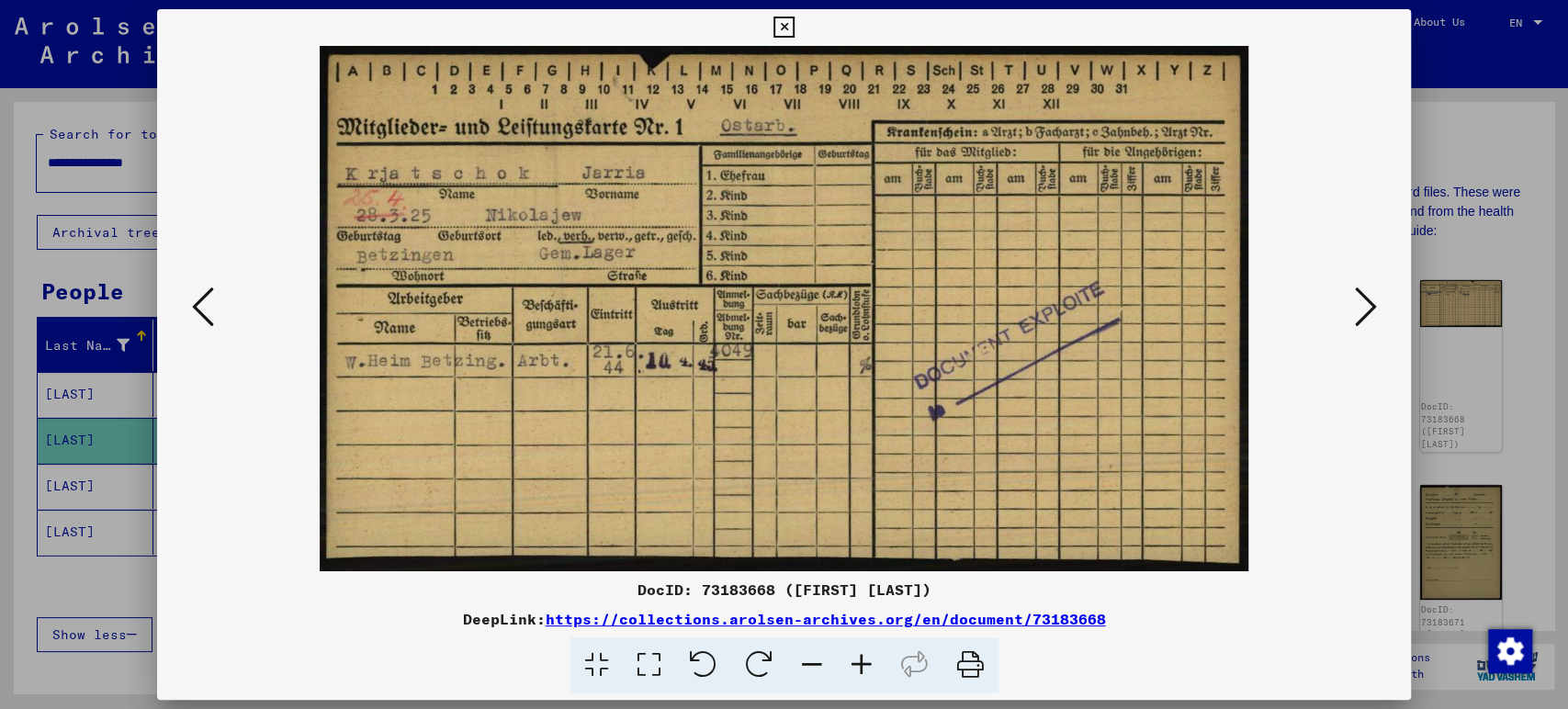 click at bounding box center (1365, 307) 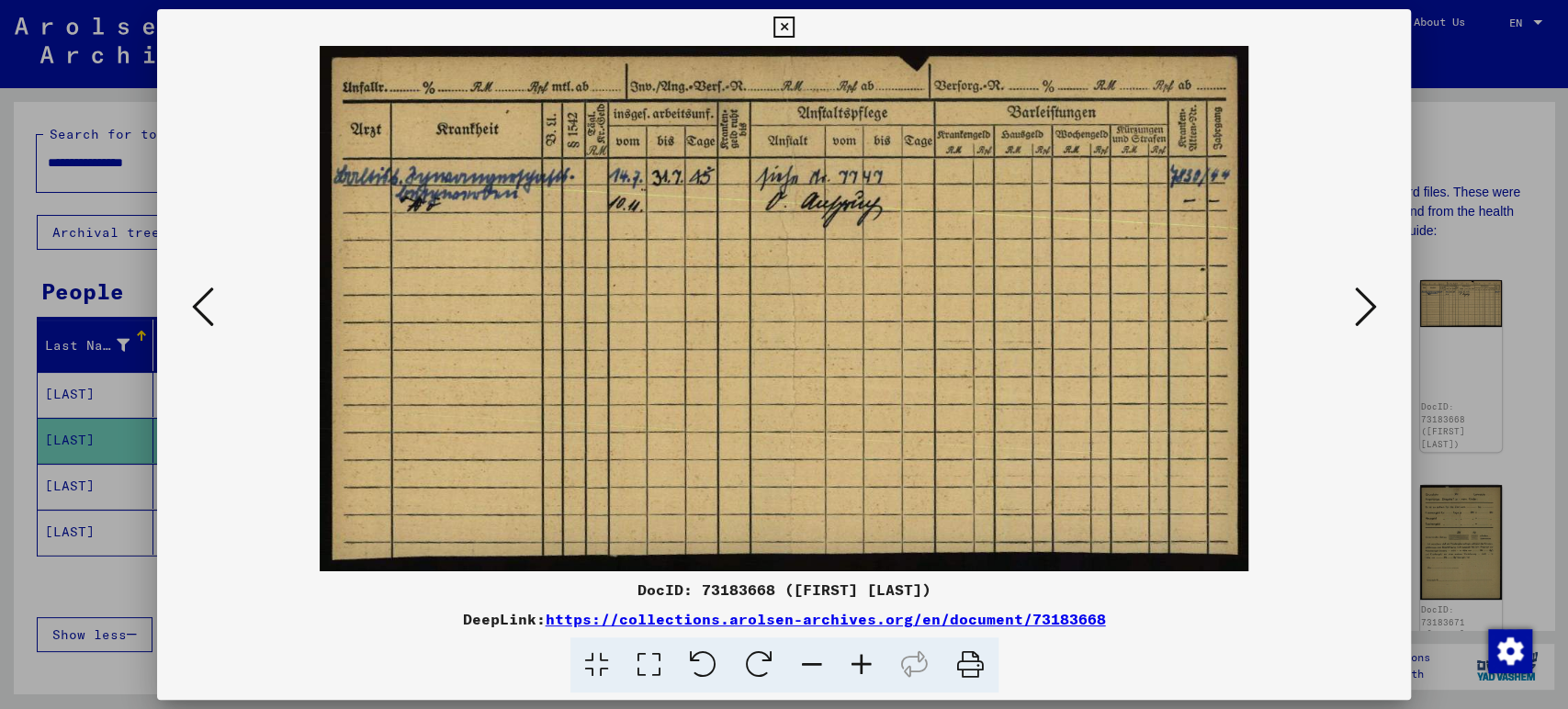 click at bounding box center [1365, 307] 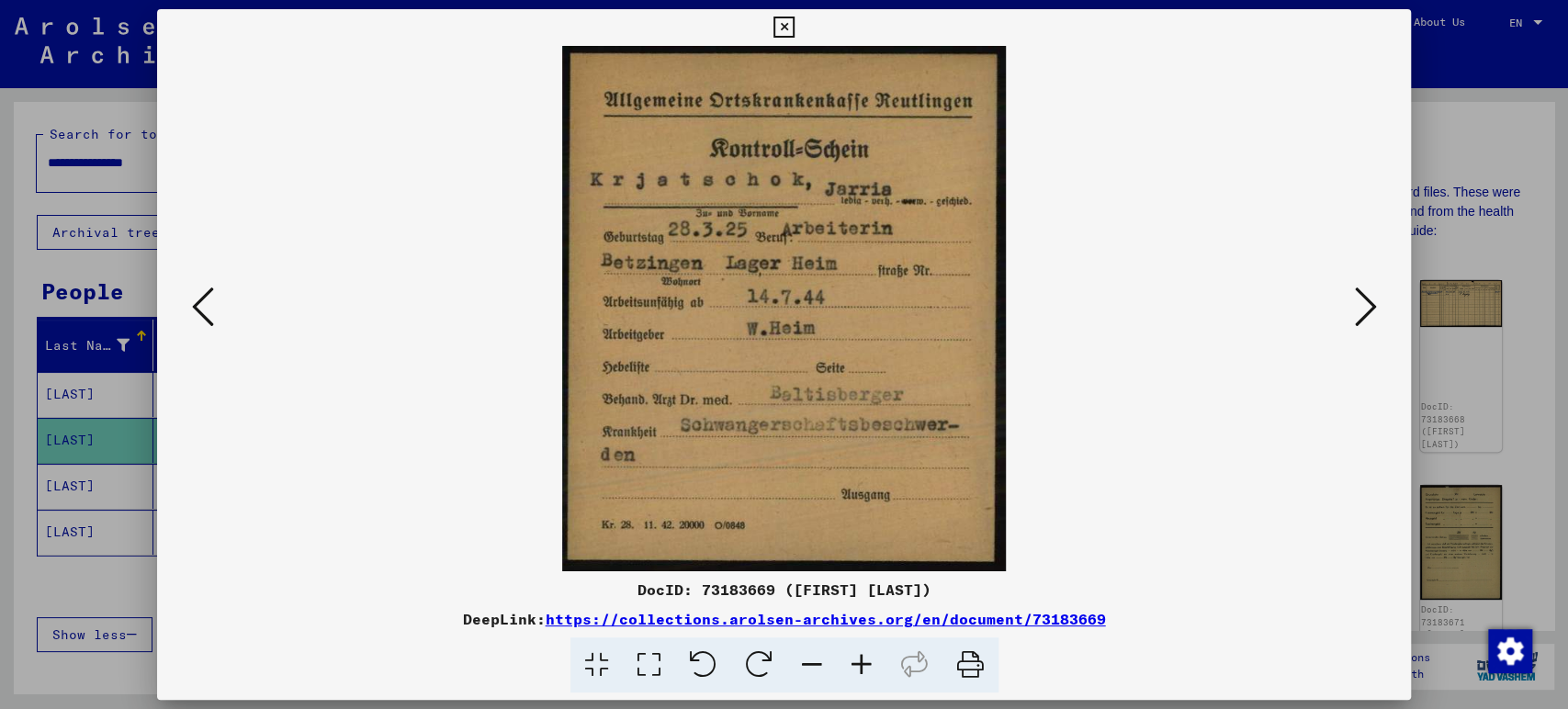 click at bounding box center (1365, 307) 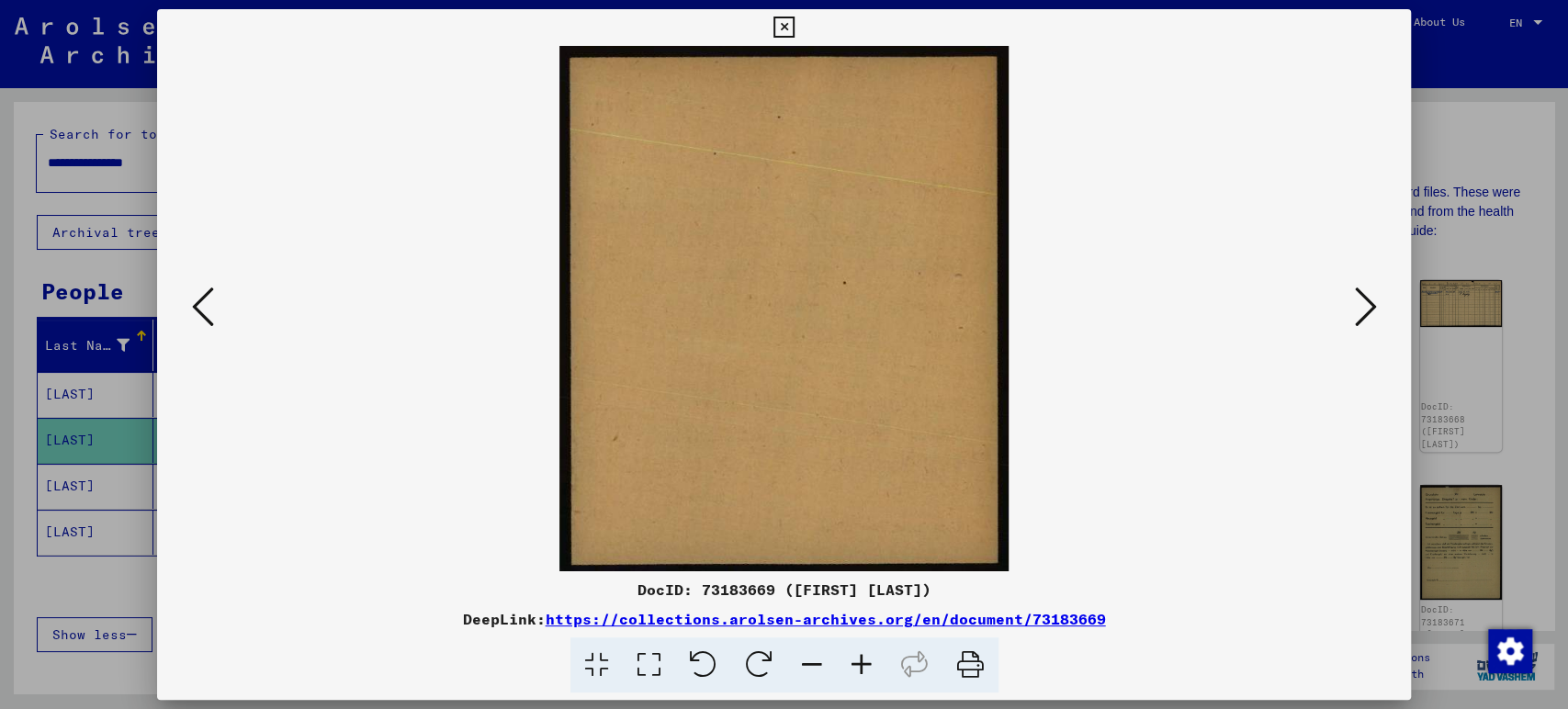 click at bounding box center (1365, 307) 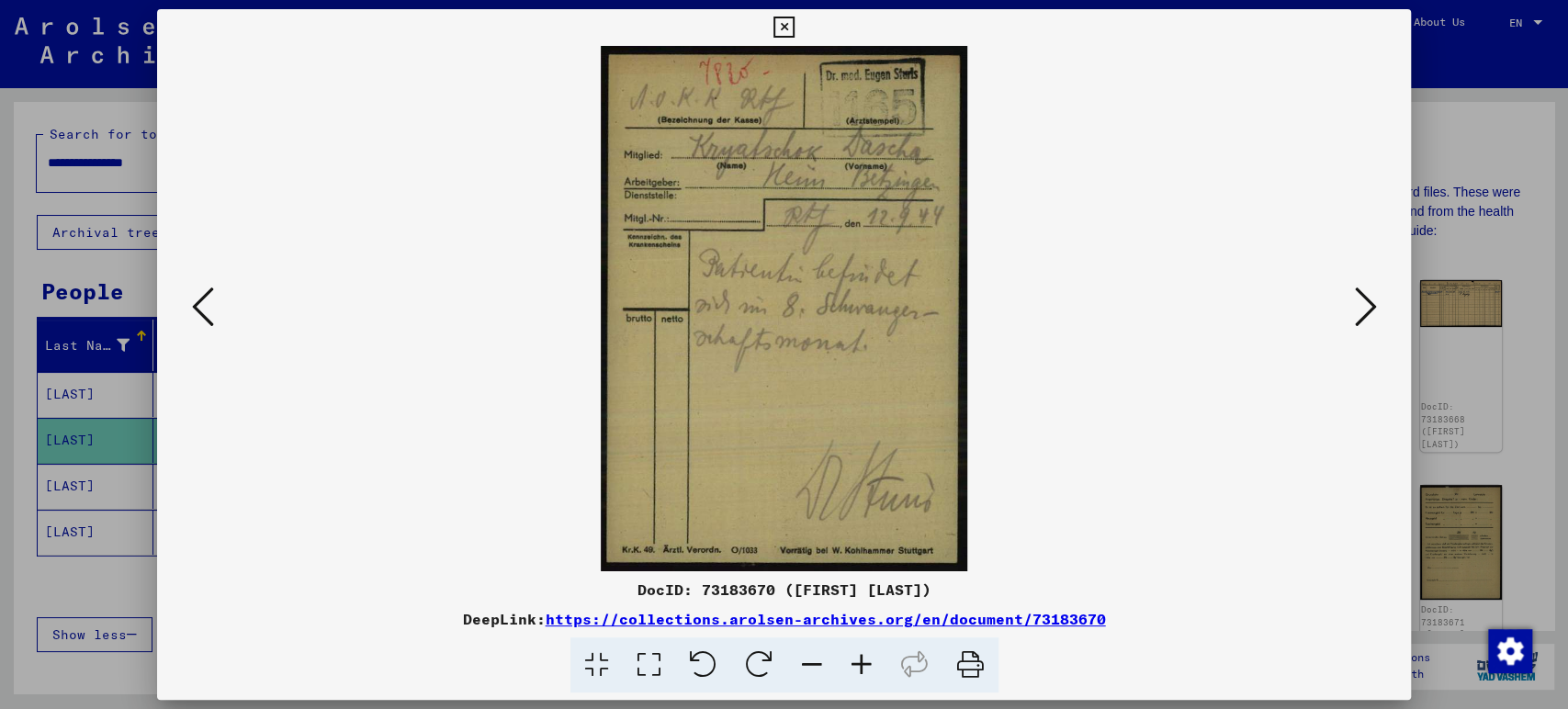 click at bounding box center [1365, 307] 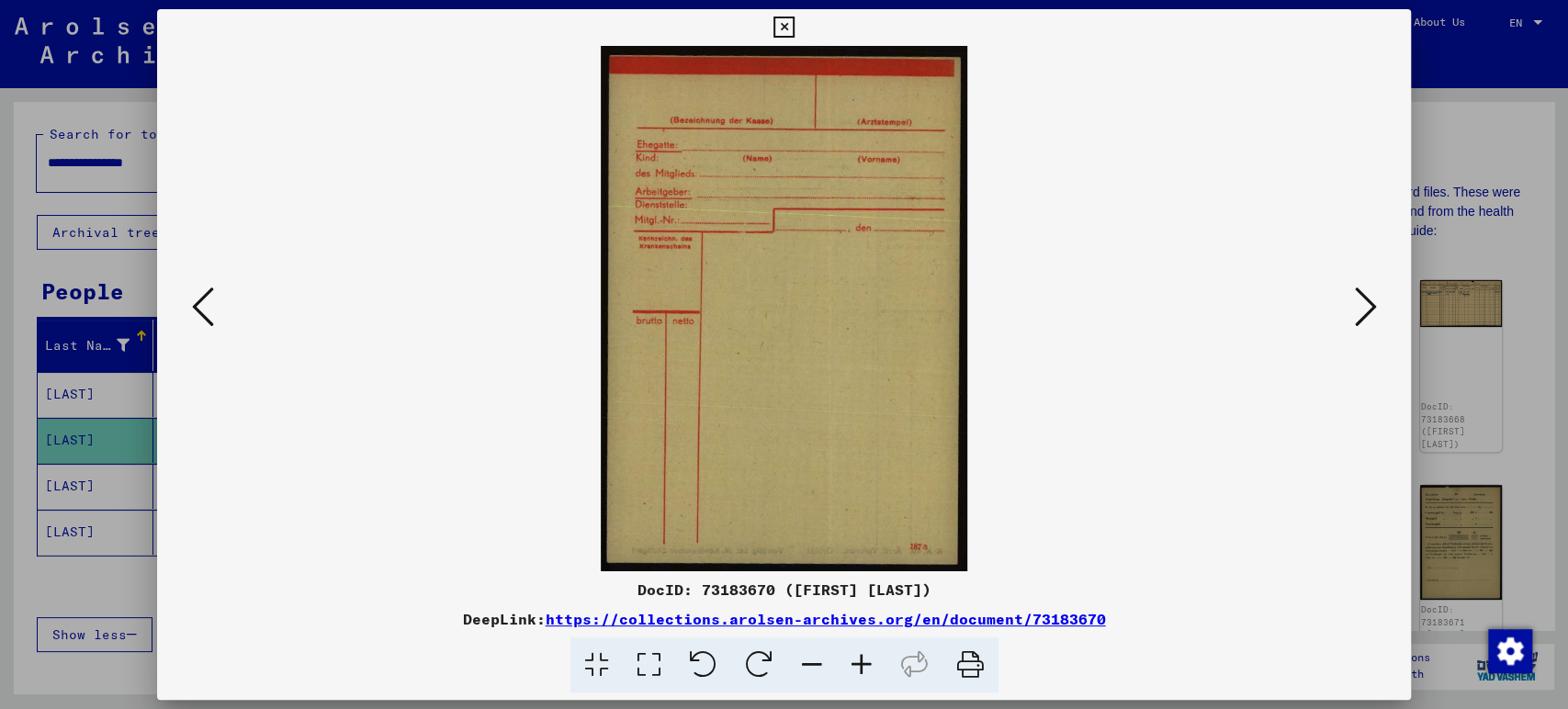 click at bounding box center [1365, 307] 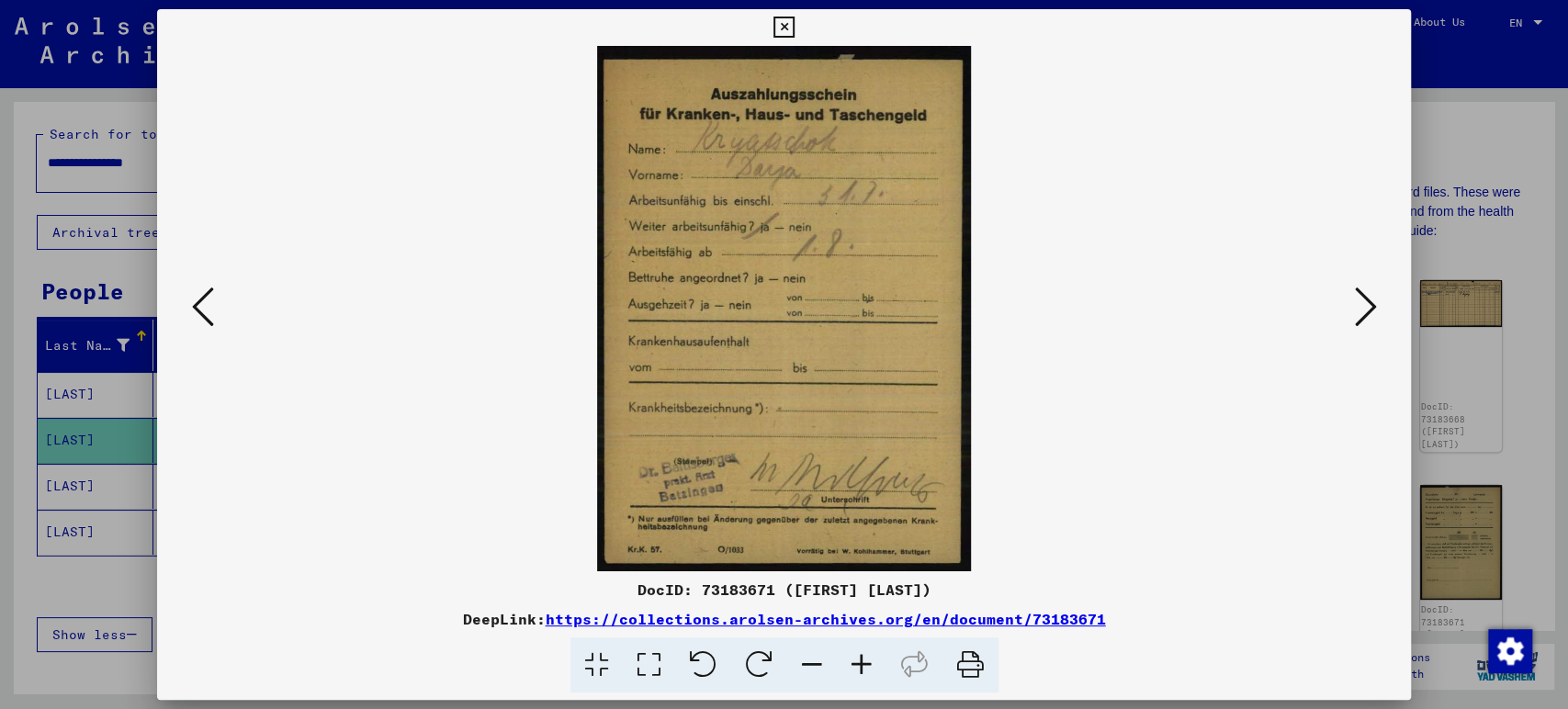 click at bounding box center (1365, 307) 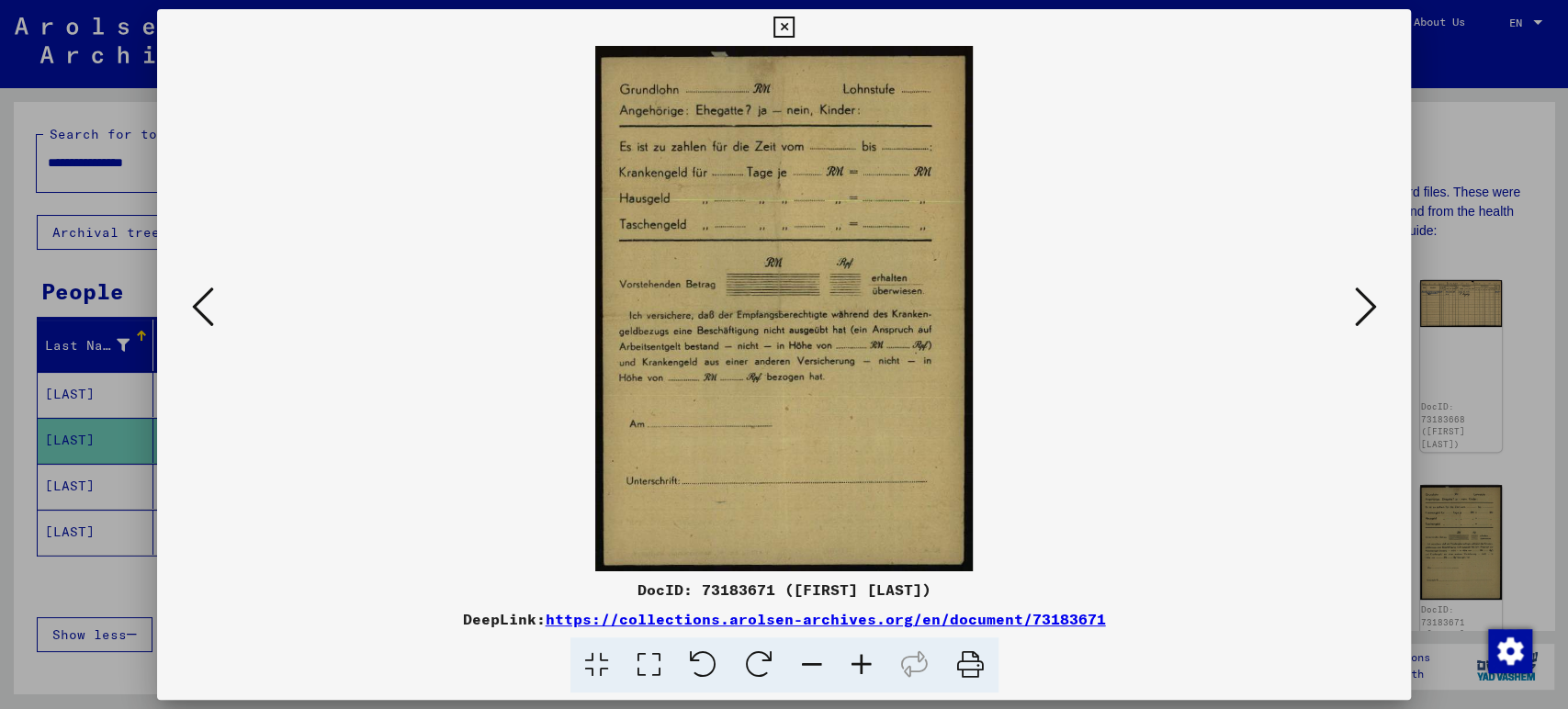 click at bounding box center (1365, 307) 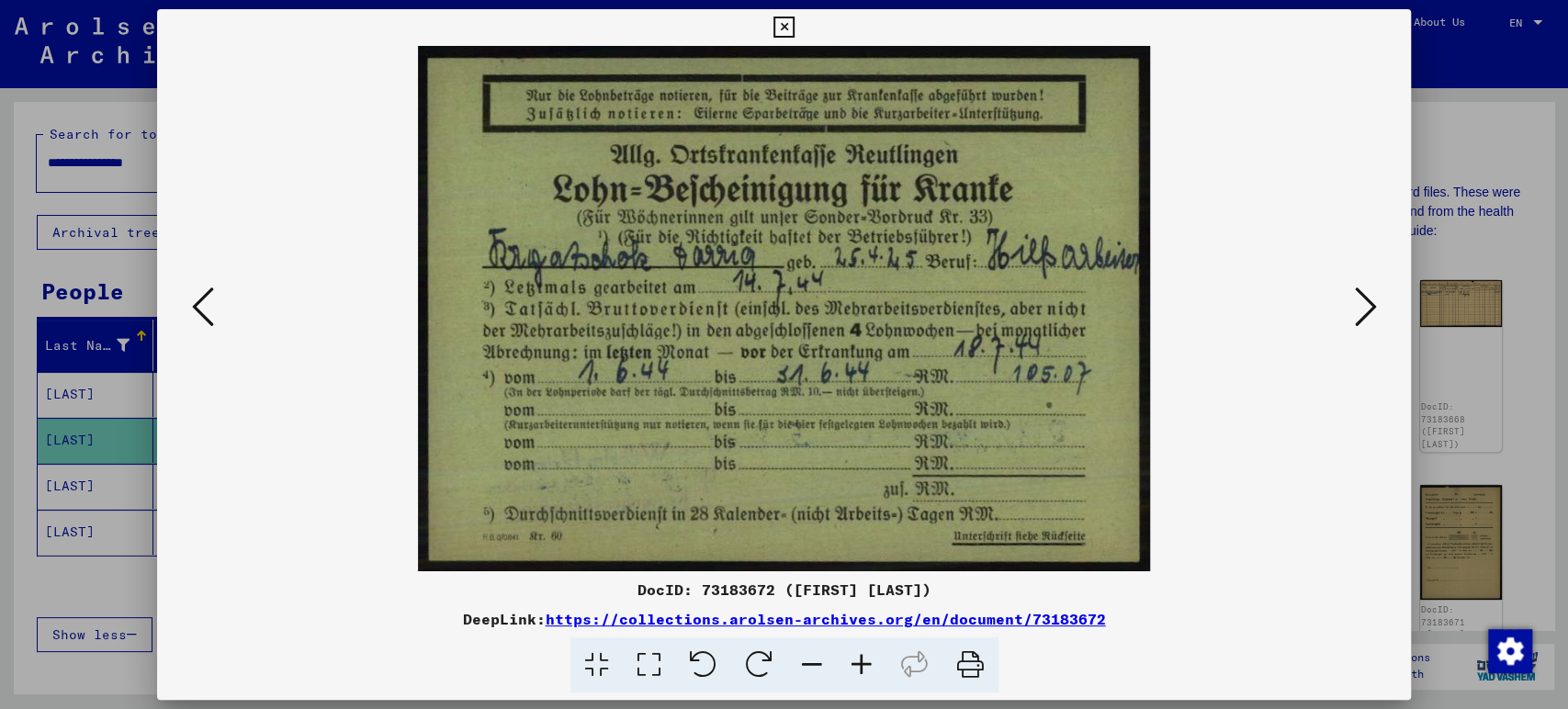click at bounding box center [1365, 307] 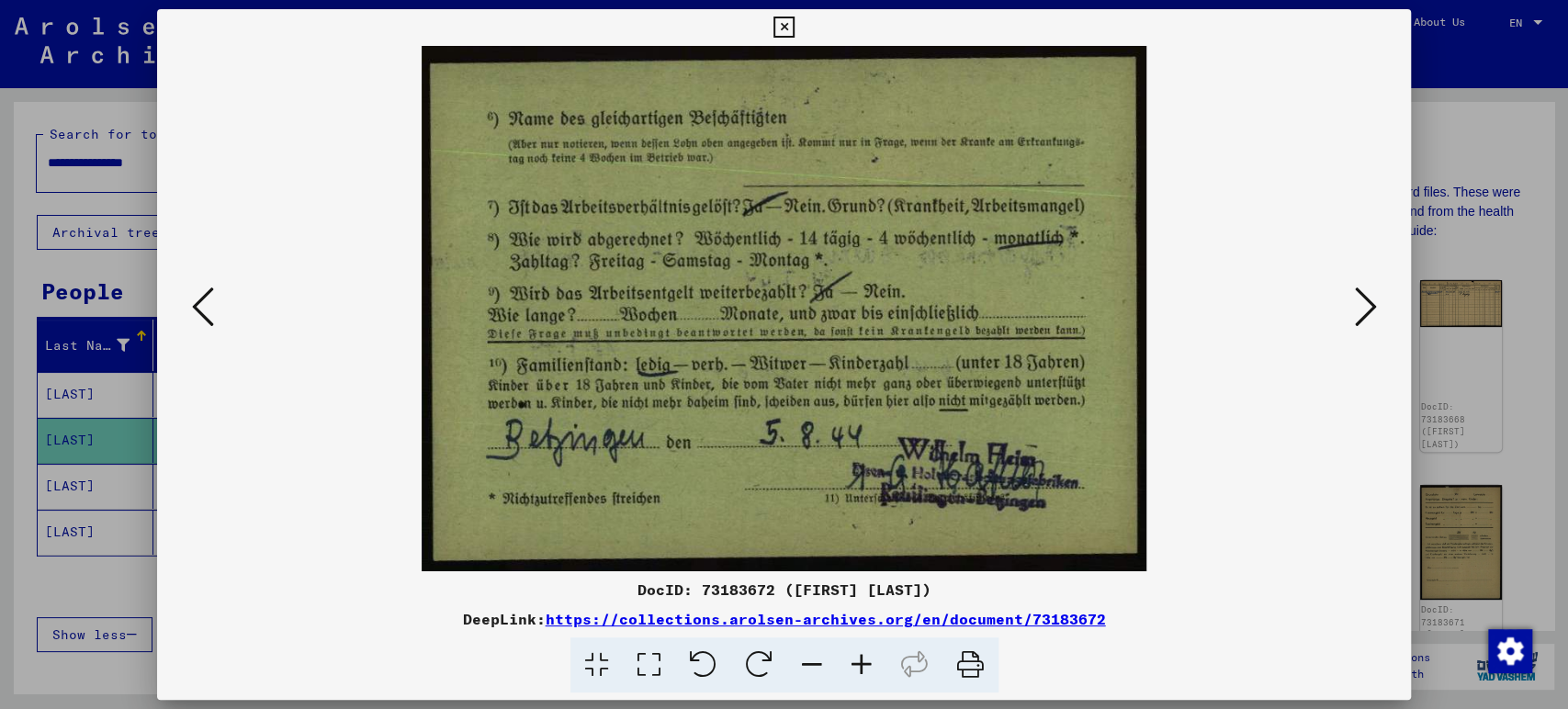 click at bounding box center [1365, 307] 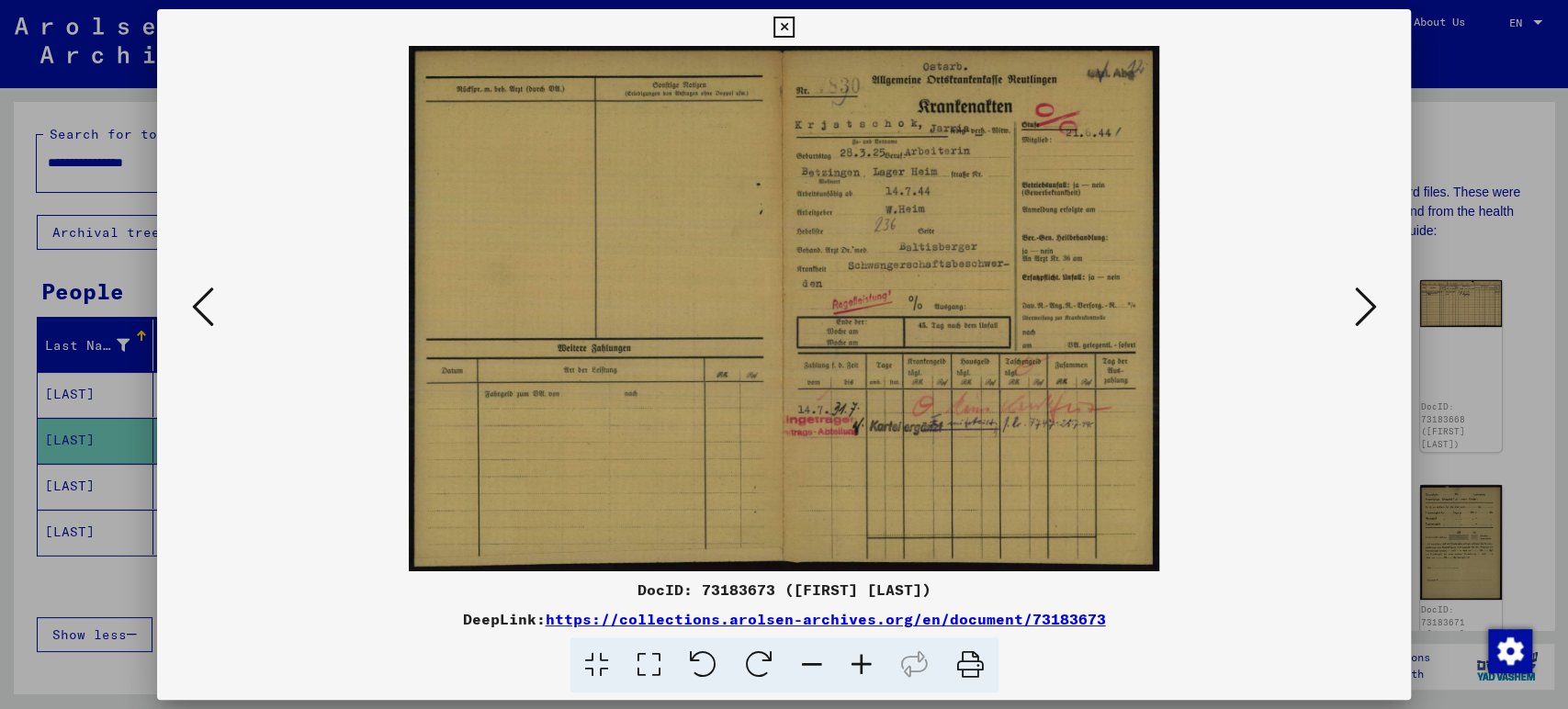click at bounding box center [1365, 307] 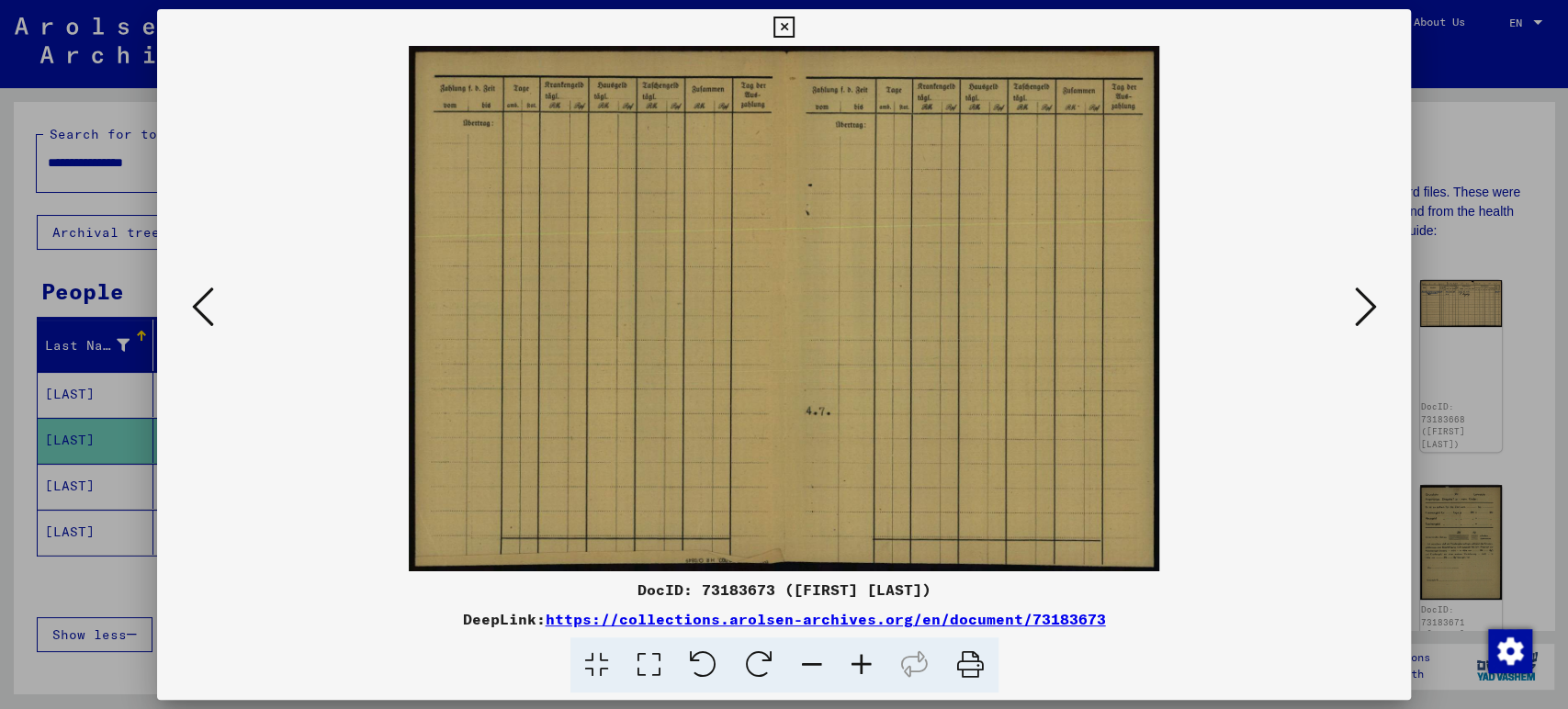 click at bounding box center [1365, 307] 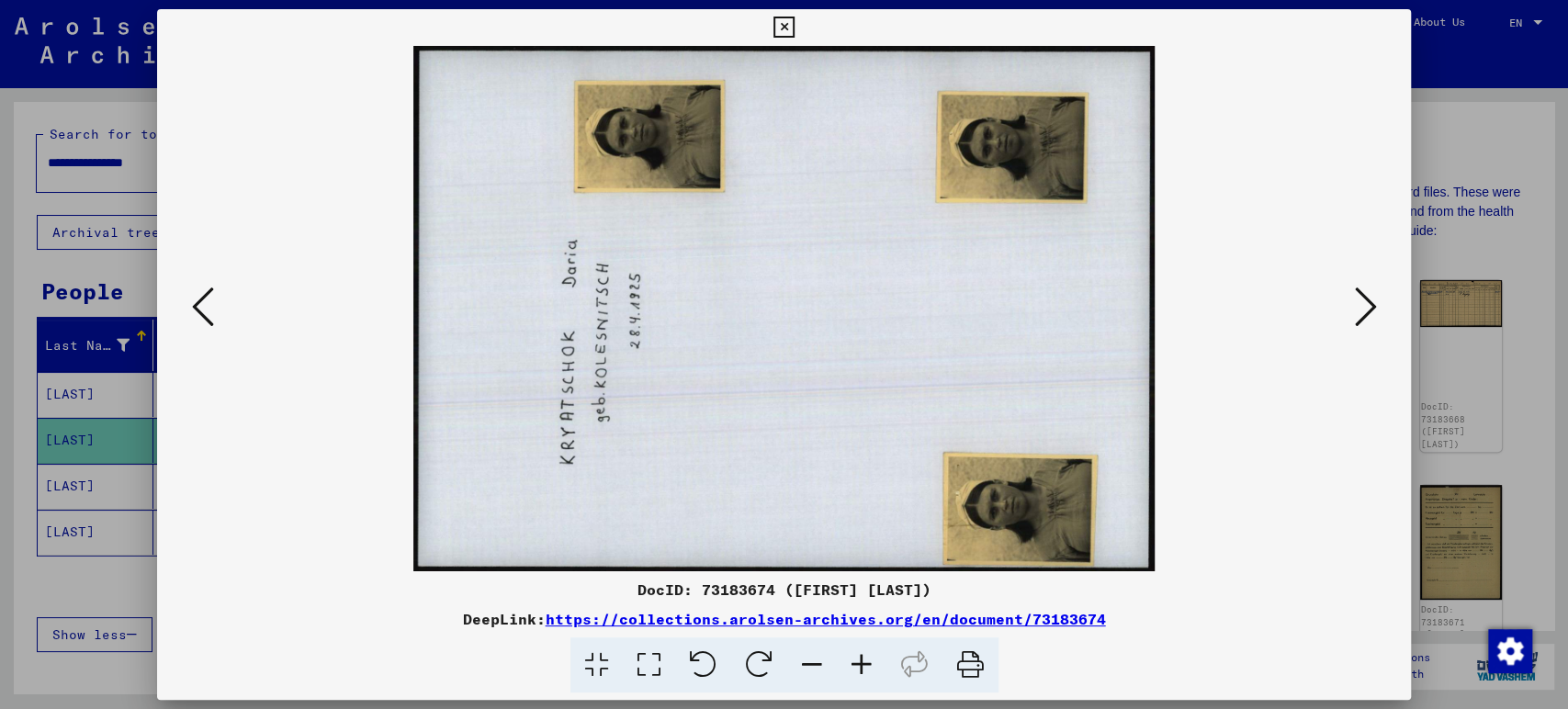 click at bounding box center [1365, 307] 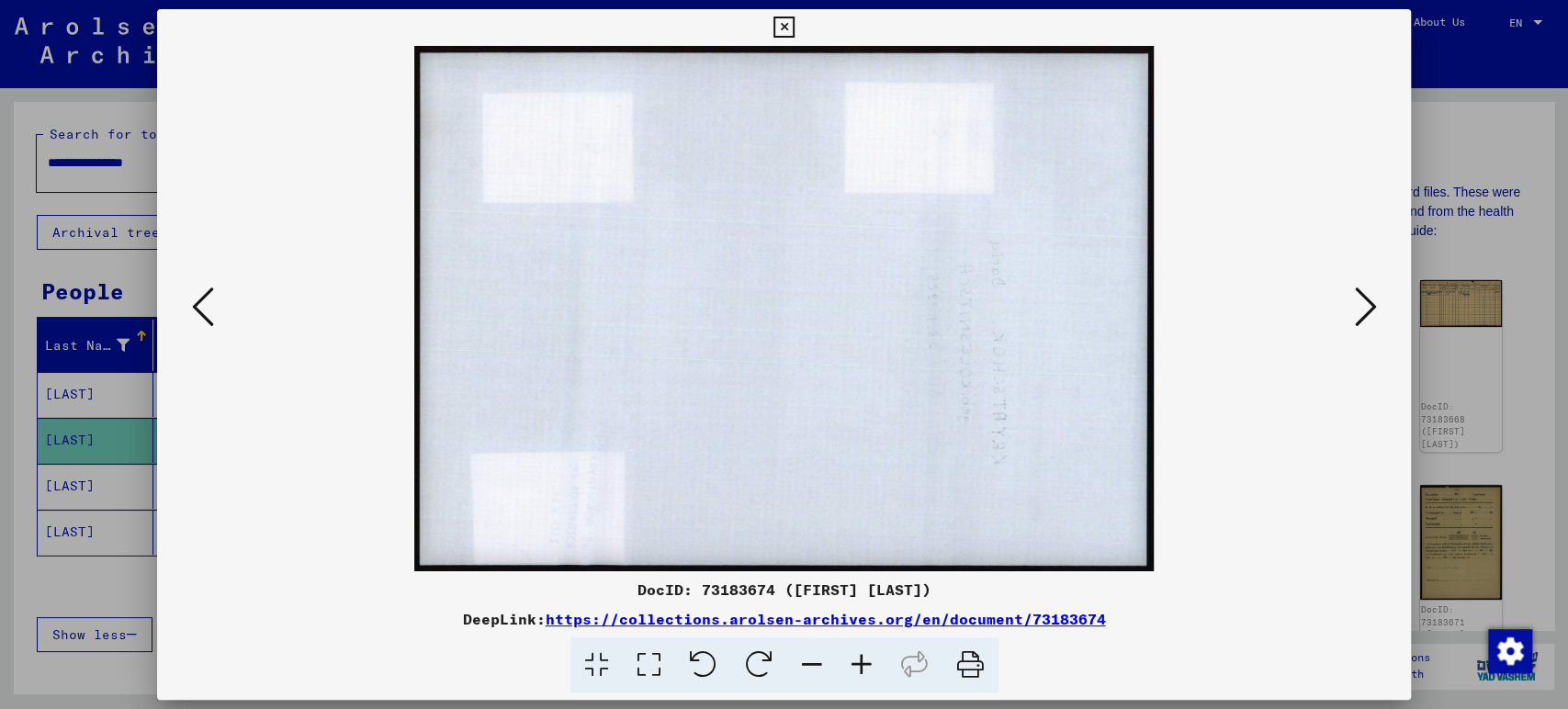 click at bounding box center [1365, 307] 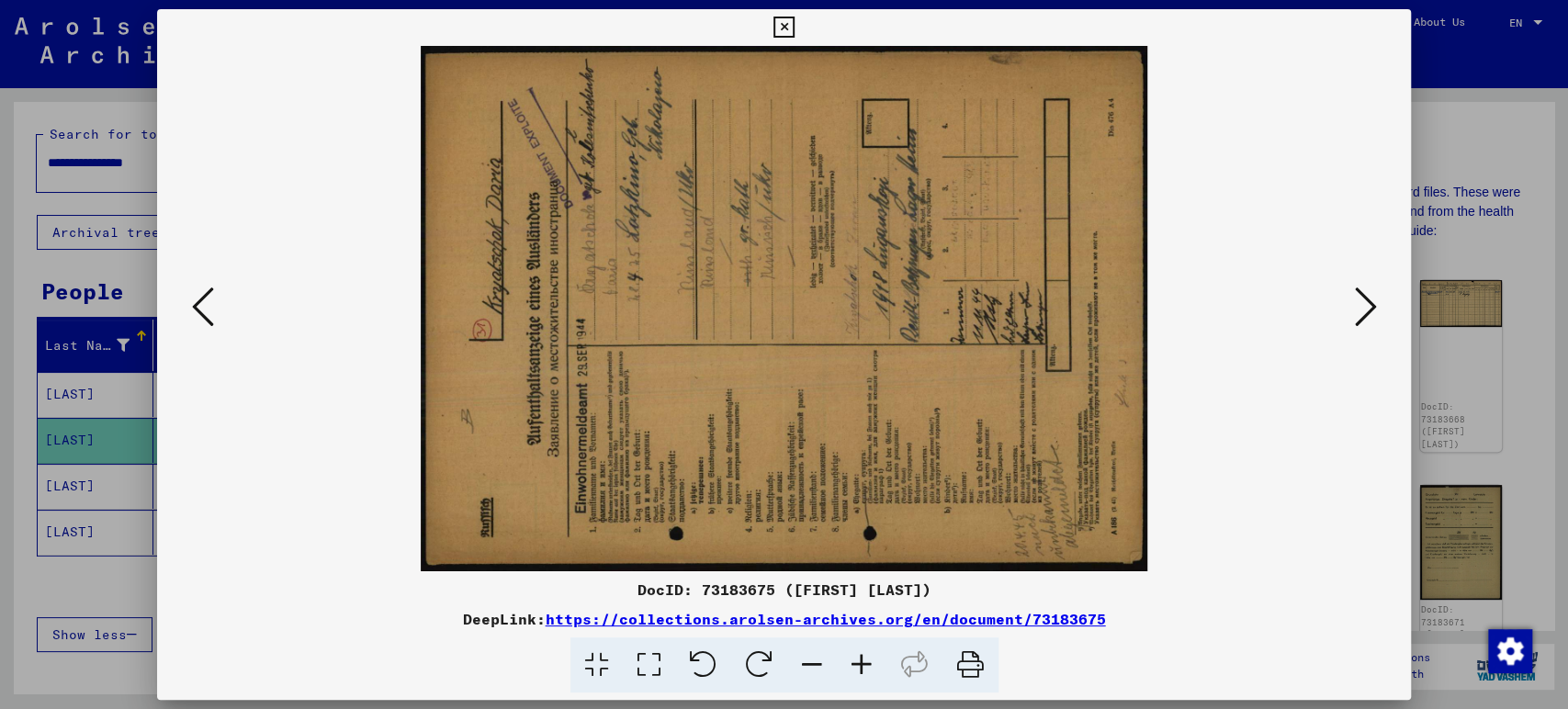 click at bounding box center (1365, 307) 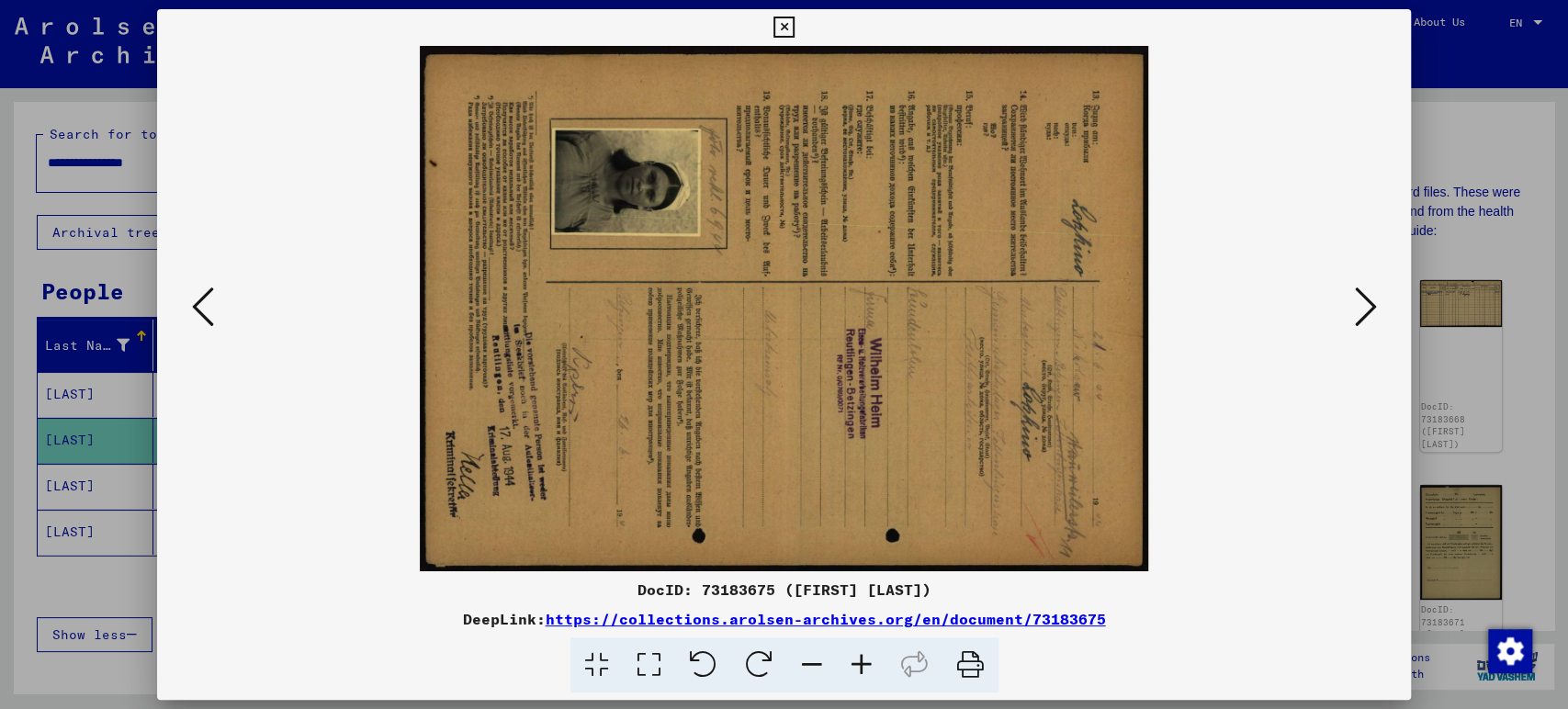 click at bounding box center (1365, 307) 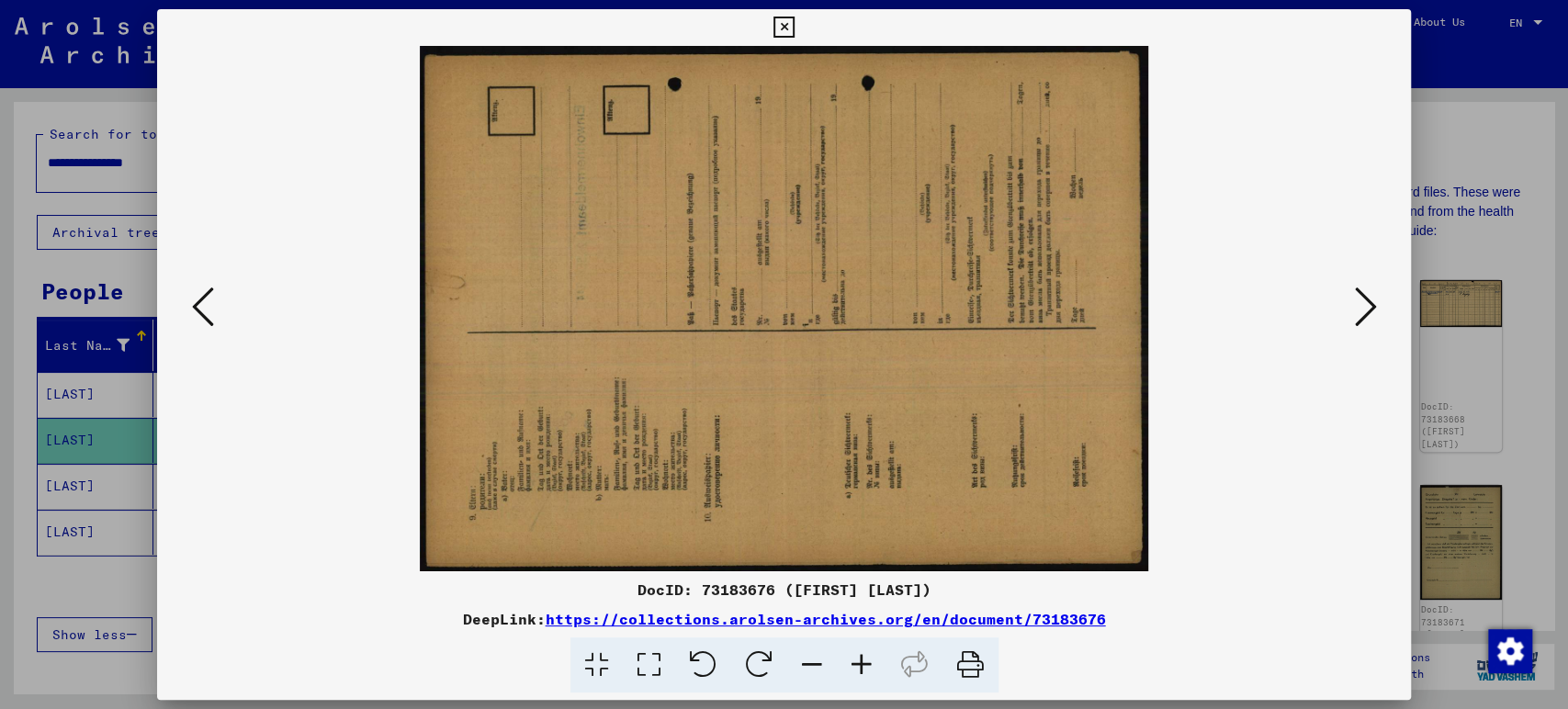 click at bounding box center (1365, 307) 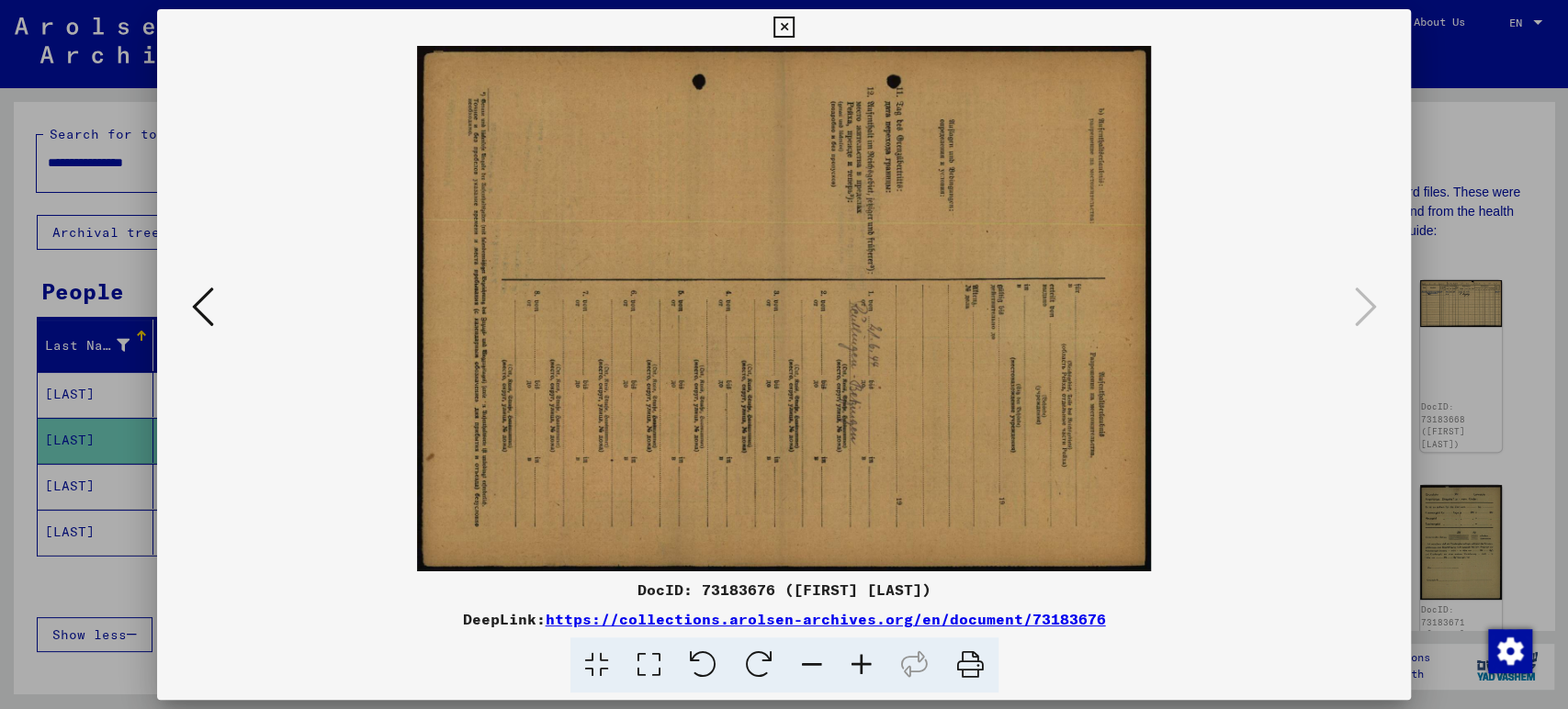 click at bounding box center [203, 307] 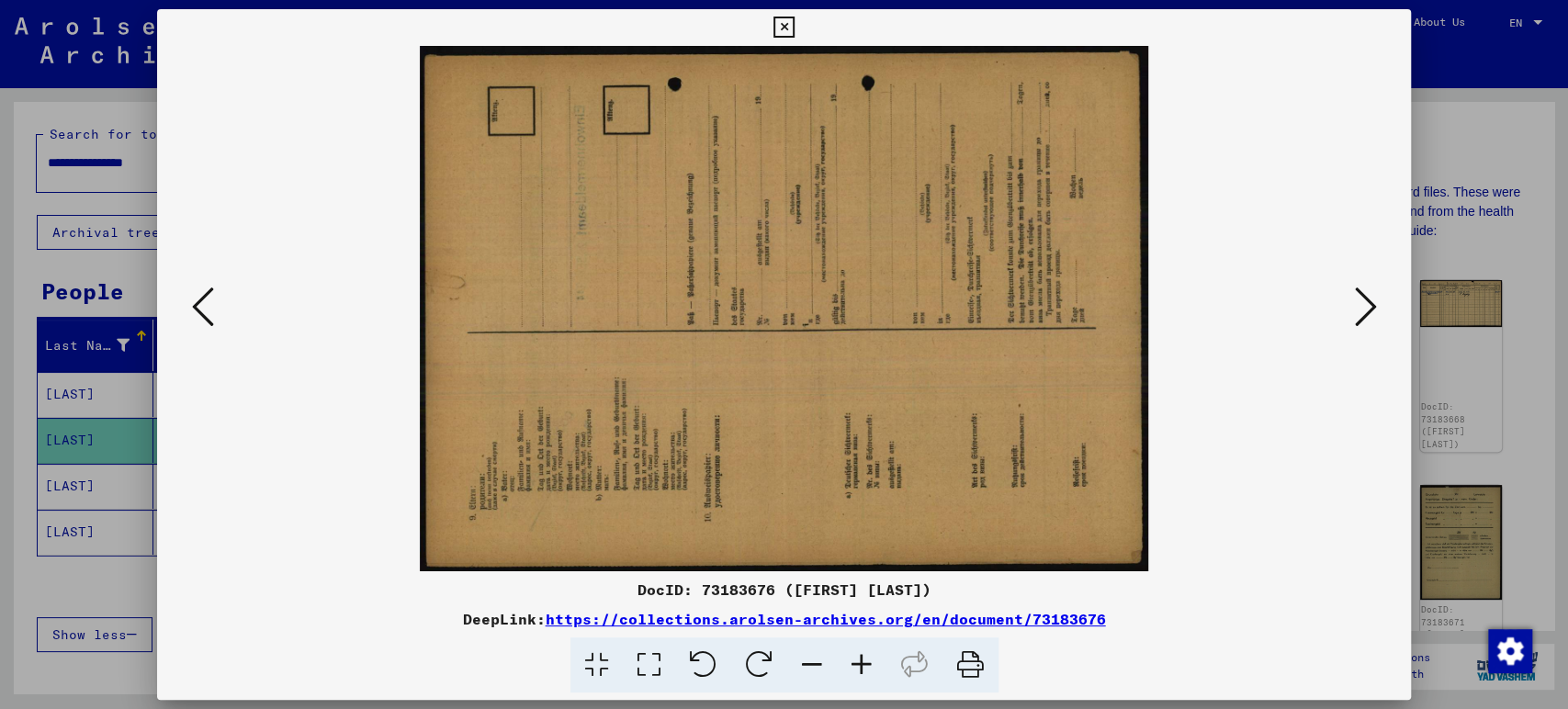 click at bounding box center (203, 307) 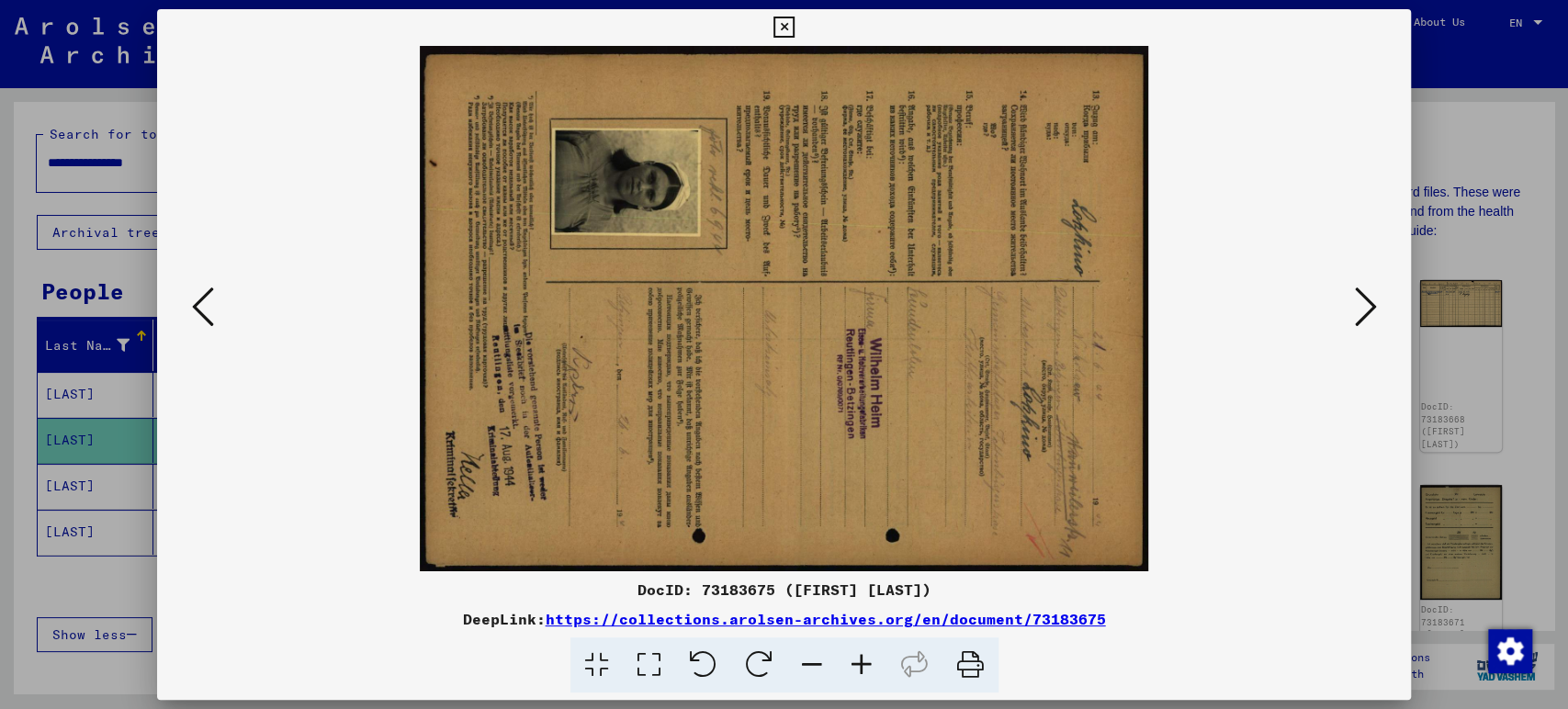 click at bounding box center [203, 307] 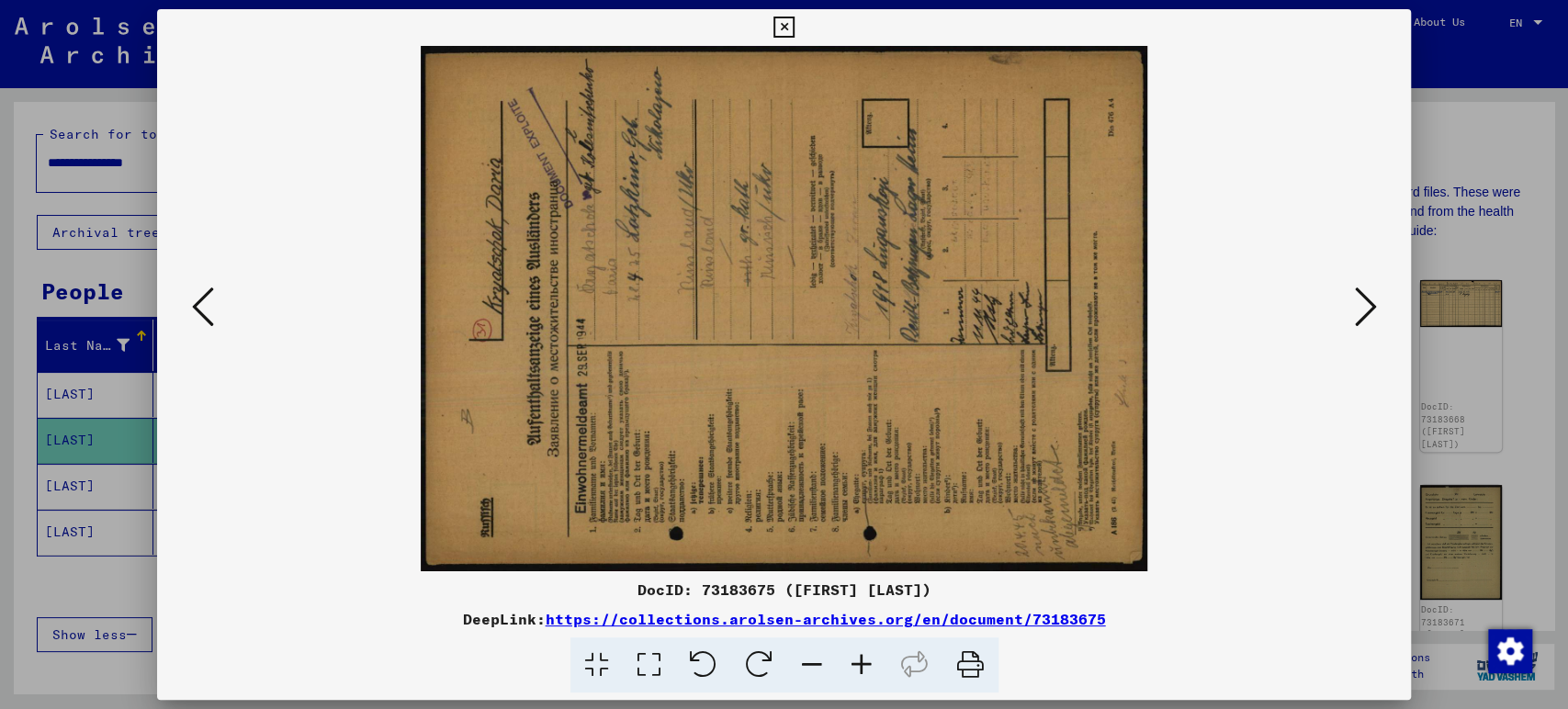 click at bounding box center [203, 307] 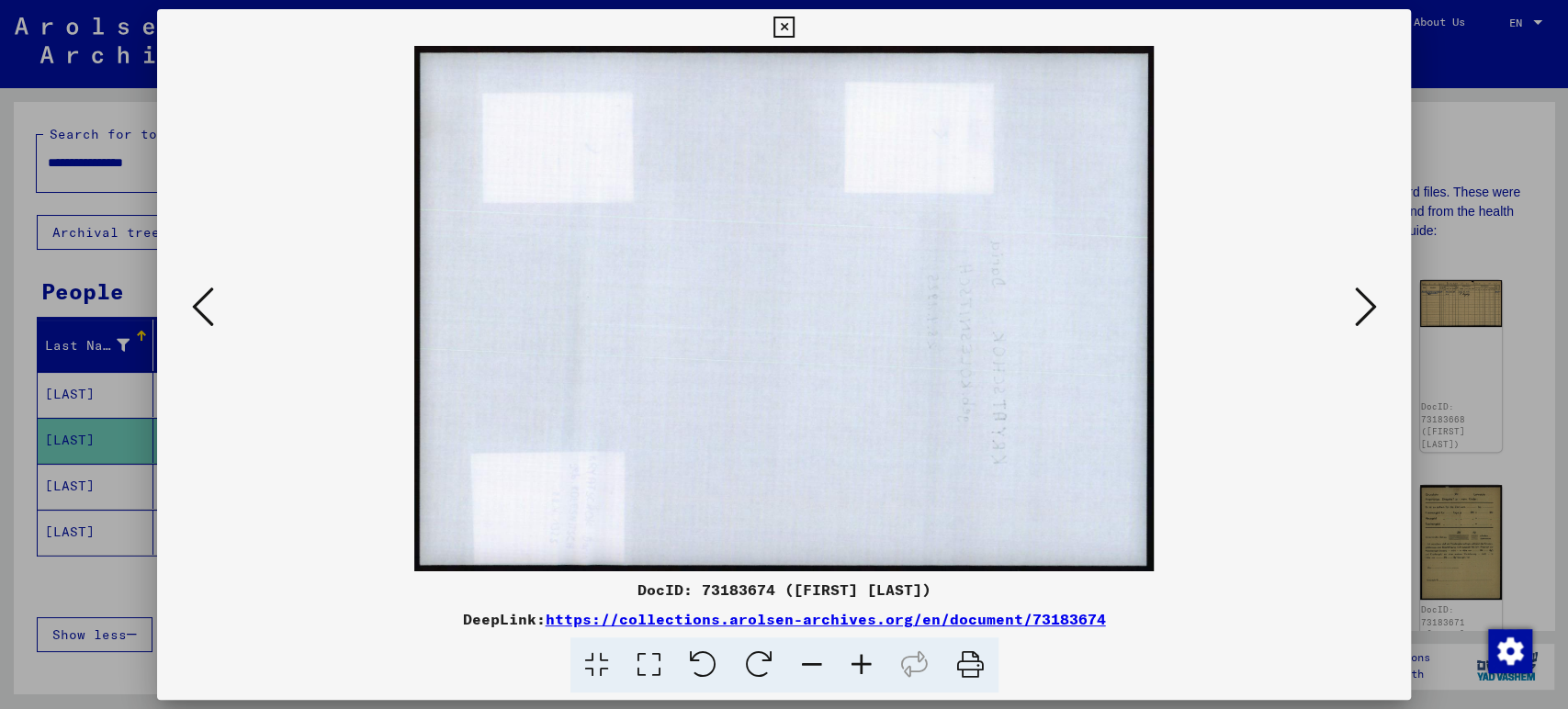click at bounding box center (1365, 307) 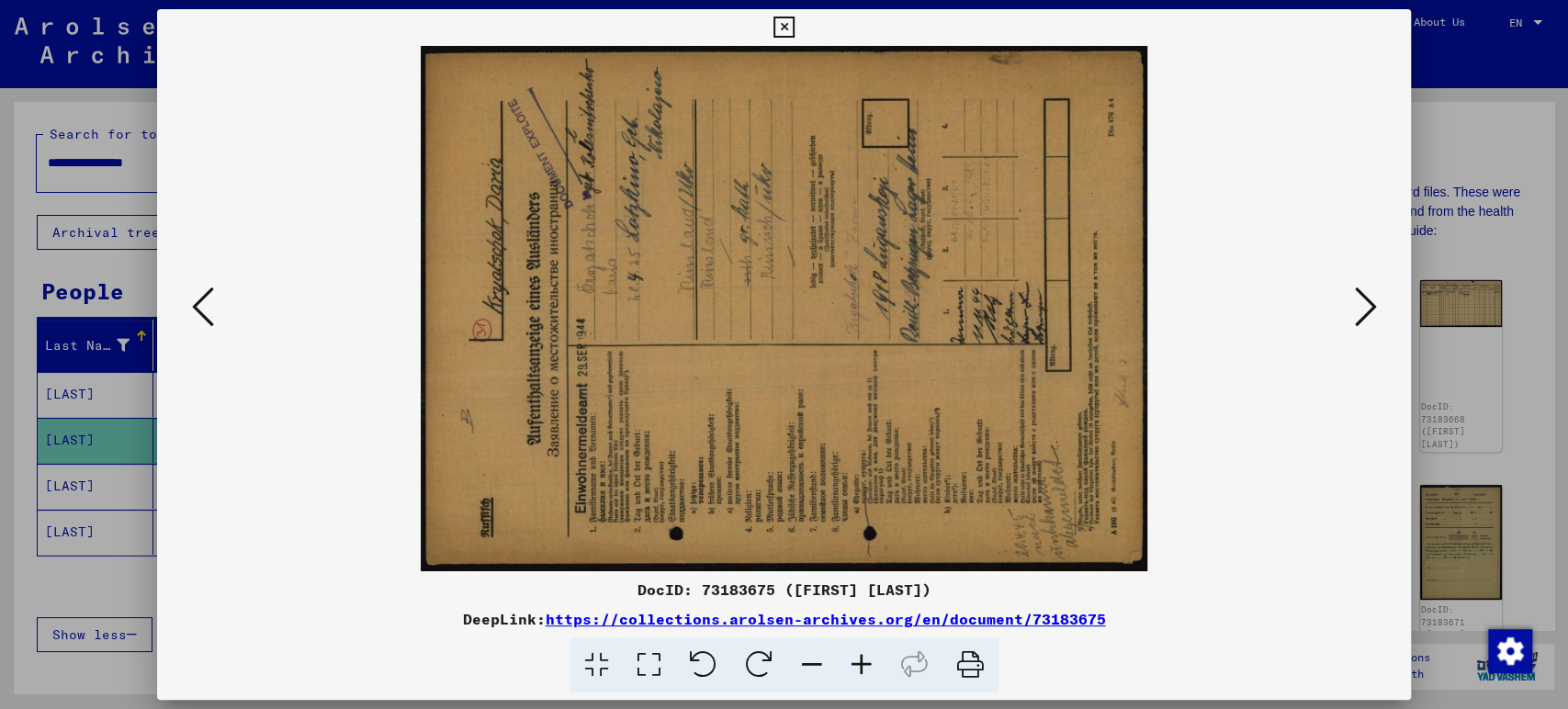 type 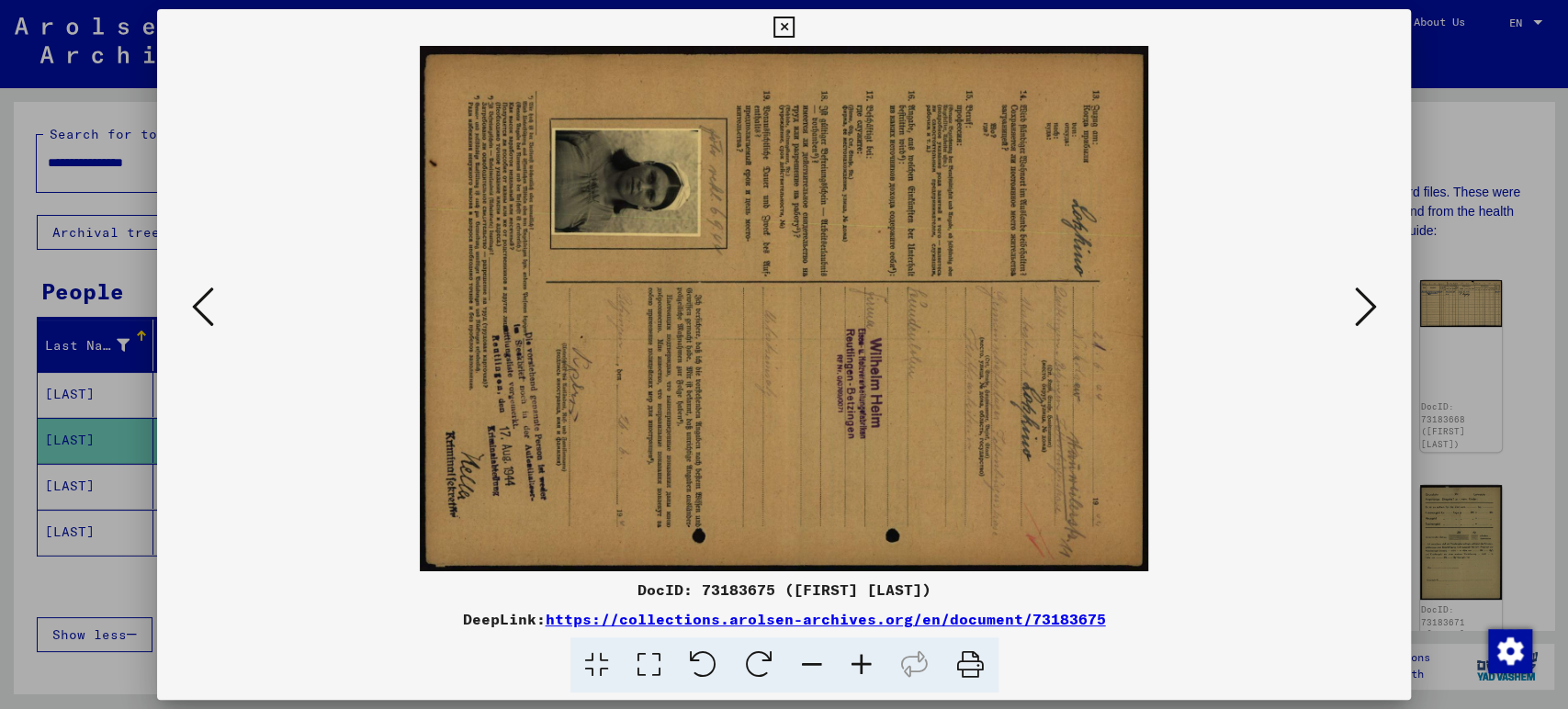 click at bounding box center (203, 307) 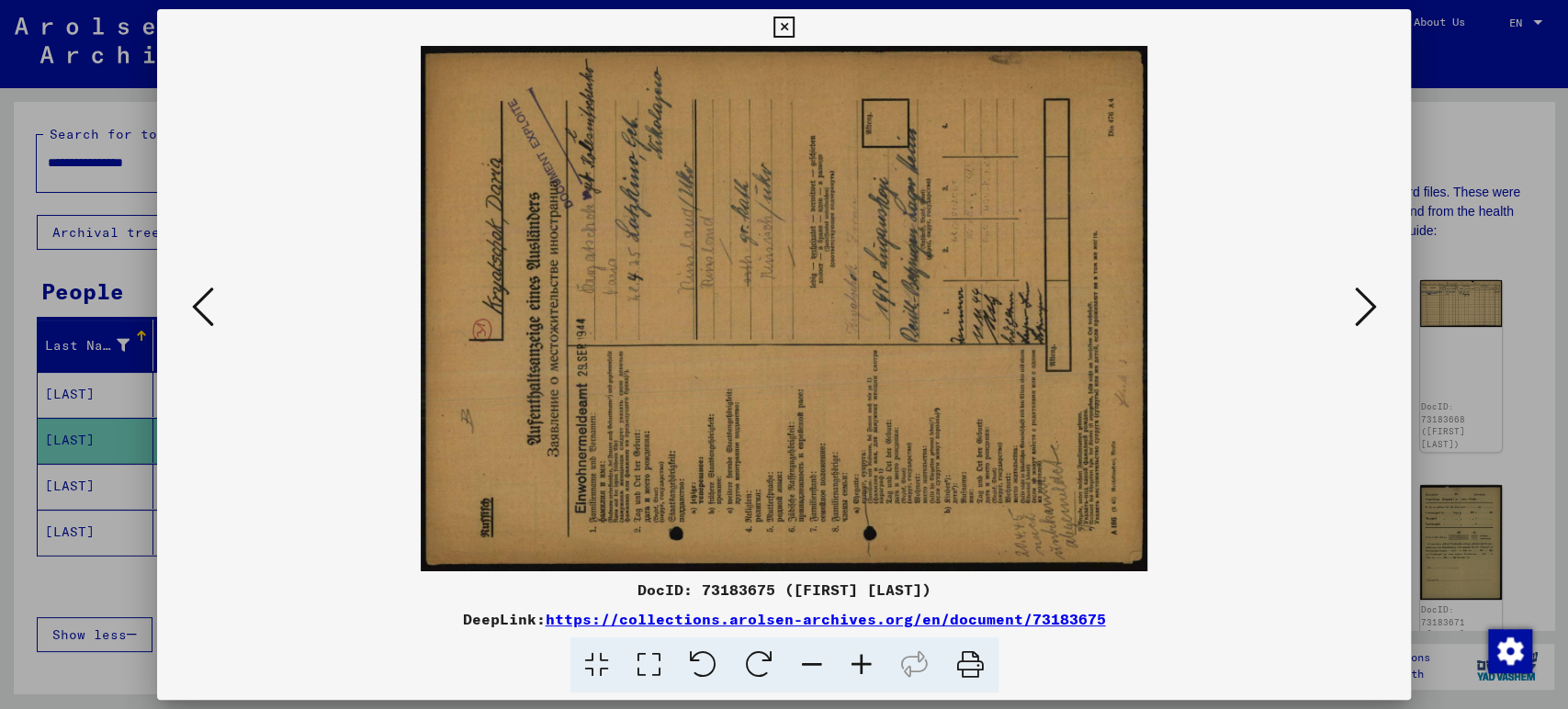 click at bounding box center [203, 307] 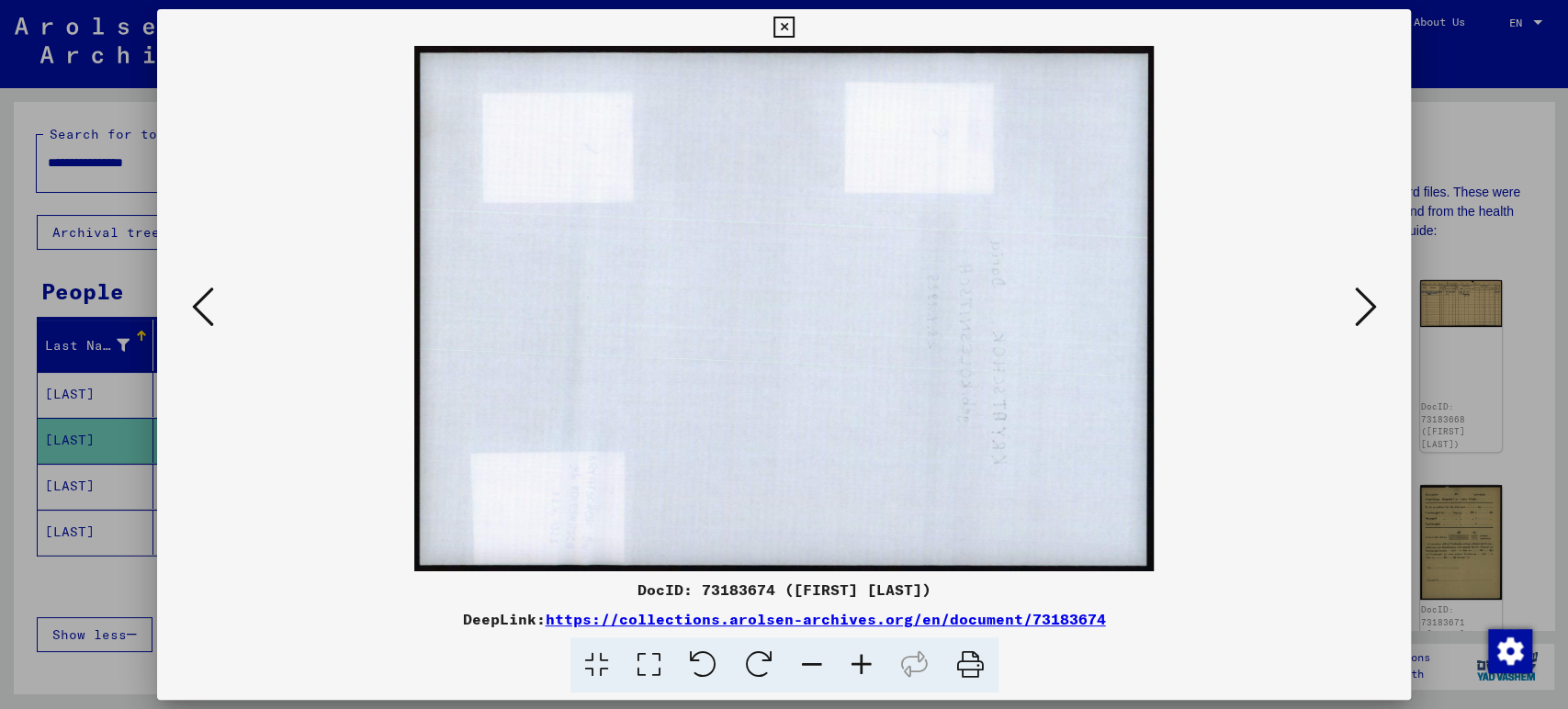 click at bounding box center (1365, 307) 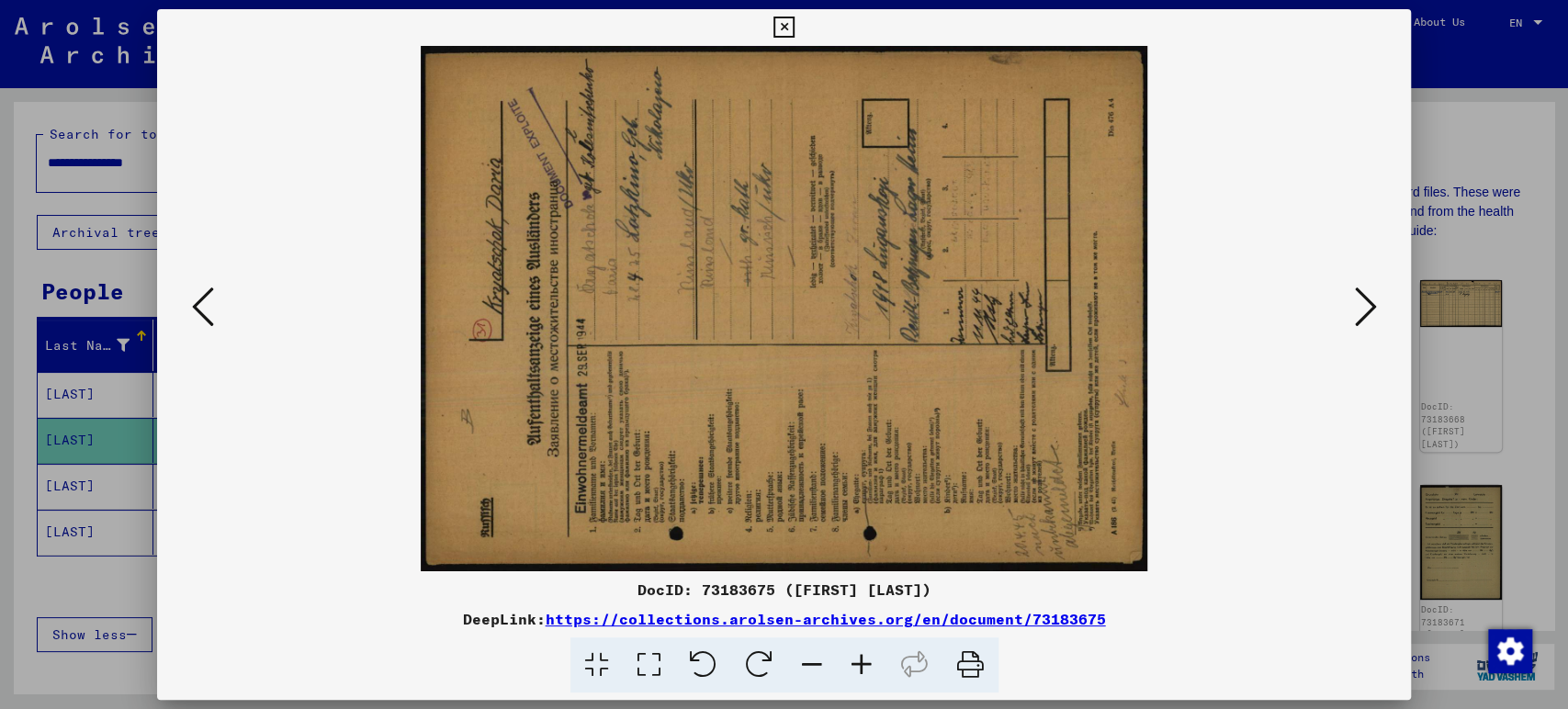 click at bounding box center [1365, 307] 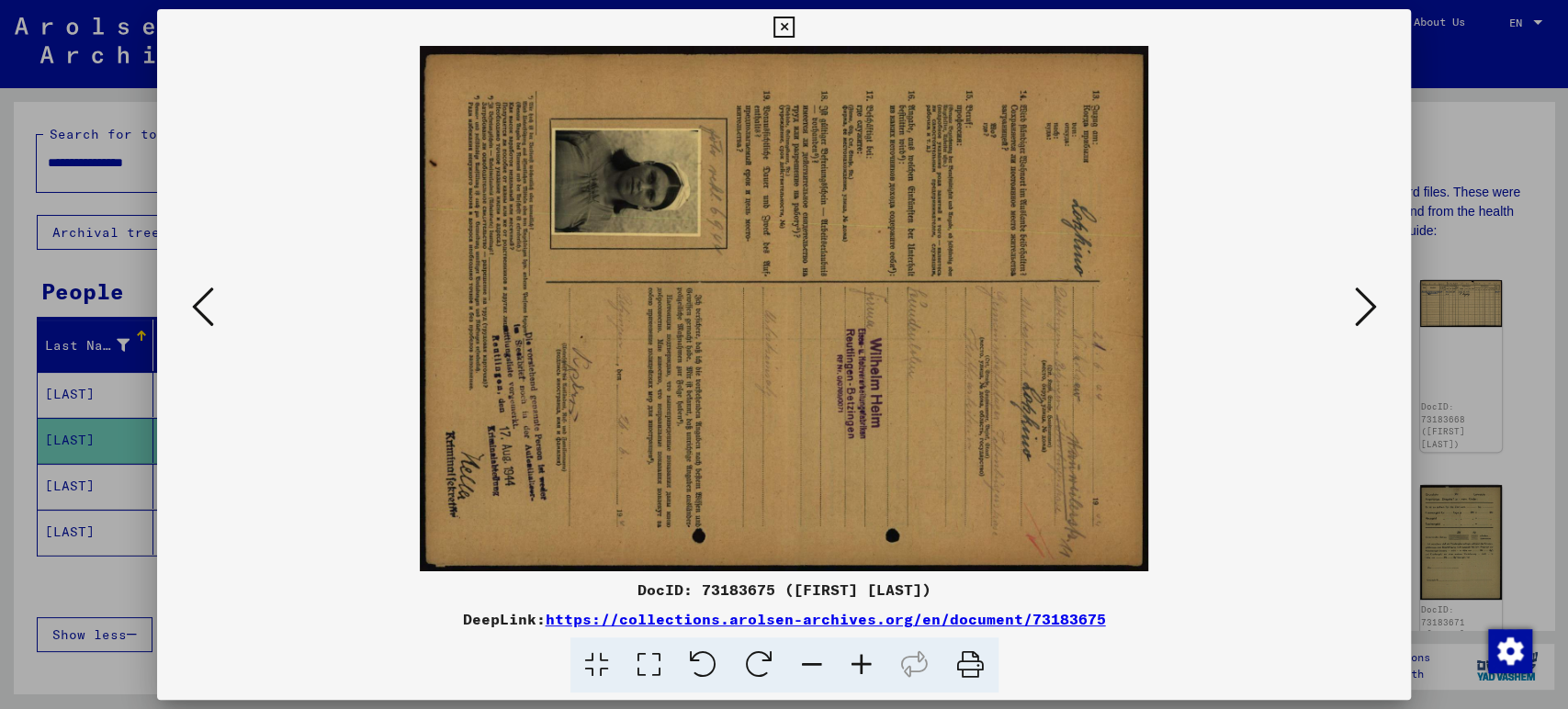 click at bounding box center [1365, 307] 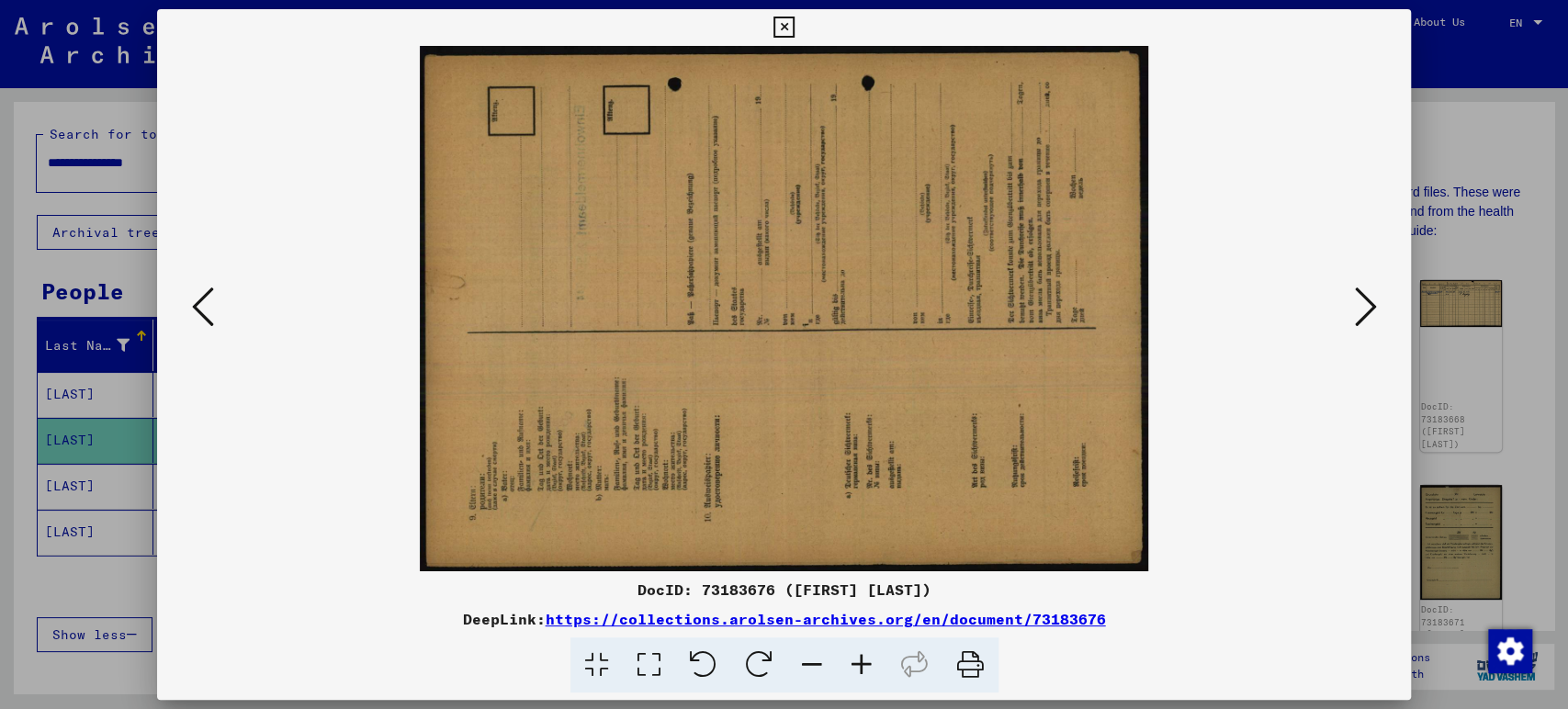 click at bounding box center (1365, 307) 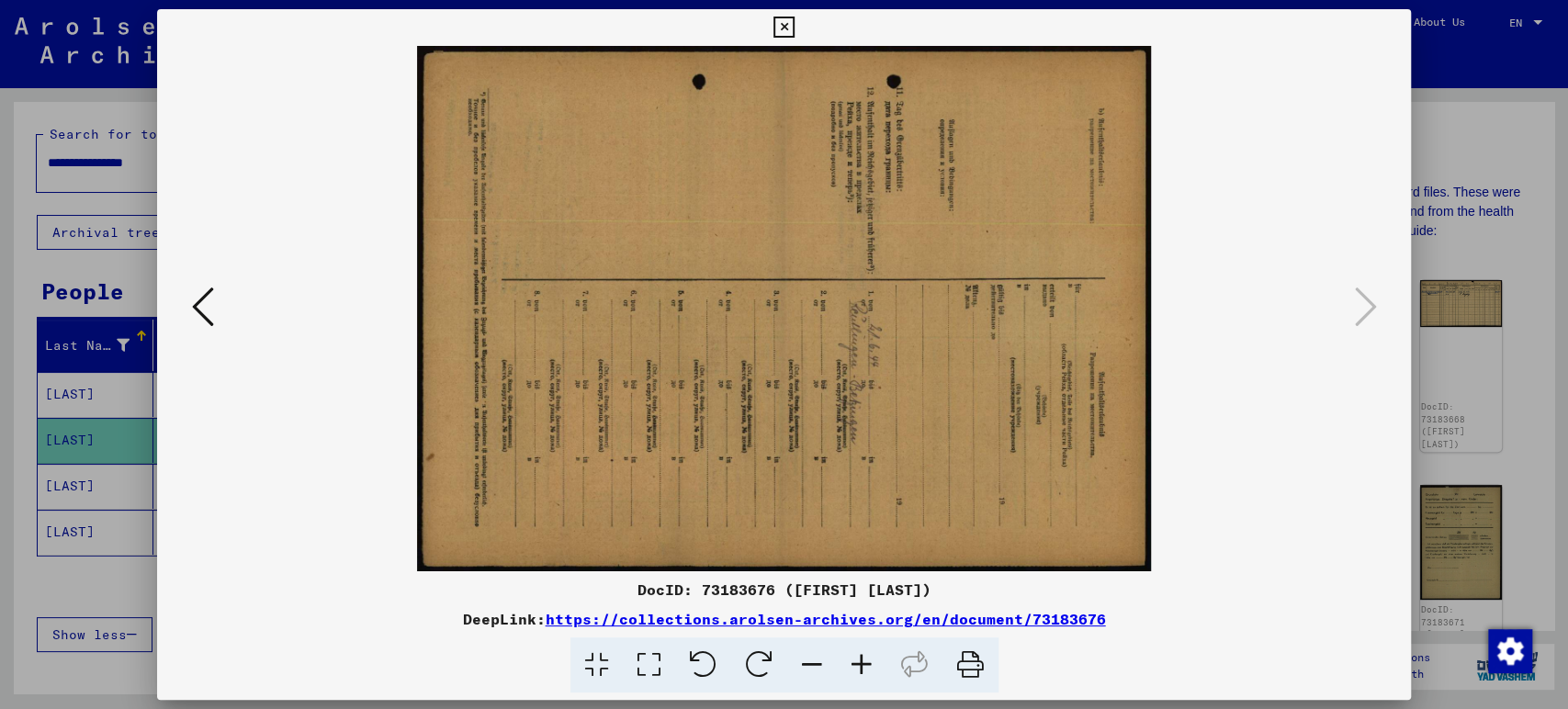 click at bounding box center (203, 307) 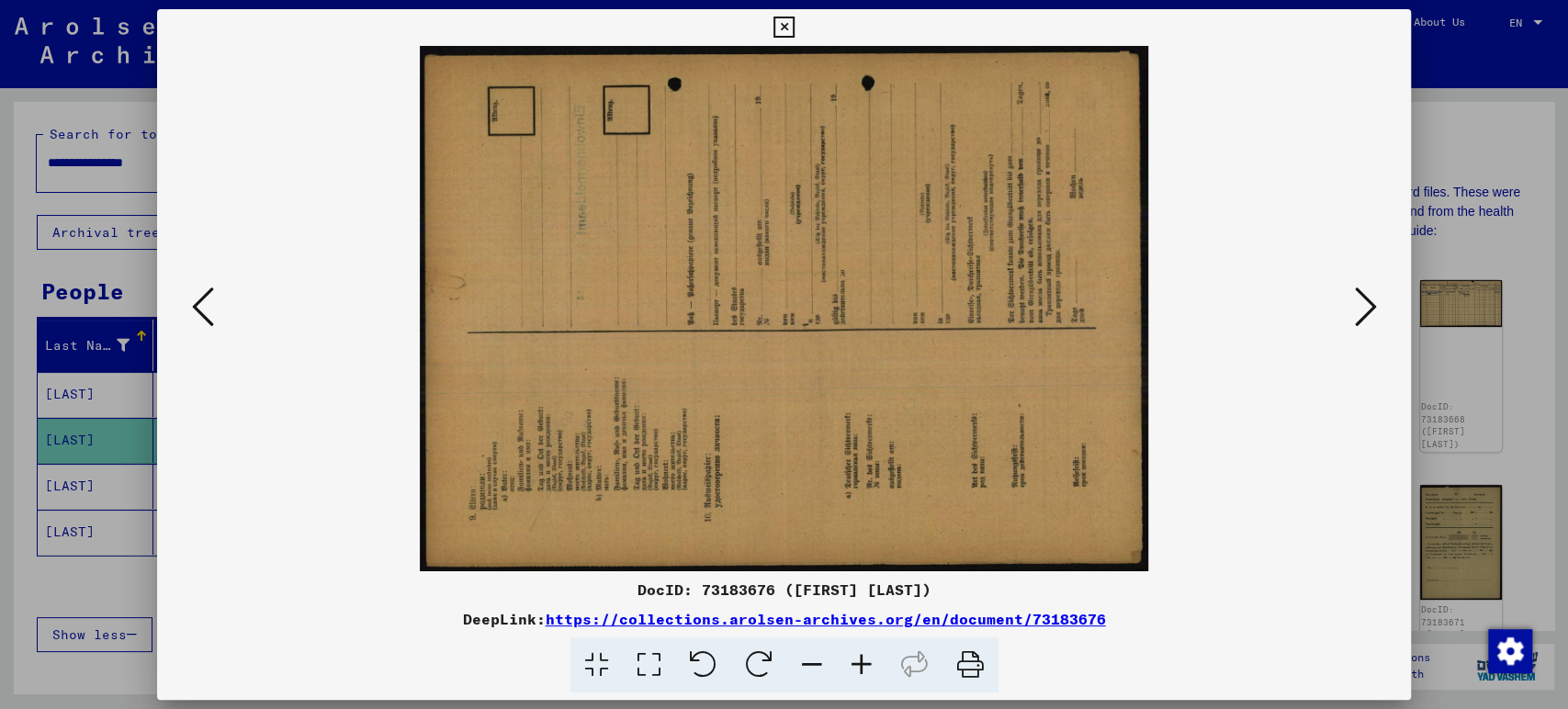 click at bounding box center [203, 307] 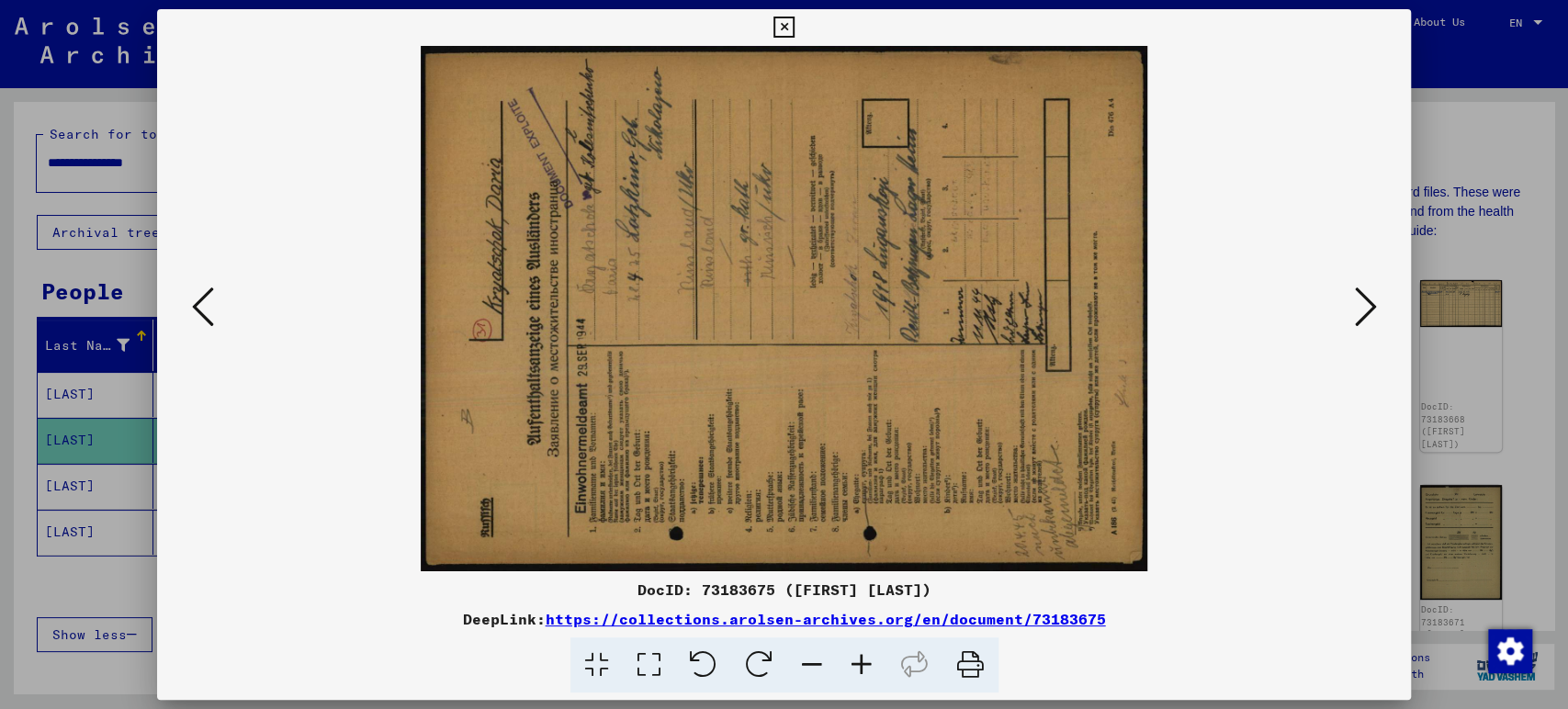 click at bounding box center [203, 307] 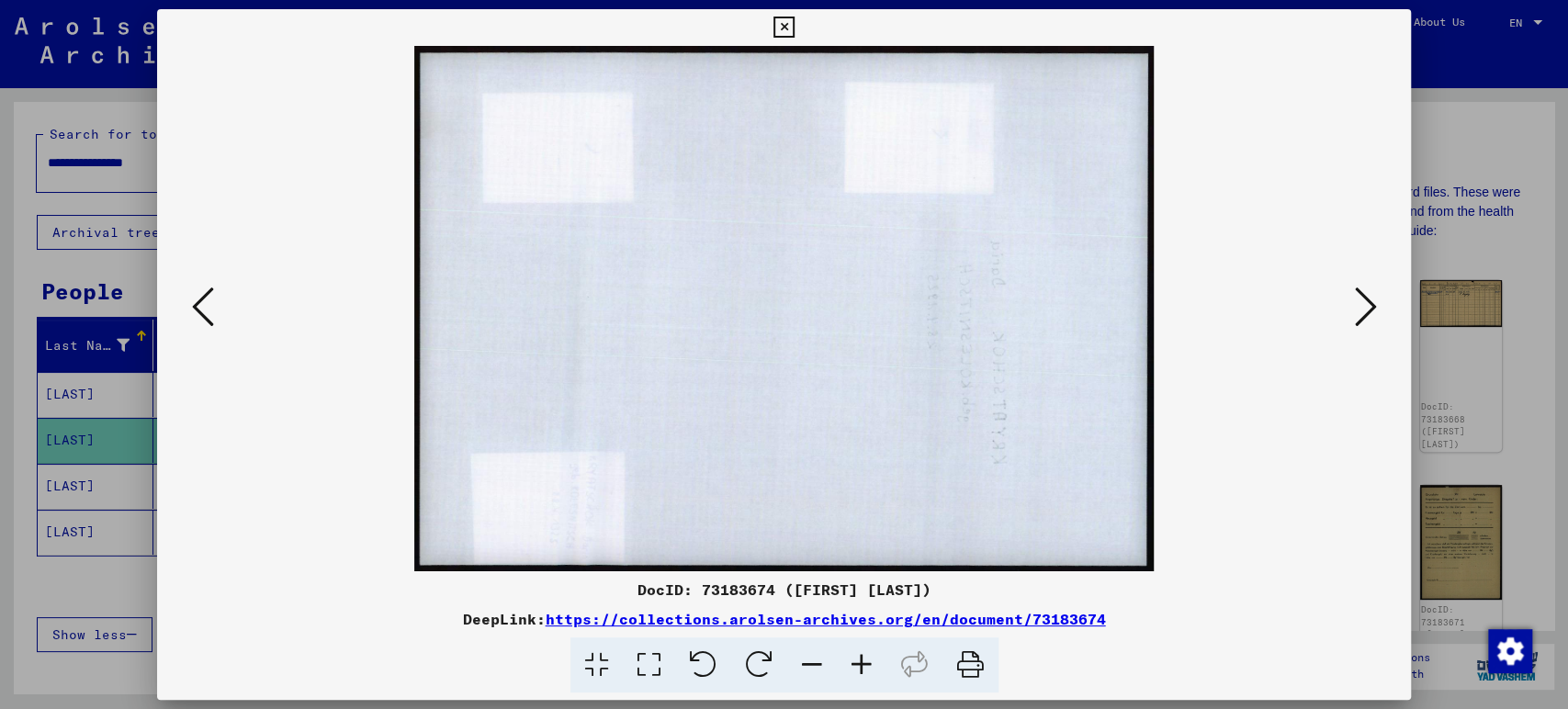 click at bounding box center (203, 307) 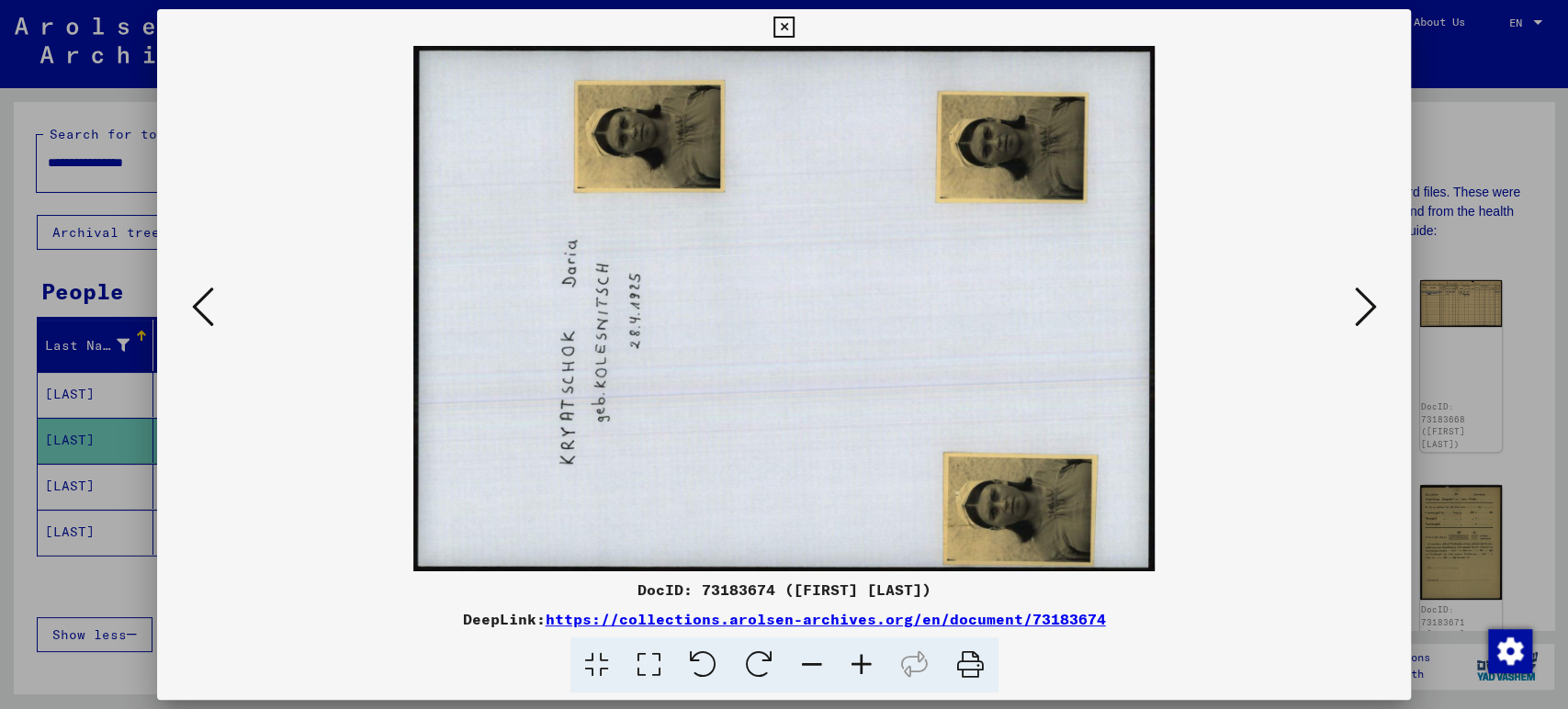 click at bounding box center (203, 307) 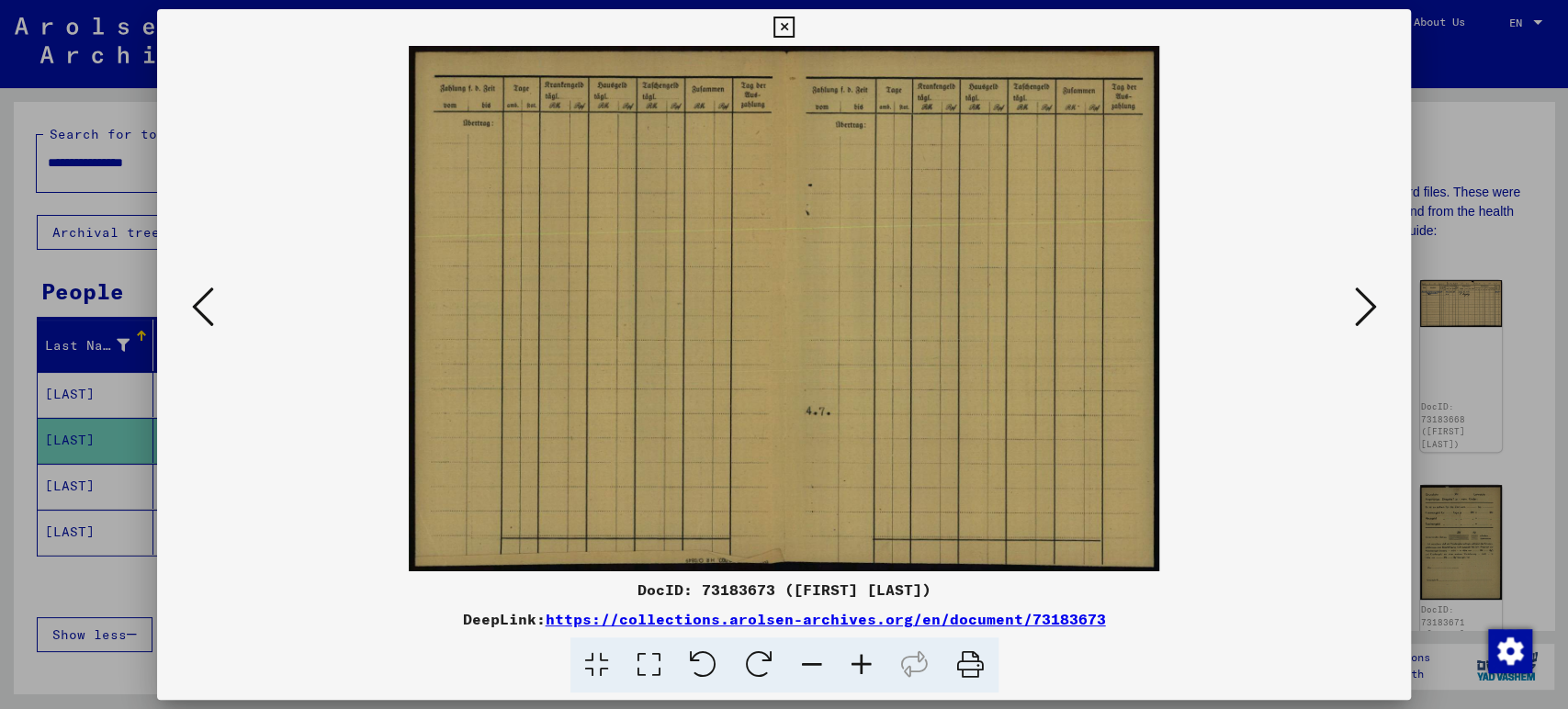 click at bounding box center (203, 307) 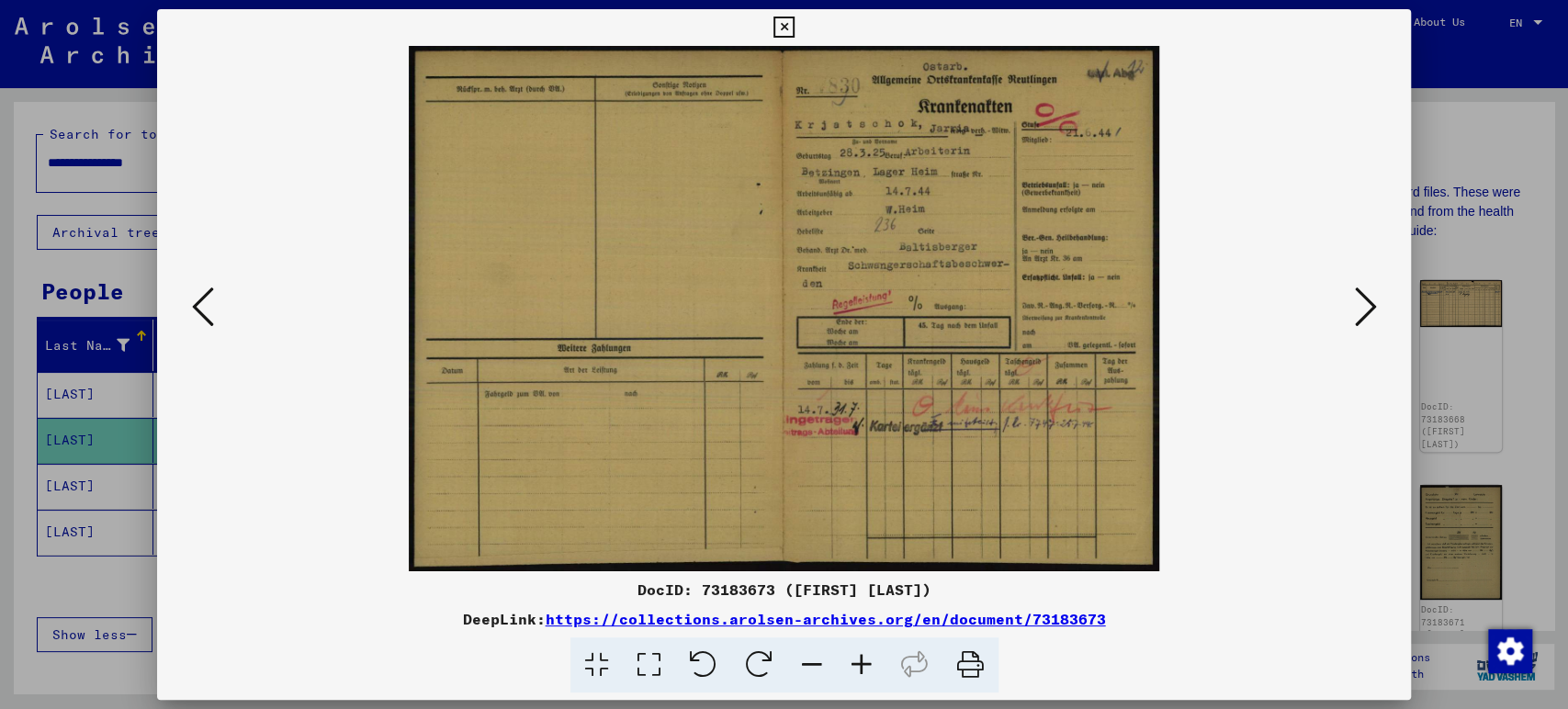 click at bounding box center (862, 665) 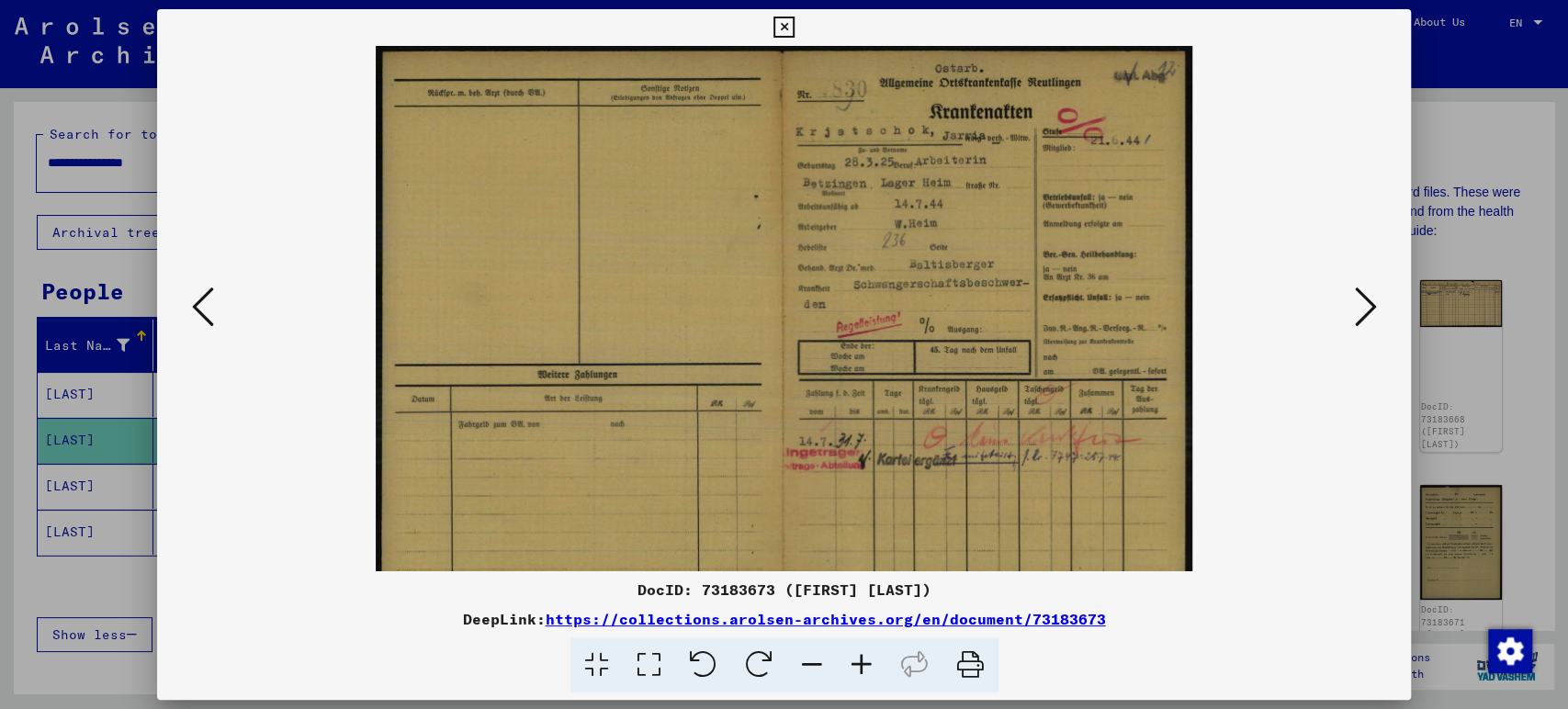 click at bounding box center [862, 665] 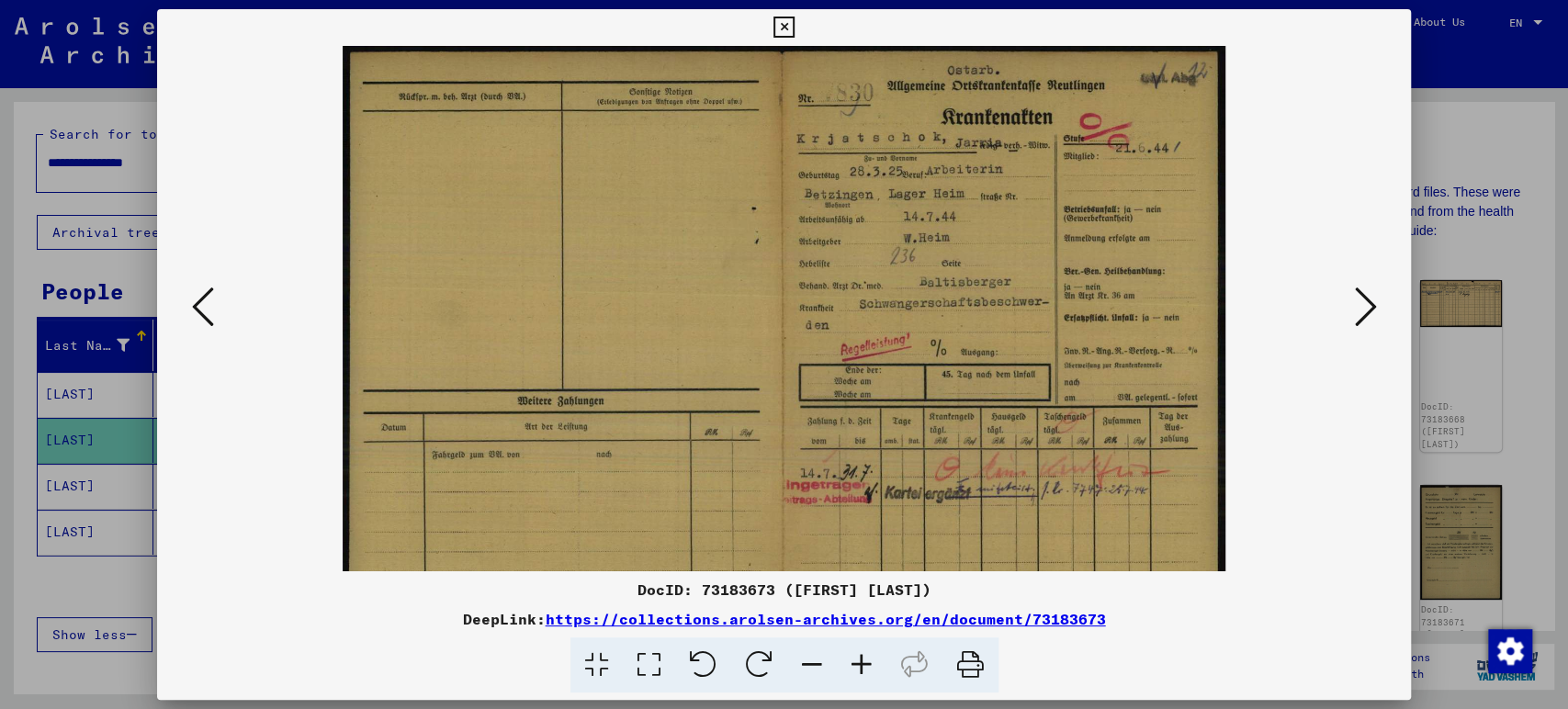click at bounding box center [862, 665] 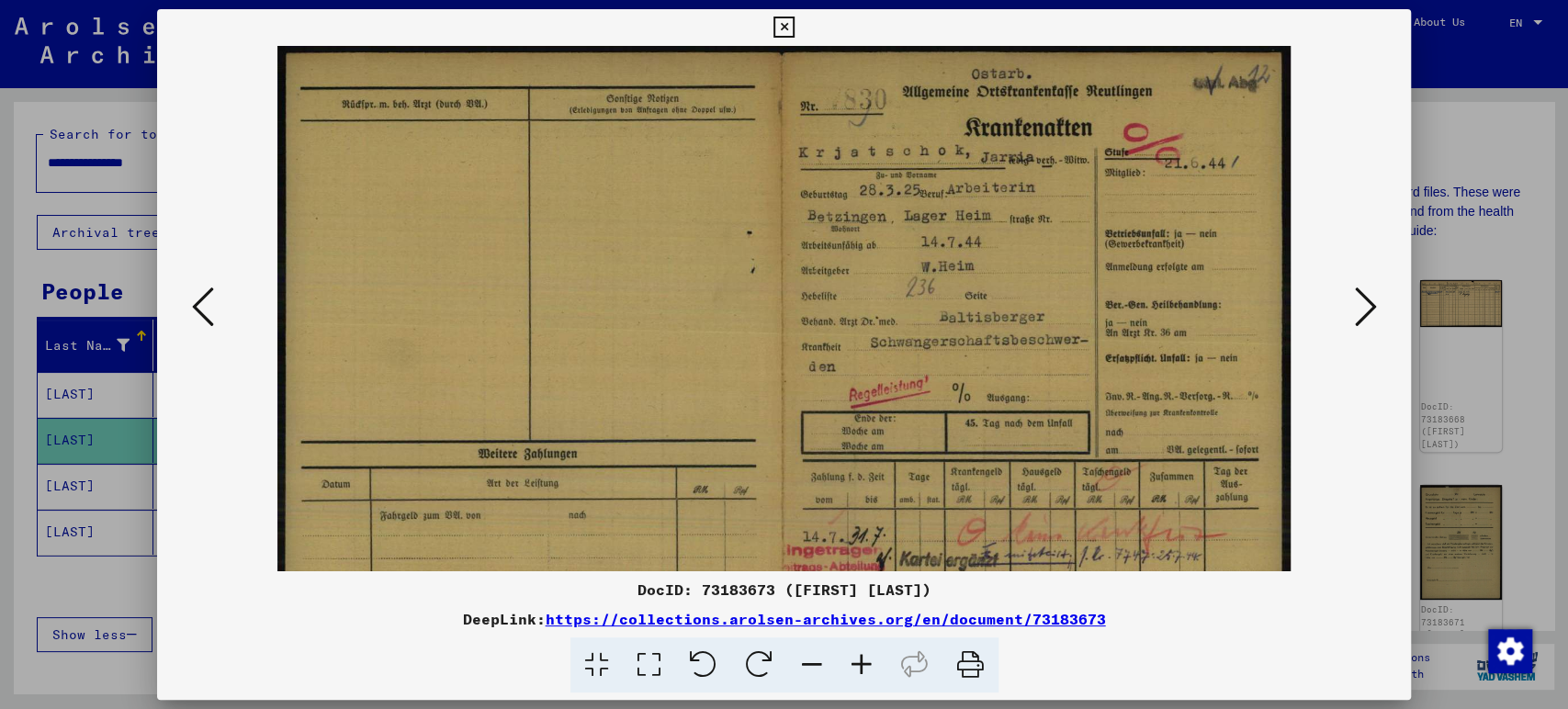 click at bounding box center [862, 665] 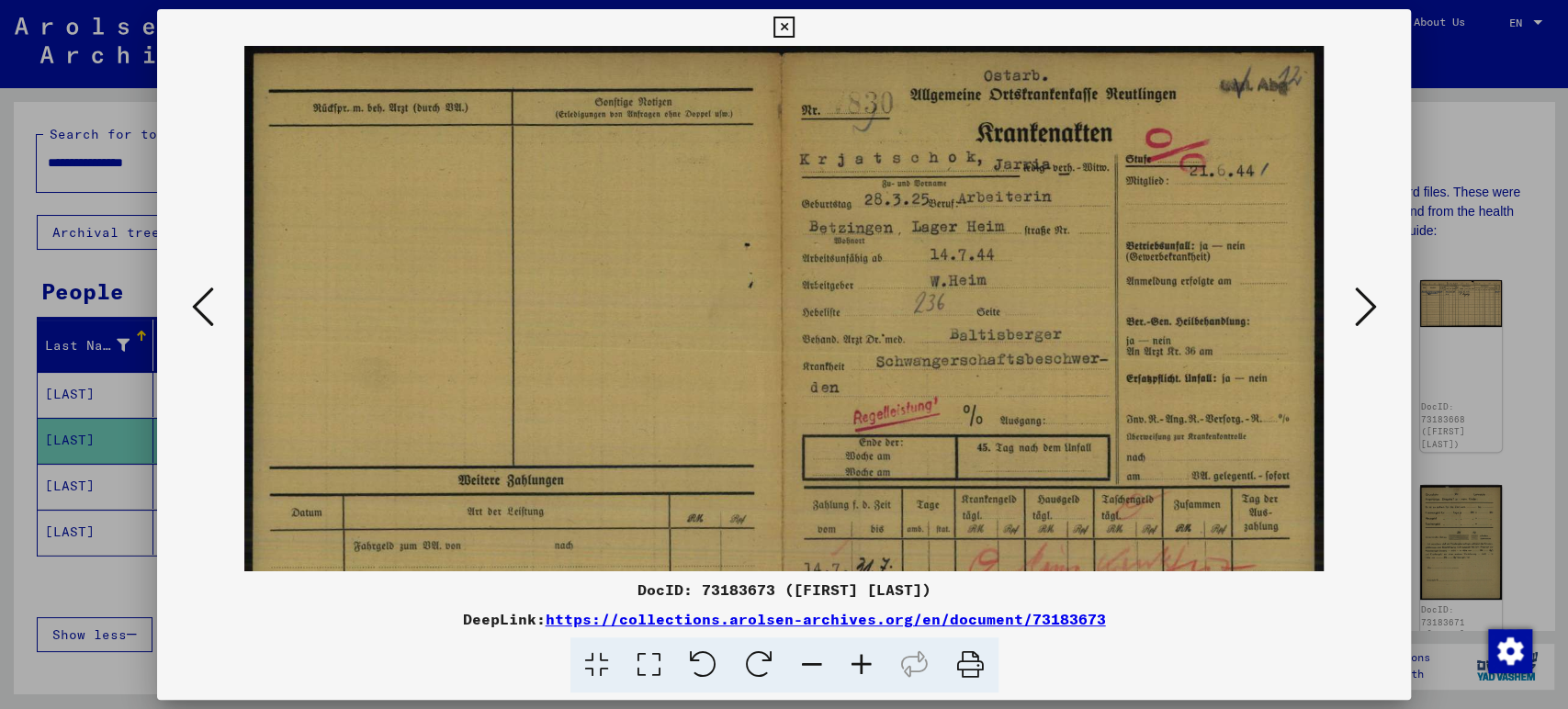 click at bounding box center [862, 665] 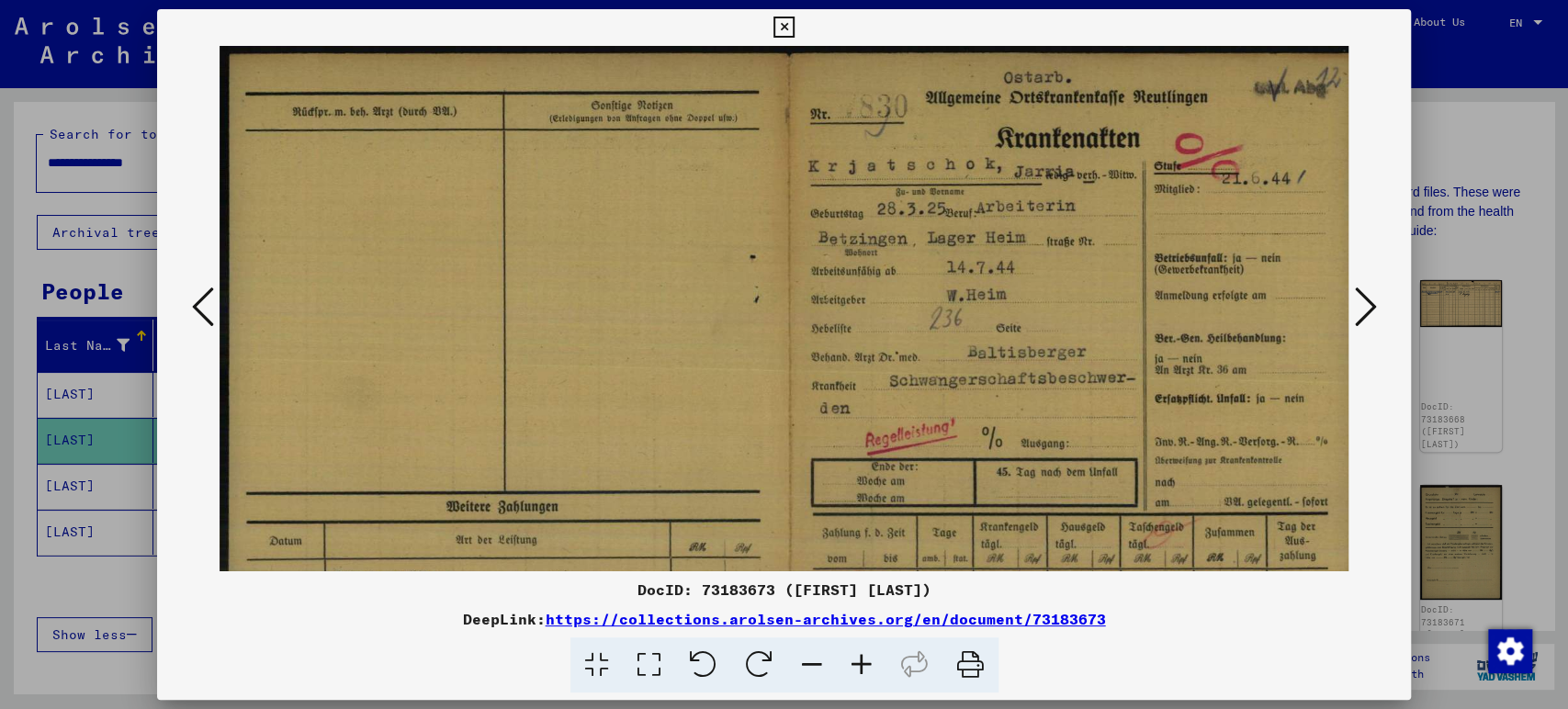click at bounding box center [862, 665] 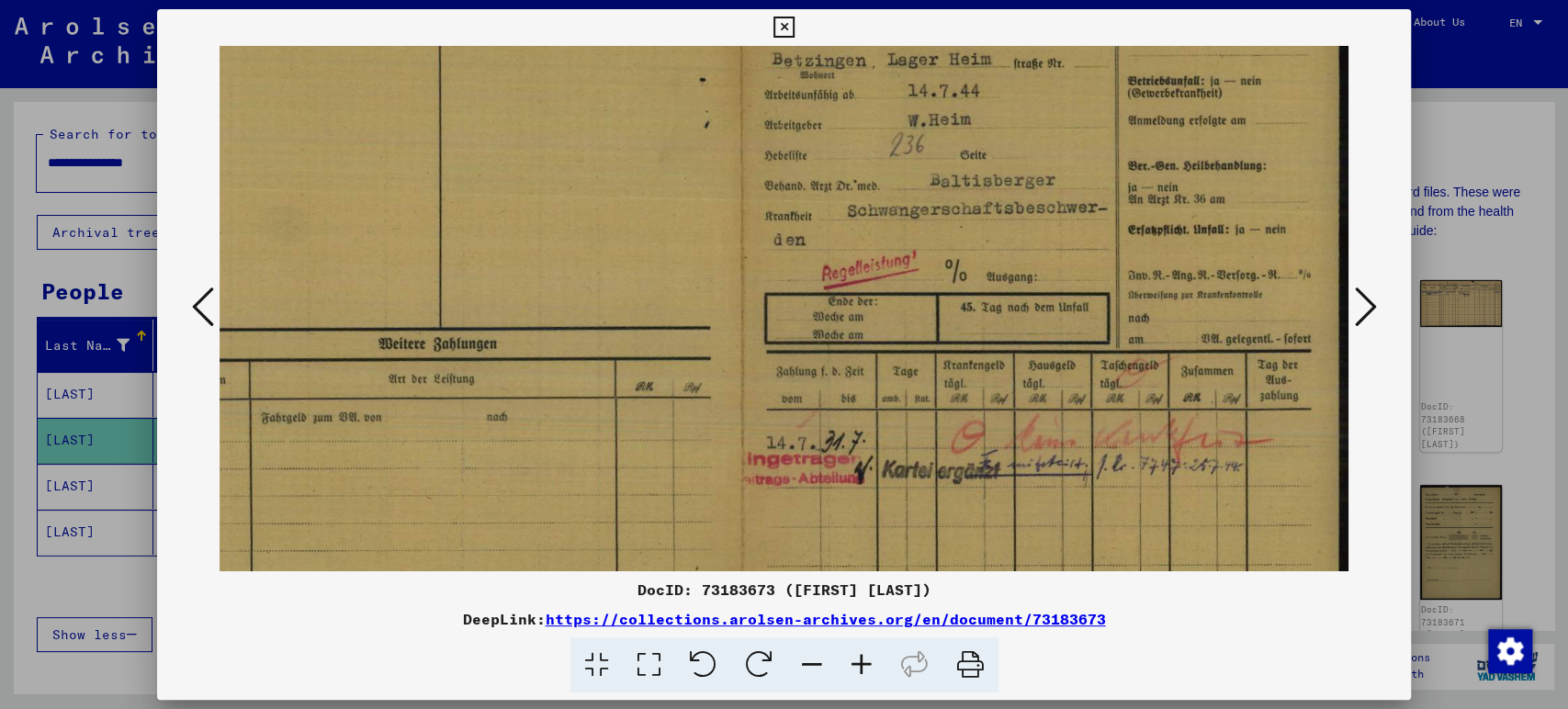 scroll, scrollTop: 193, scrollLeft: 81, axis: both 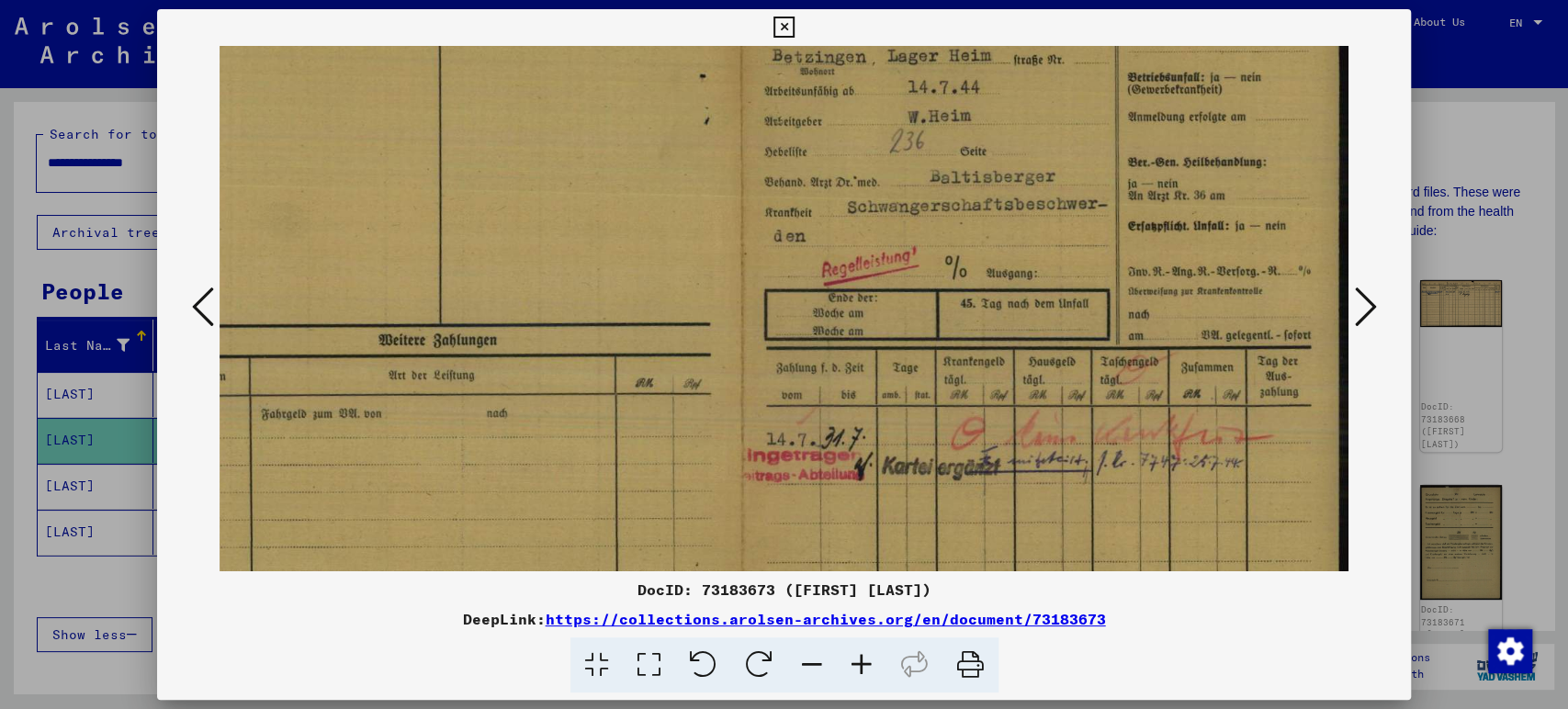 drag, startPoint x: 1059, startPoint y: 451, endPoint x: 669, endPoint y: 258, distance: 435.1425 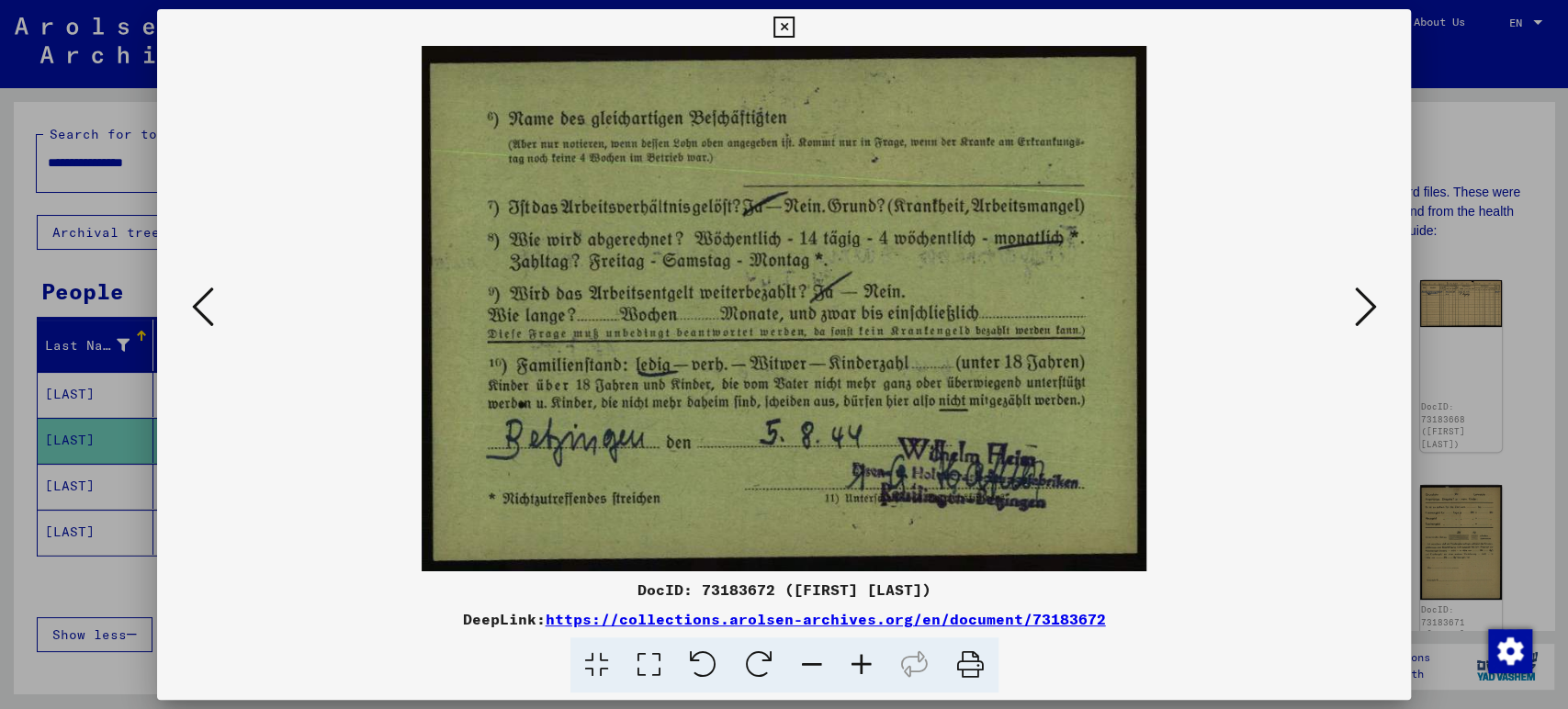 scroll, scrollTop: 0, scrollLeft: 0, axis: both 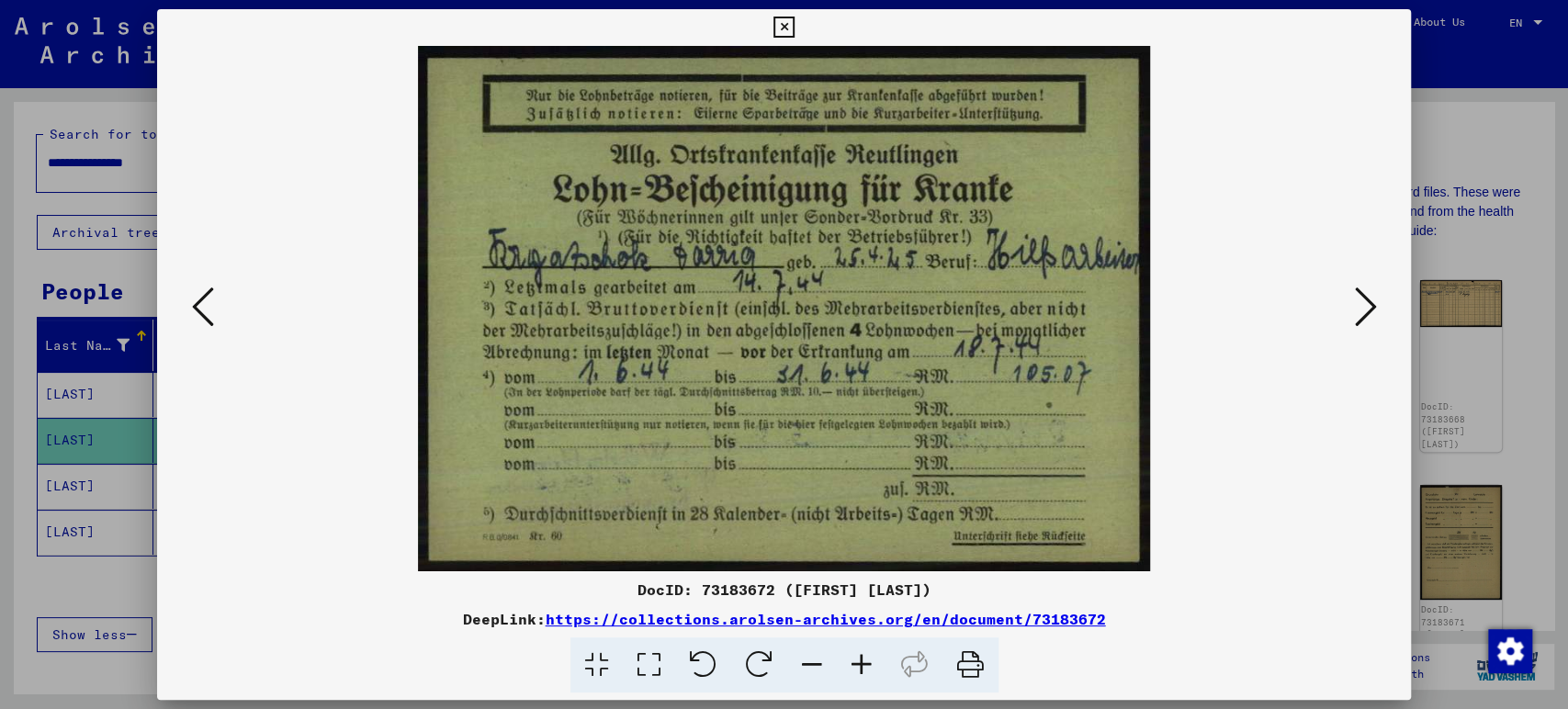 click at bounding box center [203, 307] 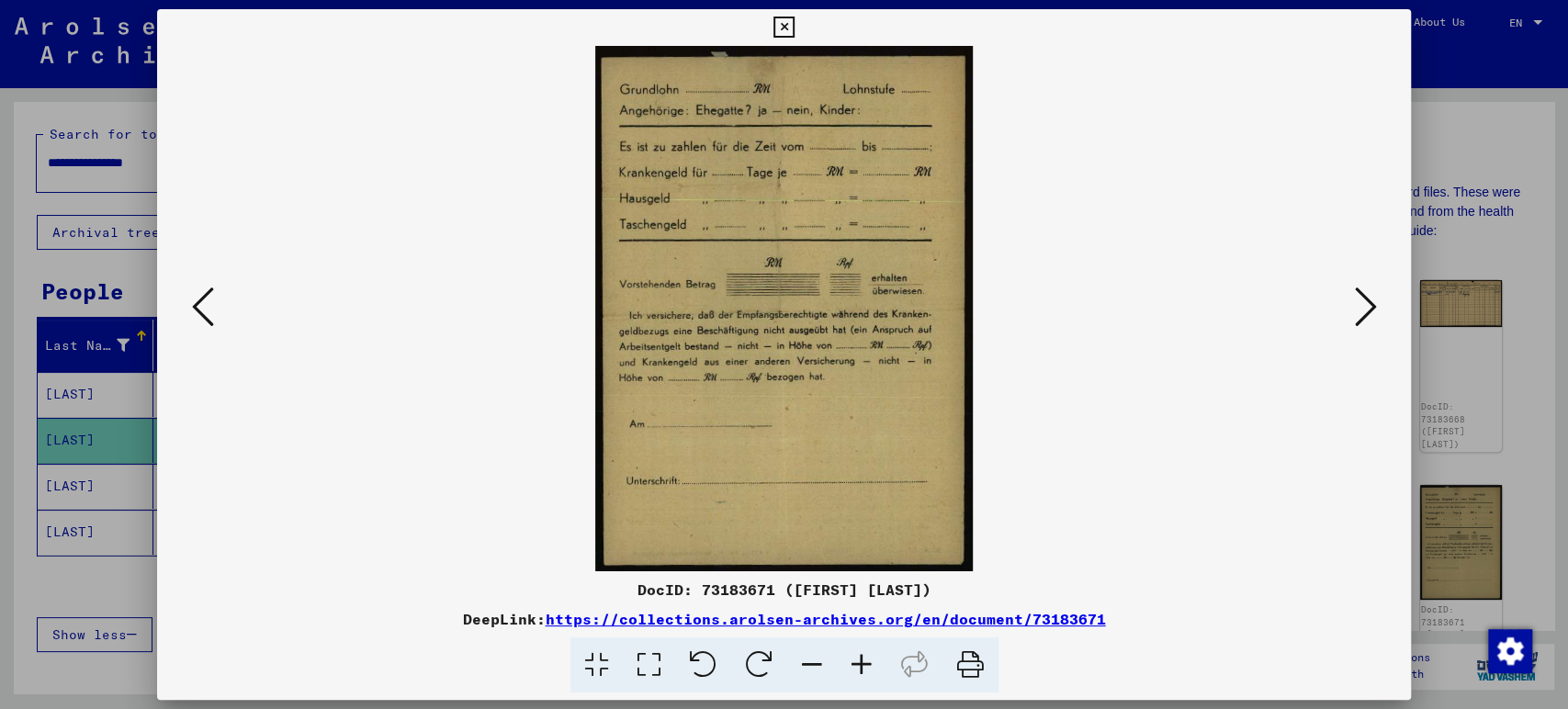 click at bounding box center (203, 307) 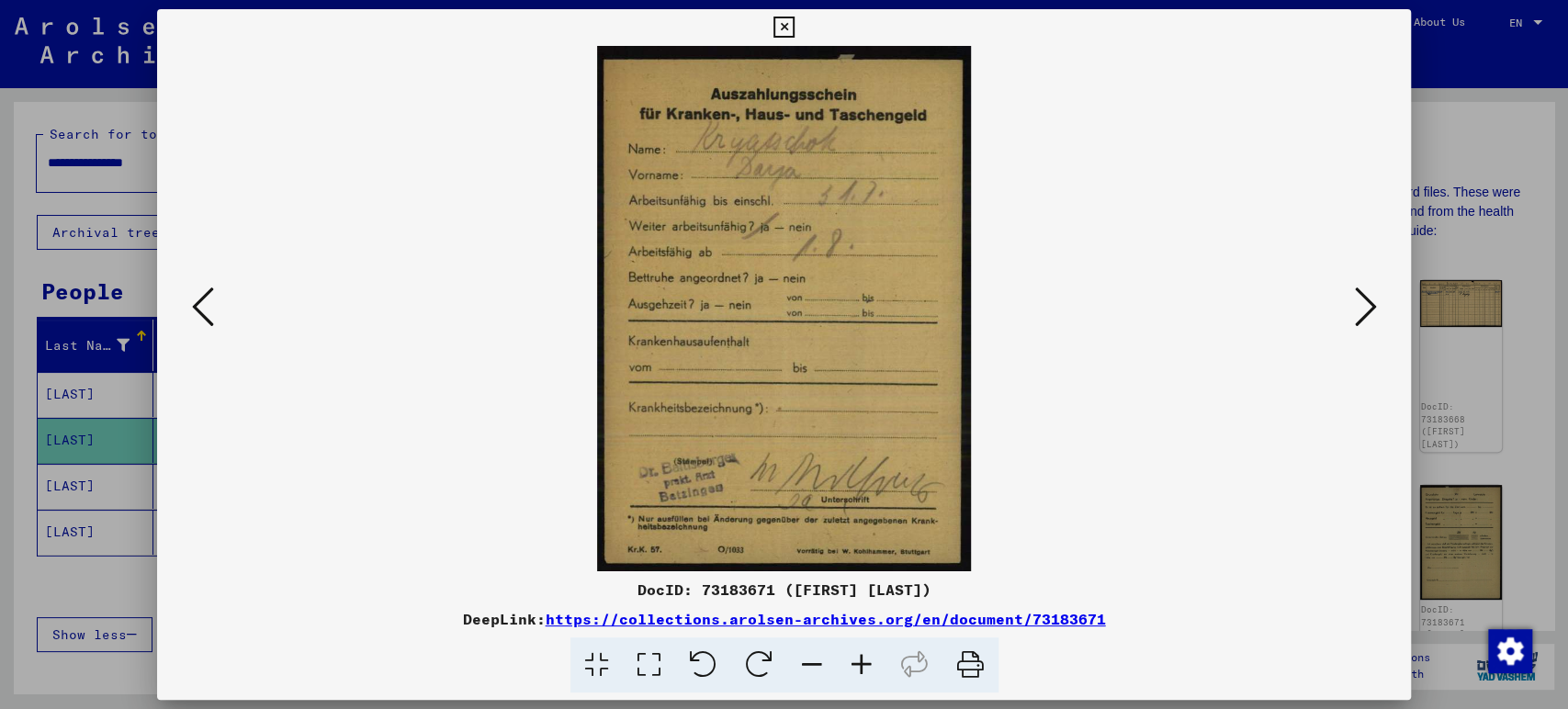 type 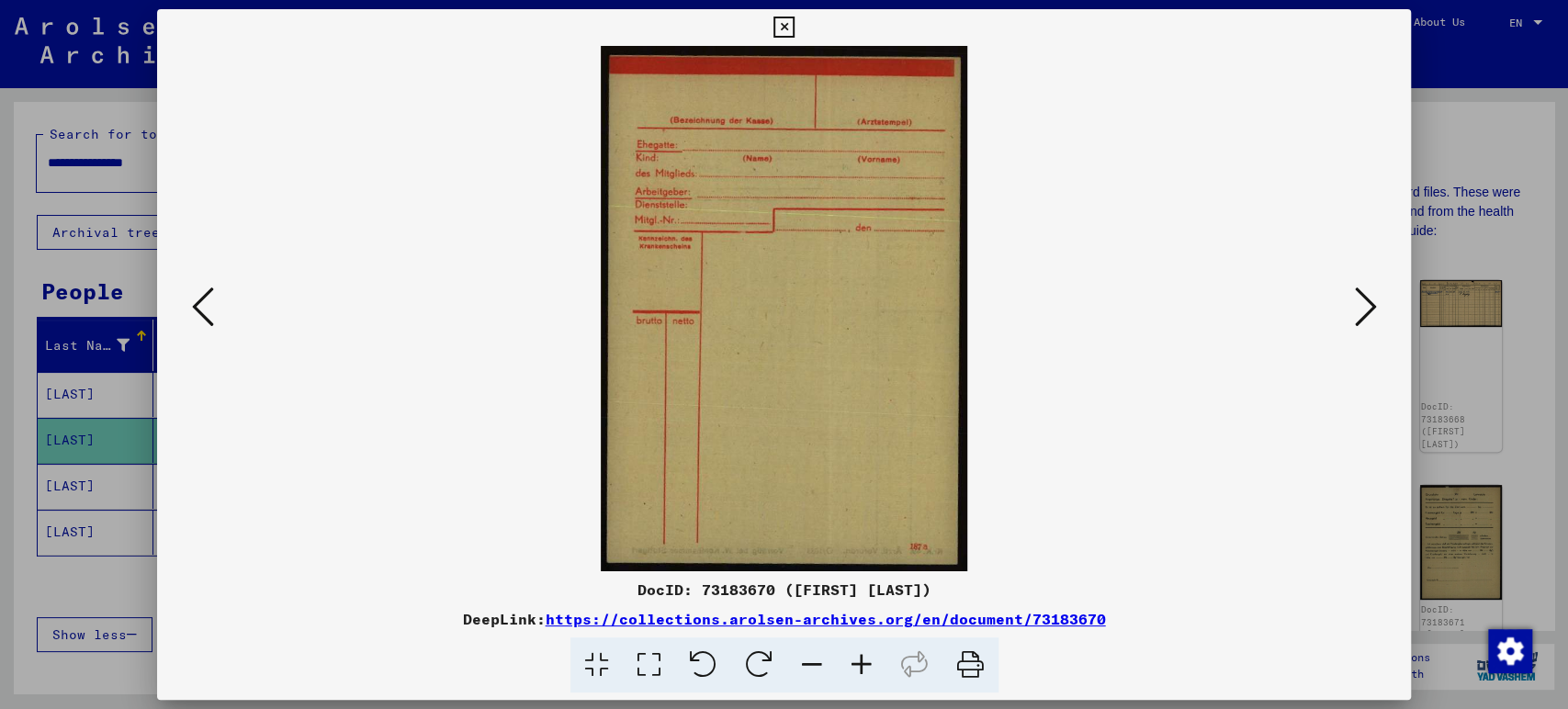 click at bounding box center [203, 307] 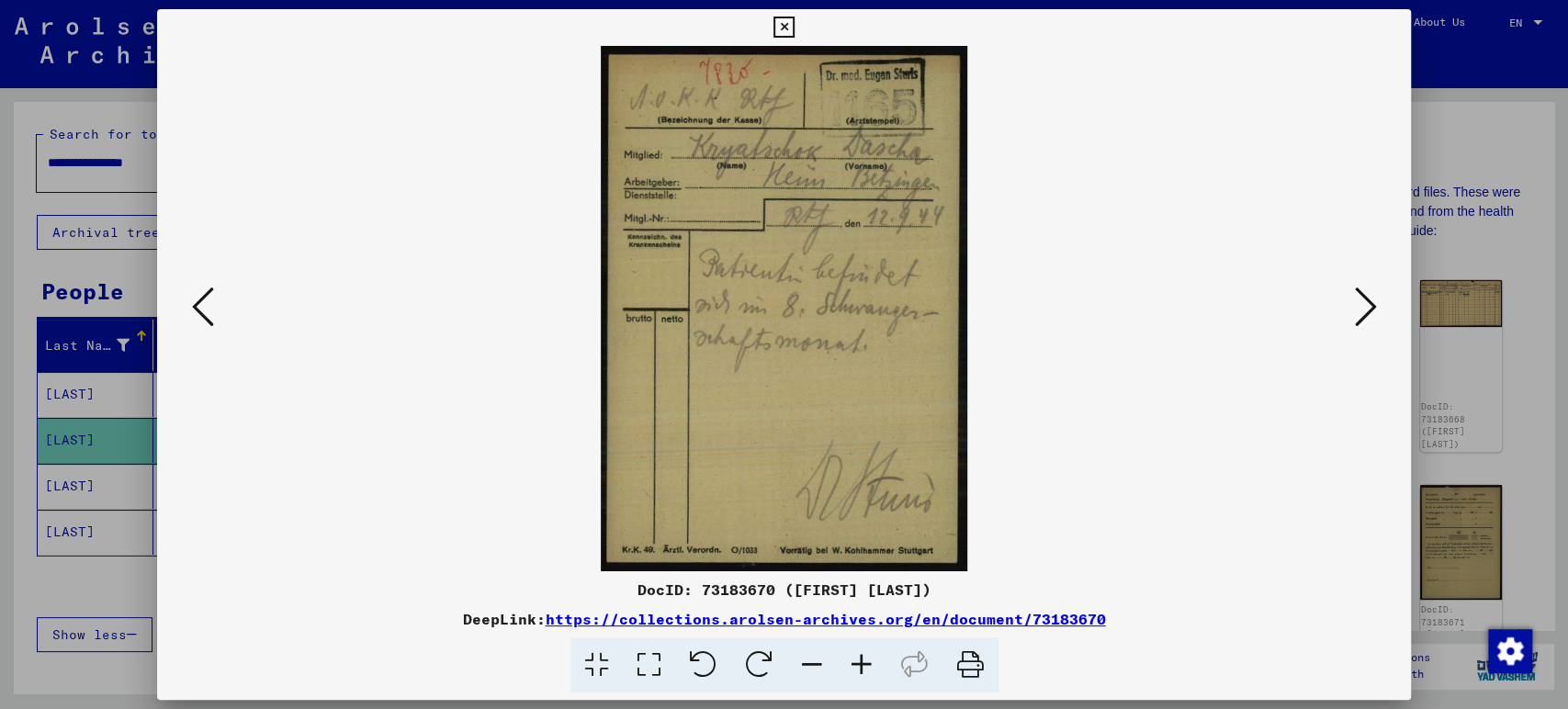 click at bounding box center (203, 307) 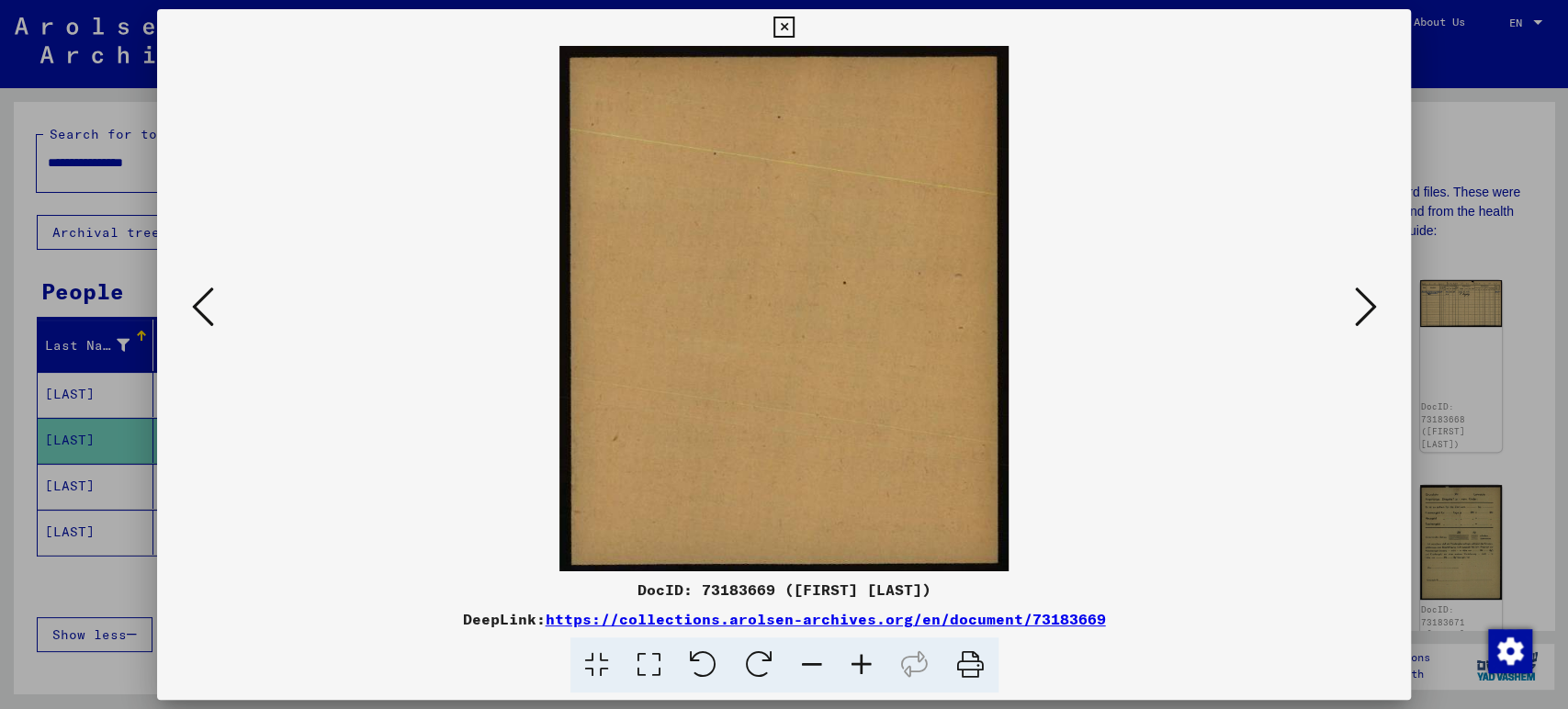 click at bounding box center [203, 307] 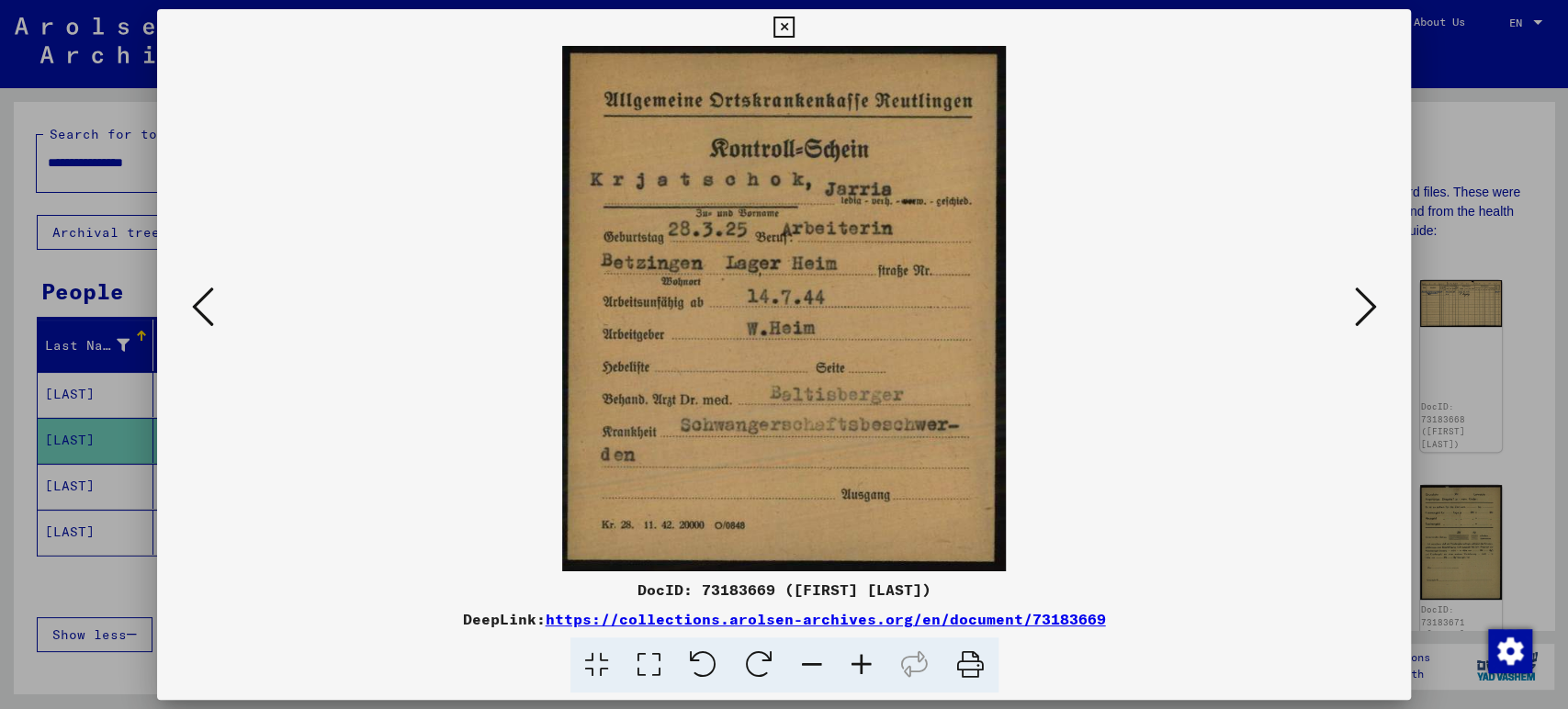 click at bounding box center (203, 307) 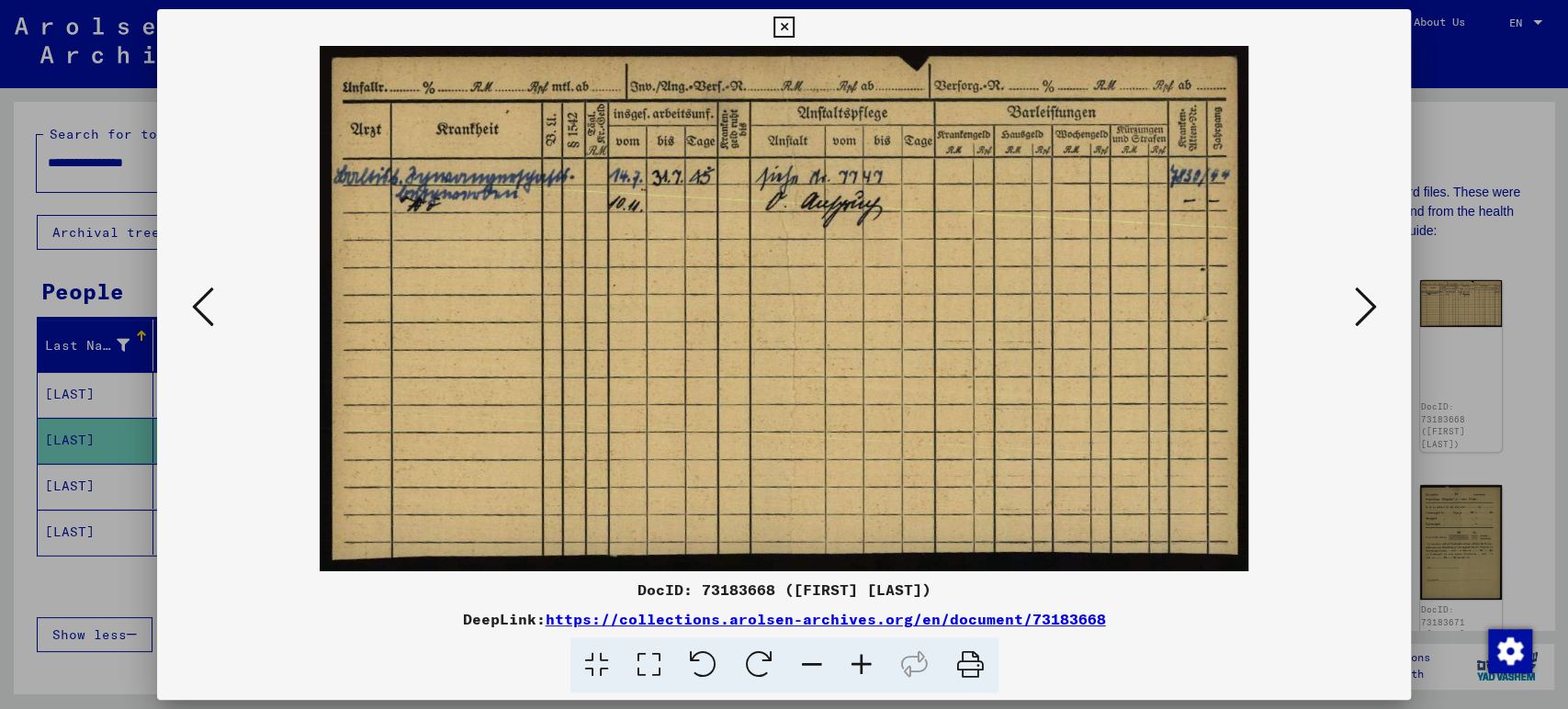 click at bounding box center [1365, 307] 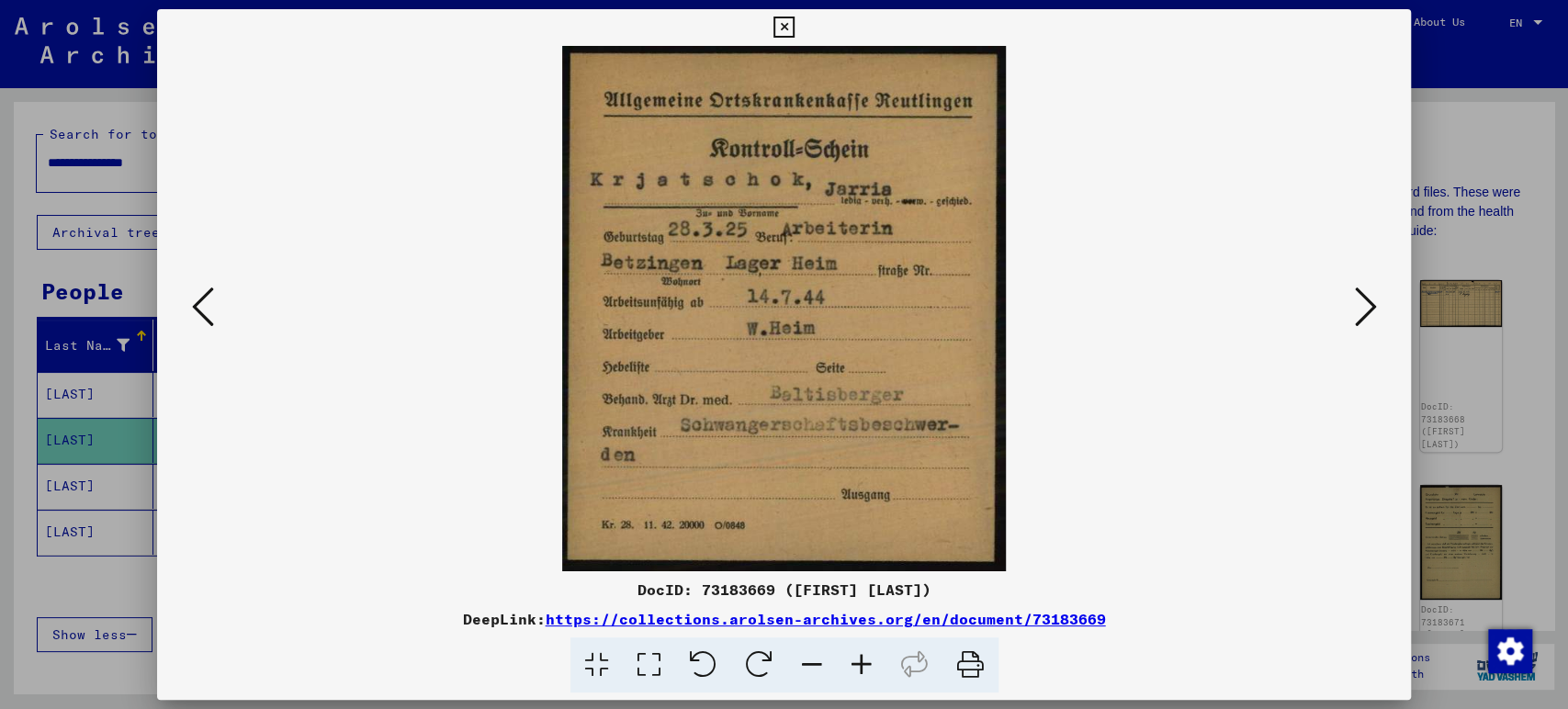 click at bounding box center (784, 309) 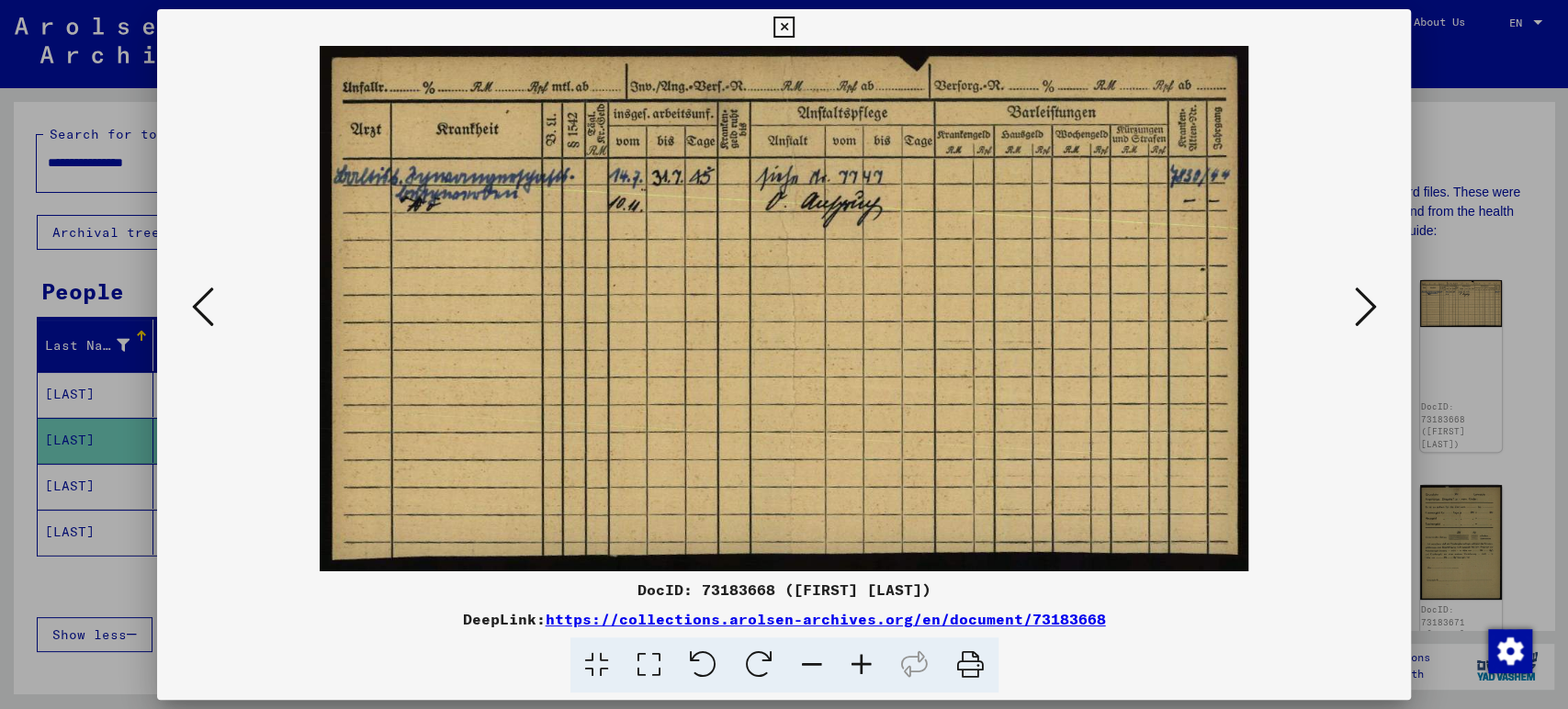 click at bounding box center (203, 307) 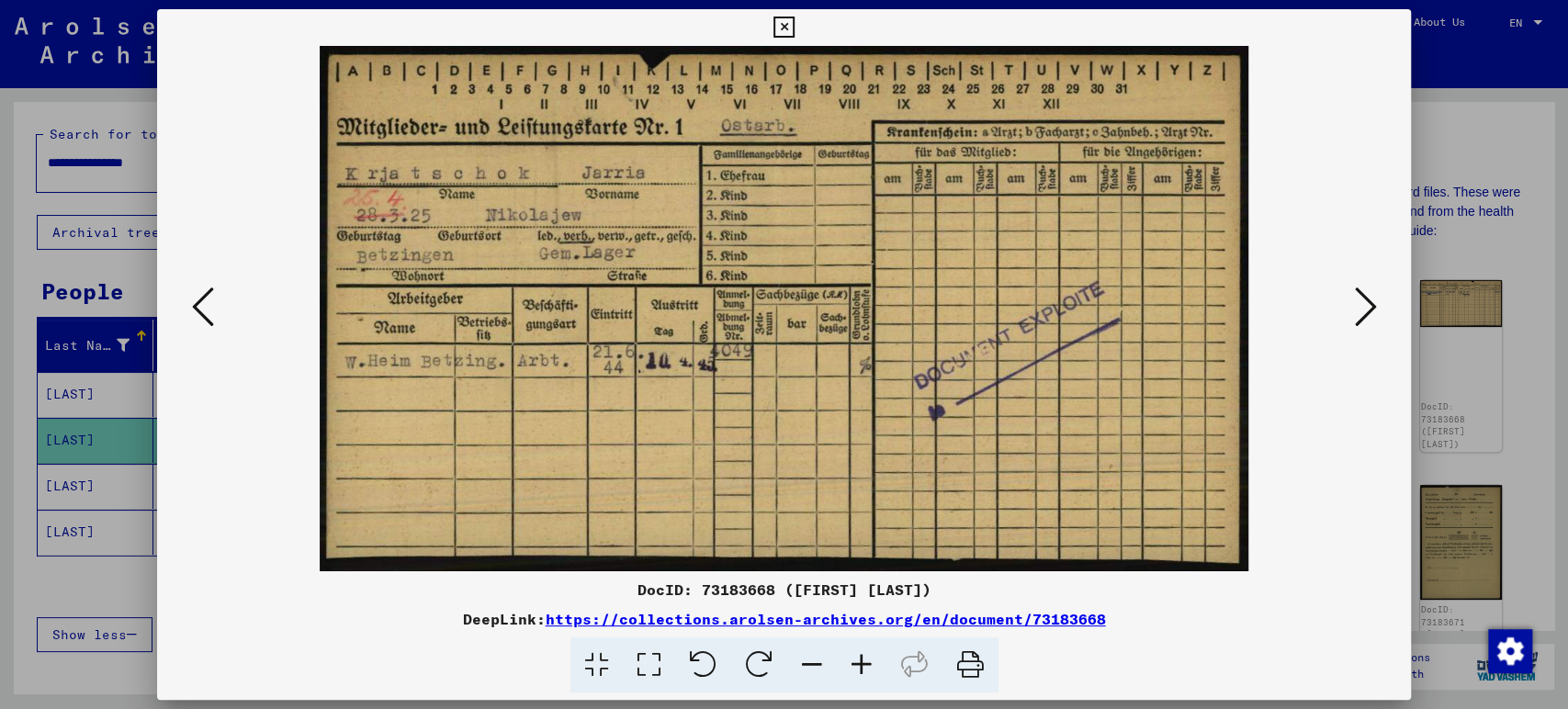 click at bounding box center (203, 307) 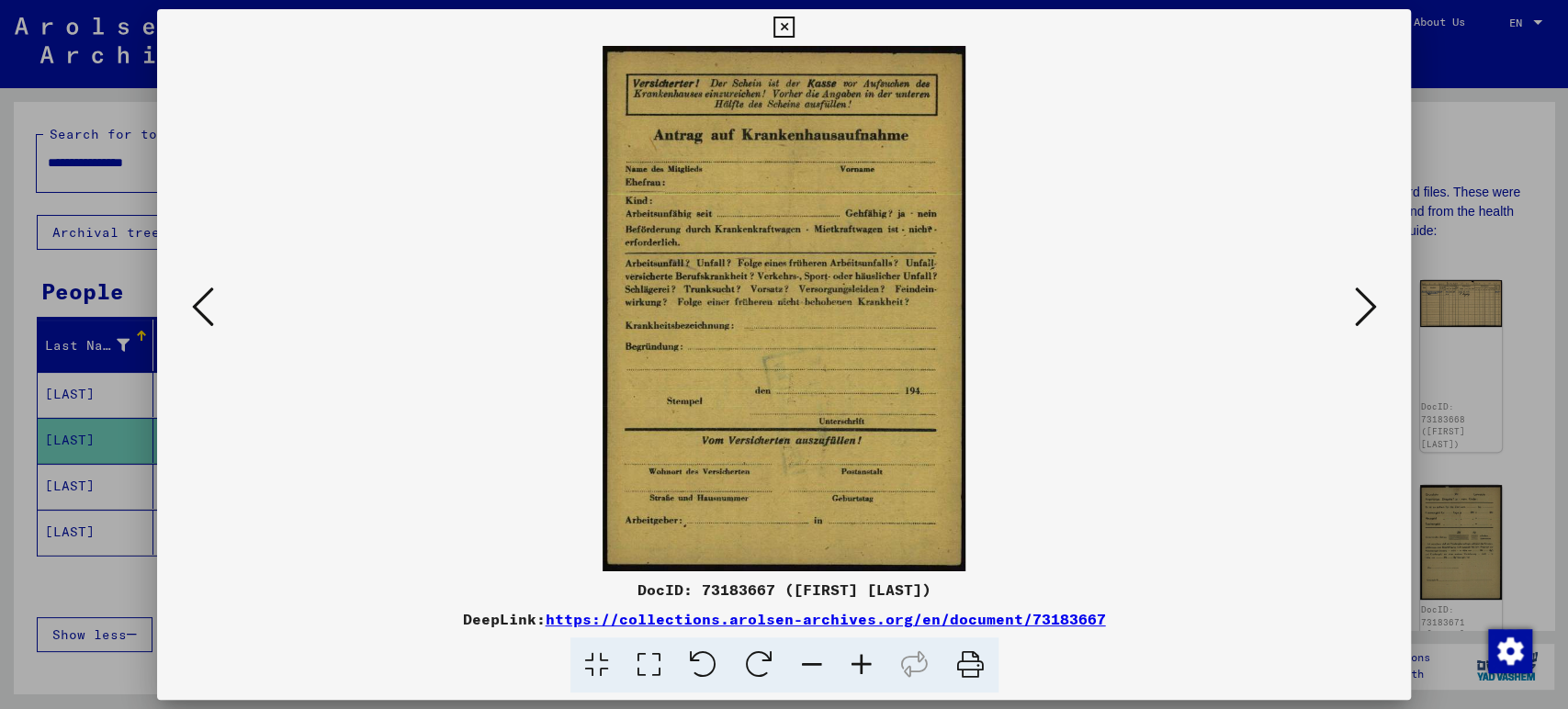 click at bounding box center [203, 307] 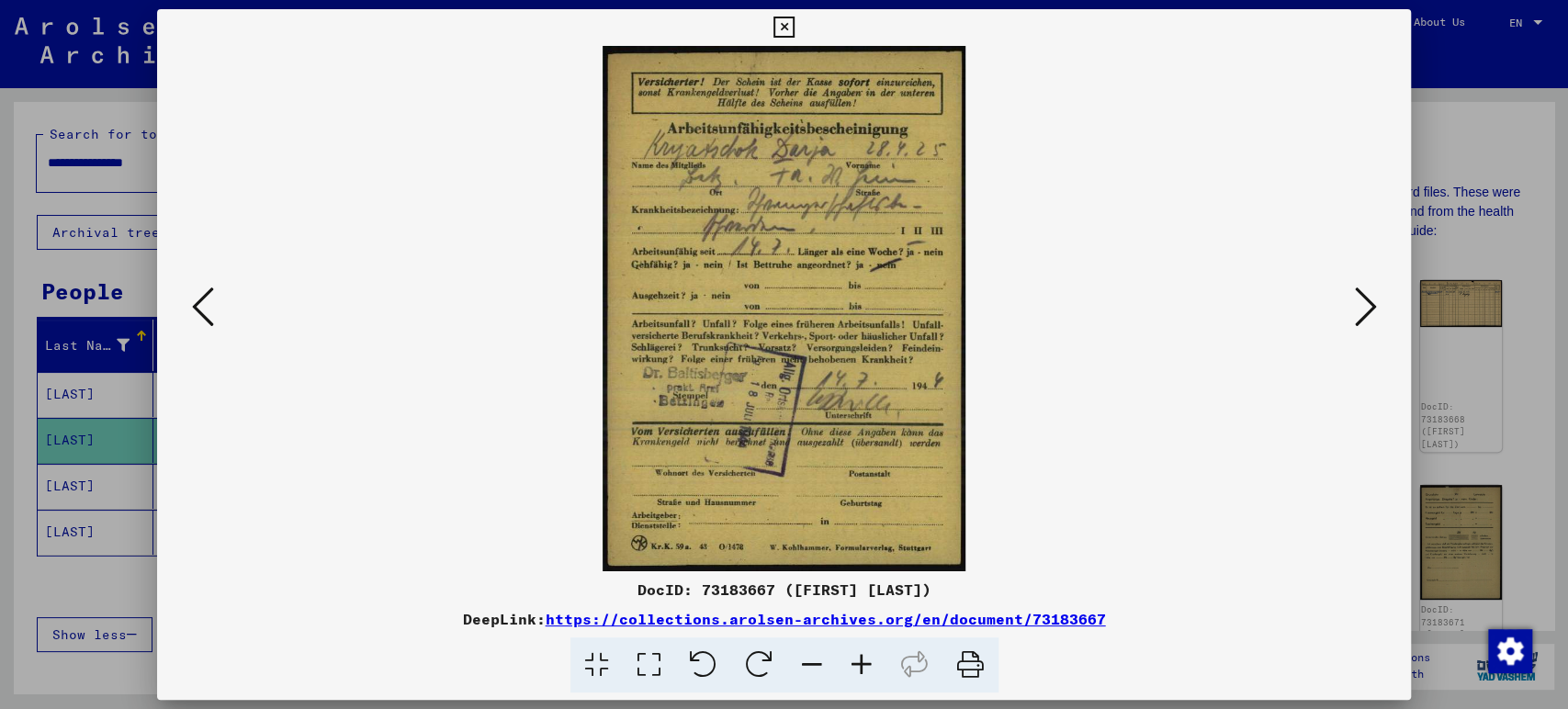 click at bounding box center [203, 307] 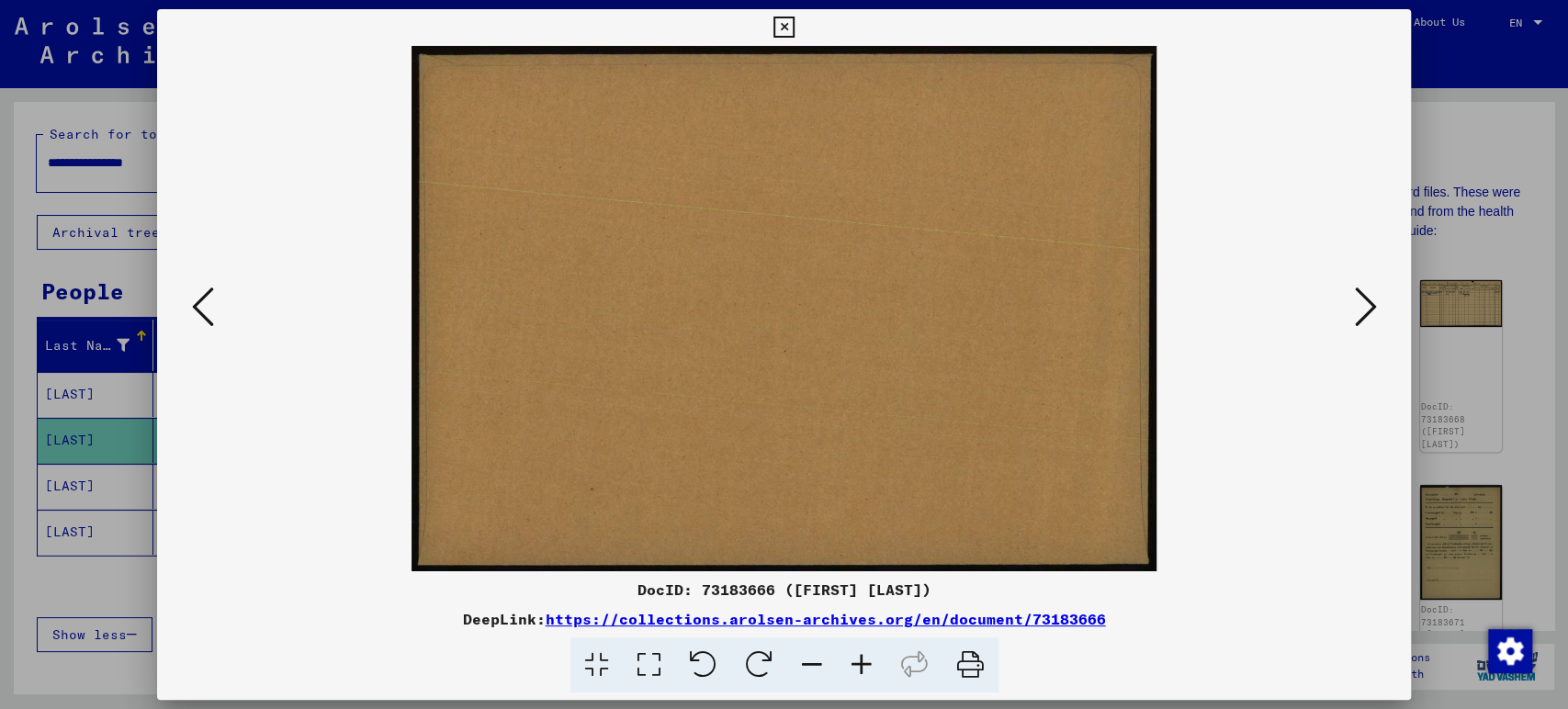 click at bounding box center [203, 307] 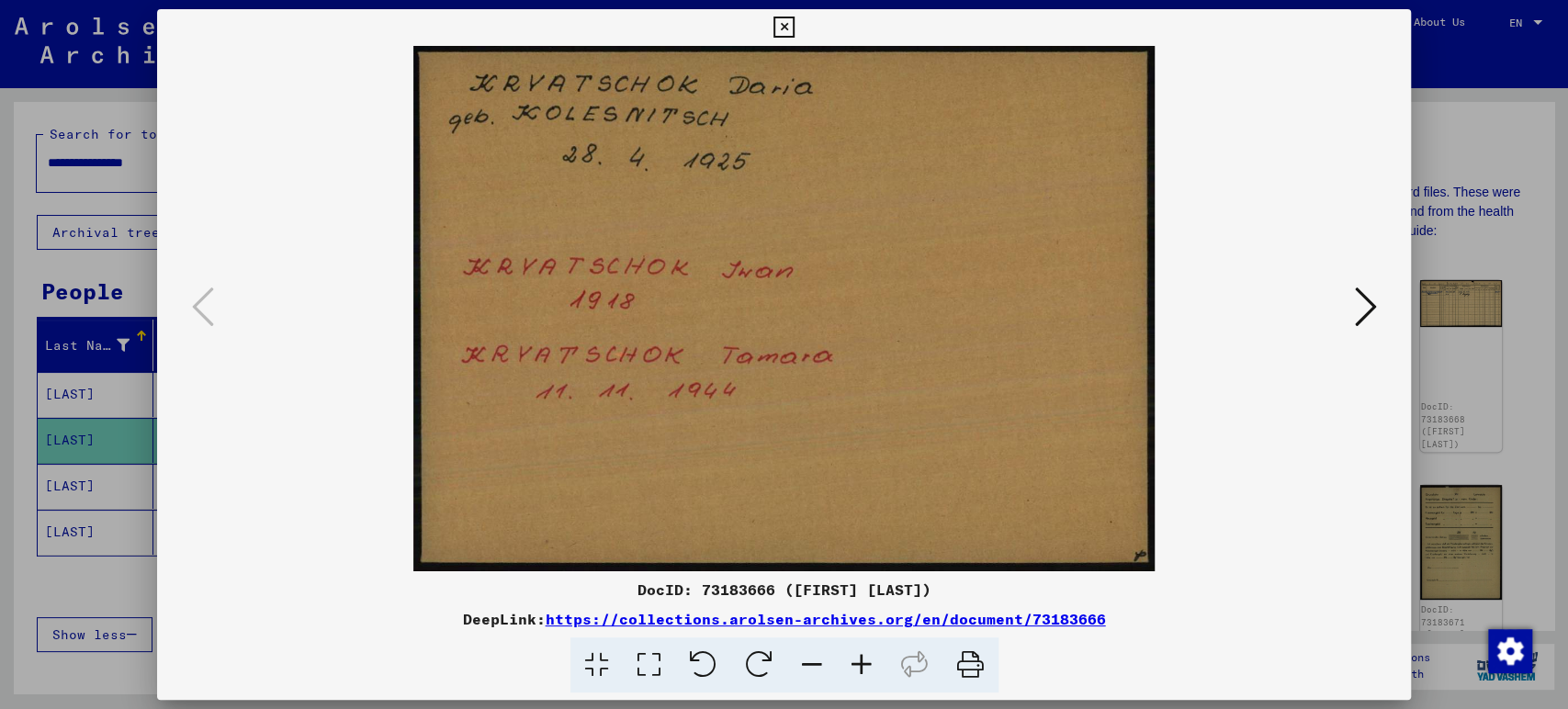 click at bounding box center [784, 28] 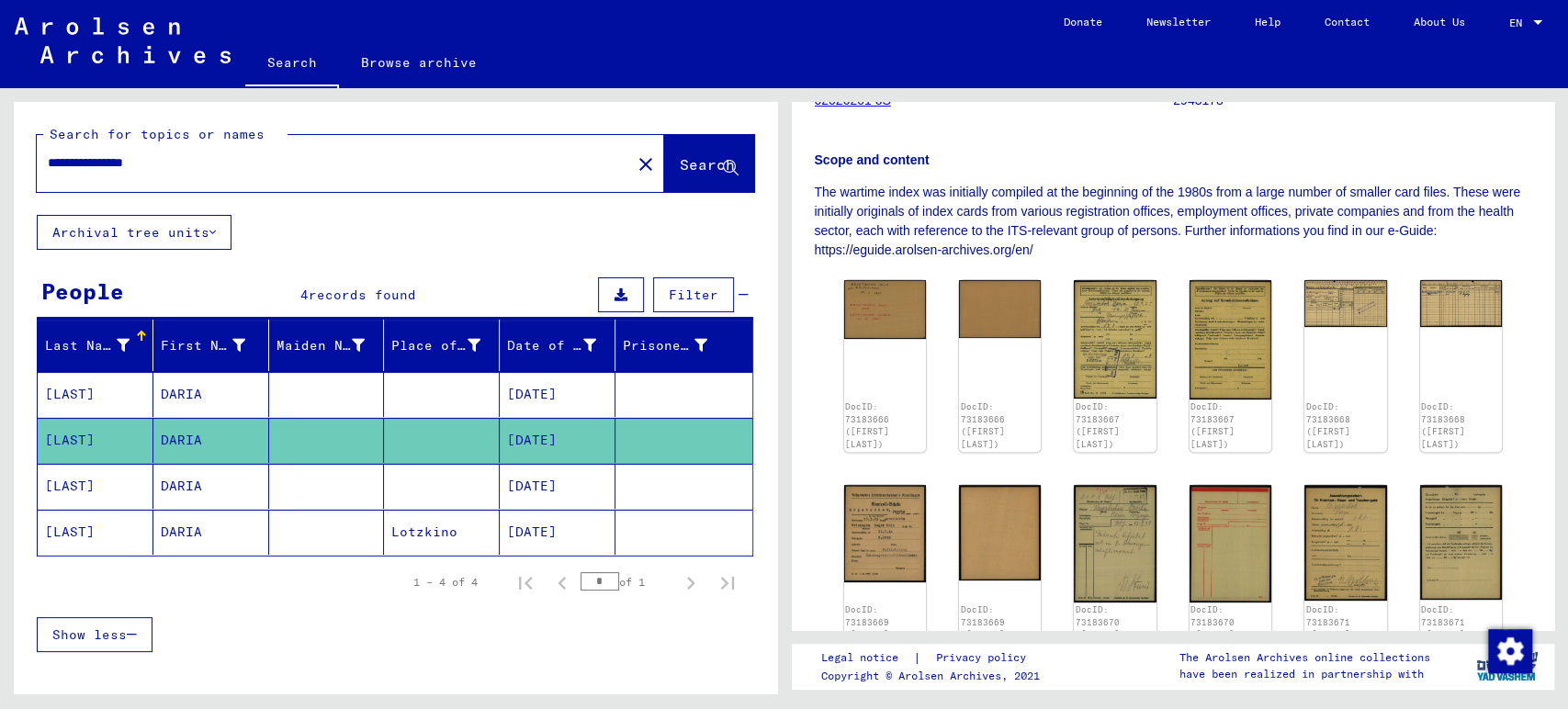 click at bounding box center (327, 440) 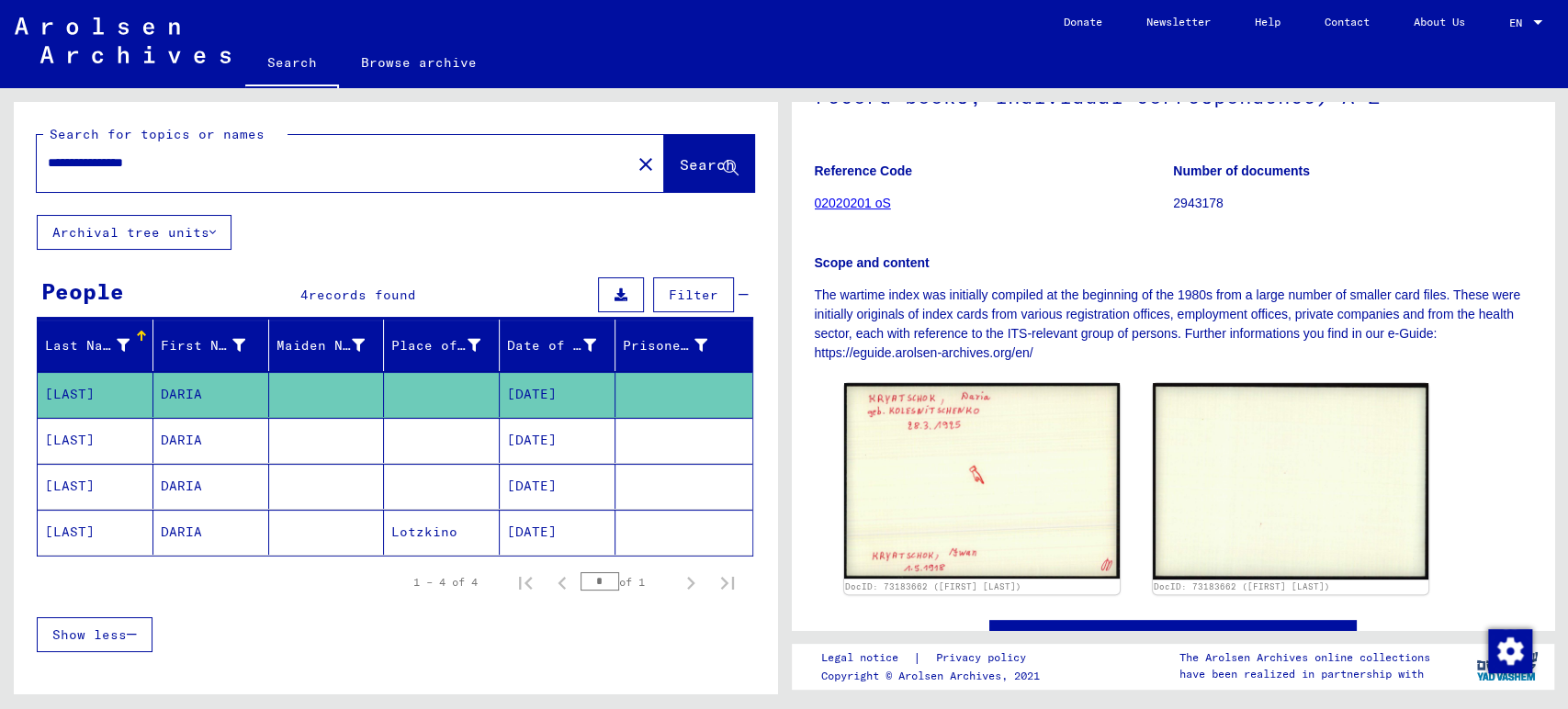 scroll, scrollTop: 204, scrollLeft: 0, axis: vertical 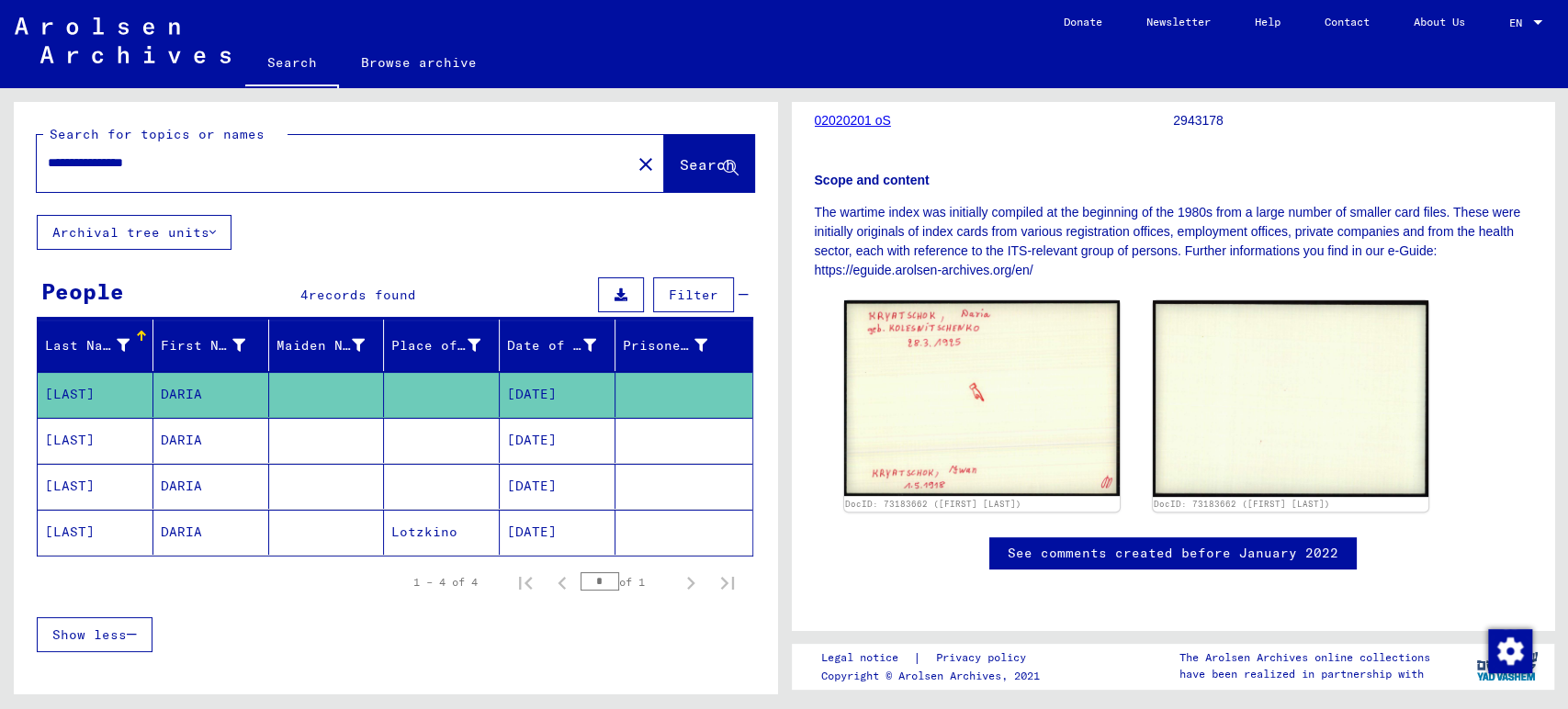 click on "[DATE]" 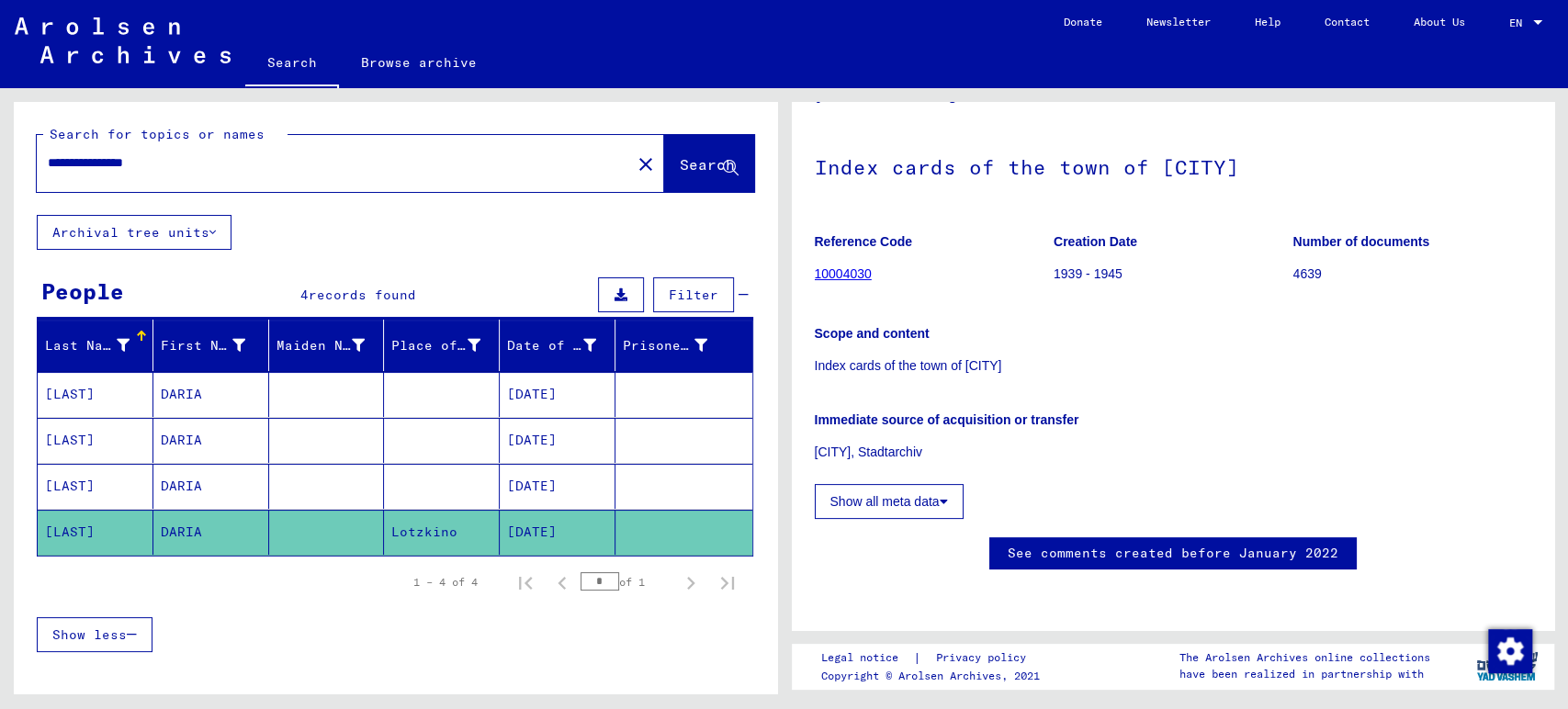 scroll, scrollTop: 151, scrollLeft: 0, axis: vertical 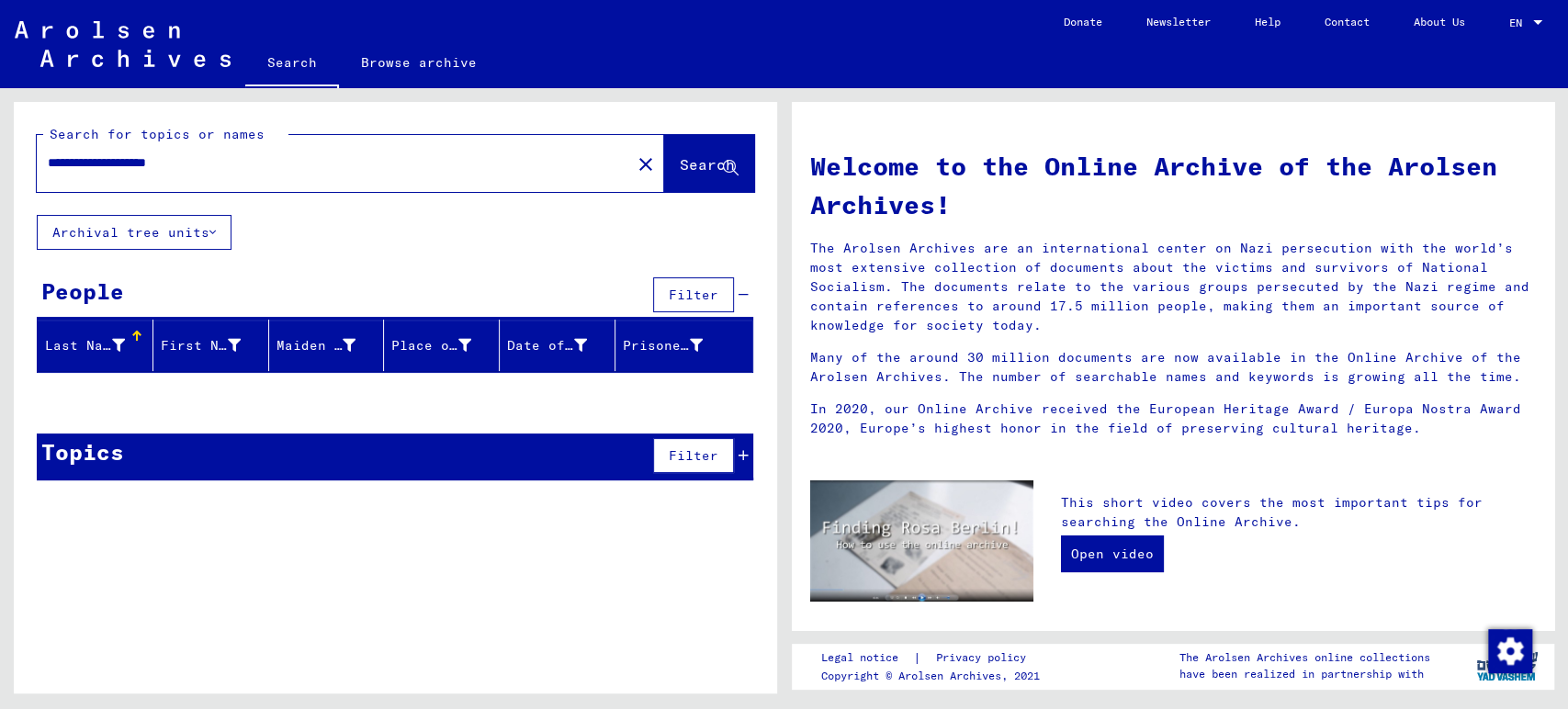 click on "**********" at bounding box center (328, 163) 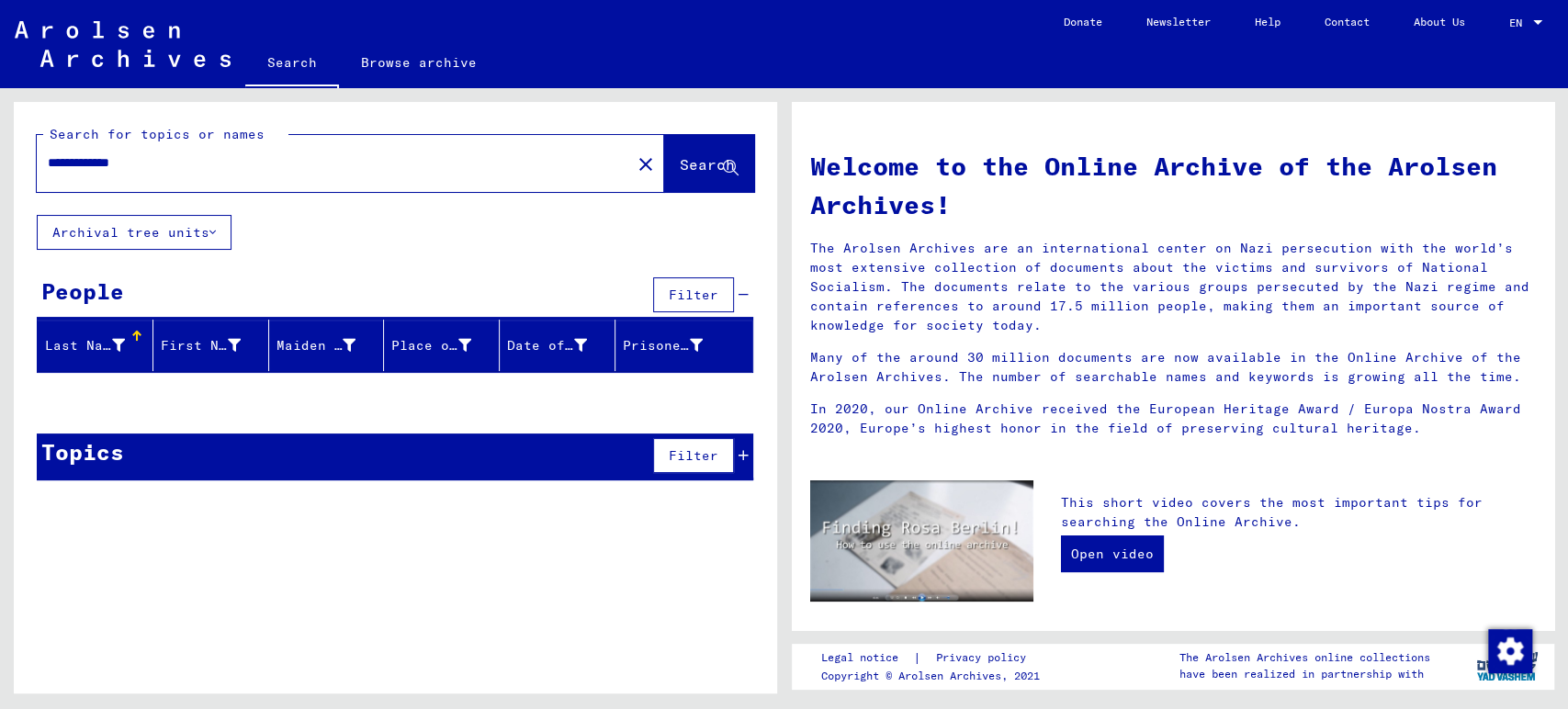 drag, startPoint x: 225, startPoint y: 163, endPoint x: 95, endPoint y: 165, distance: 130.01538 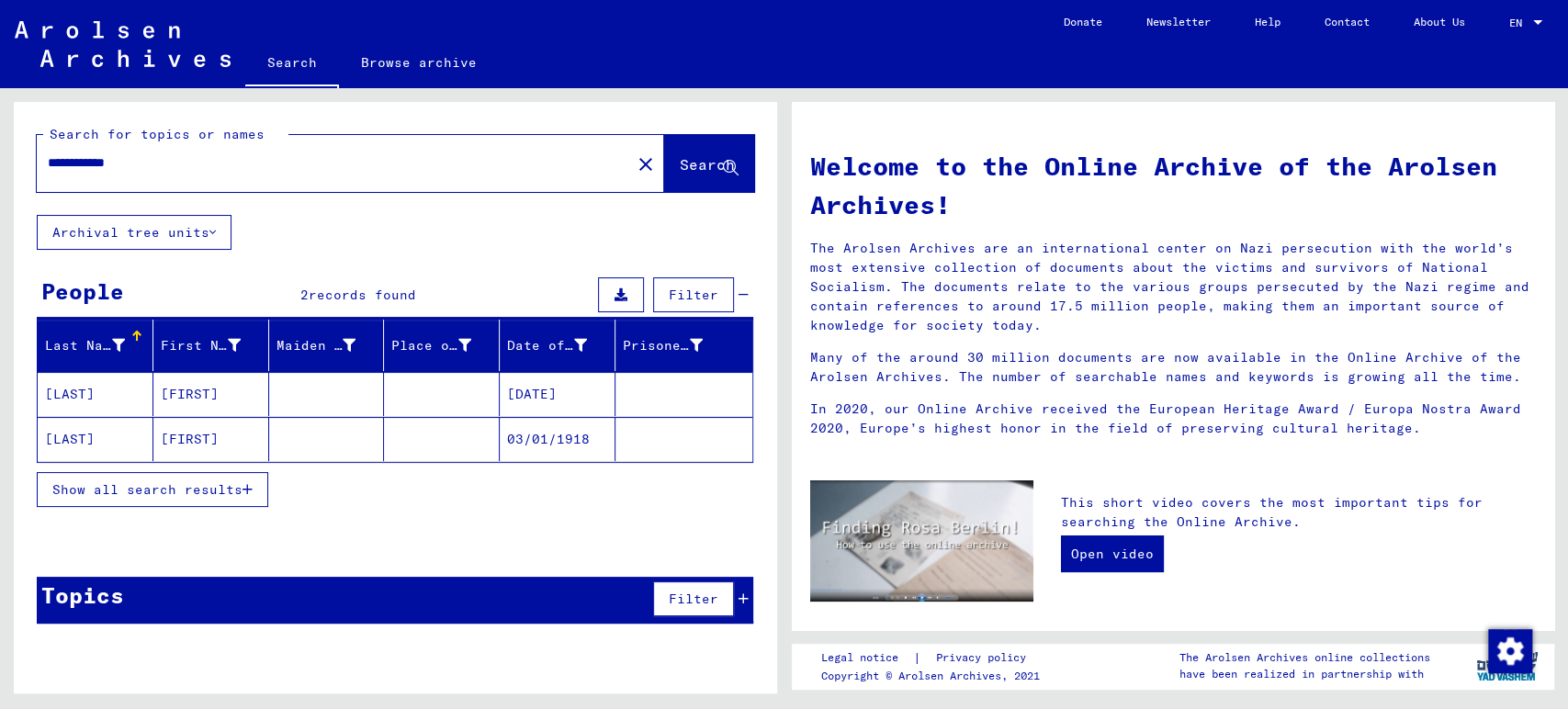 click at bounding box center [442, 439] 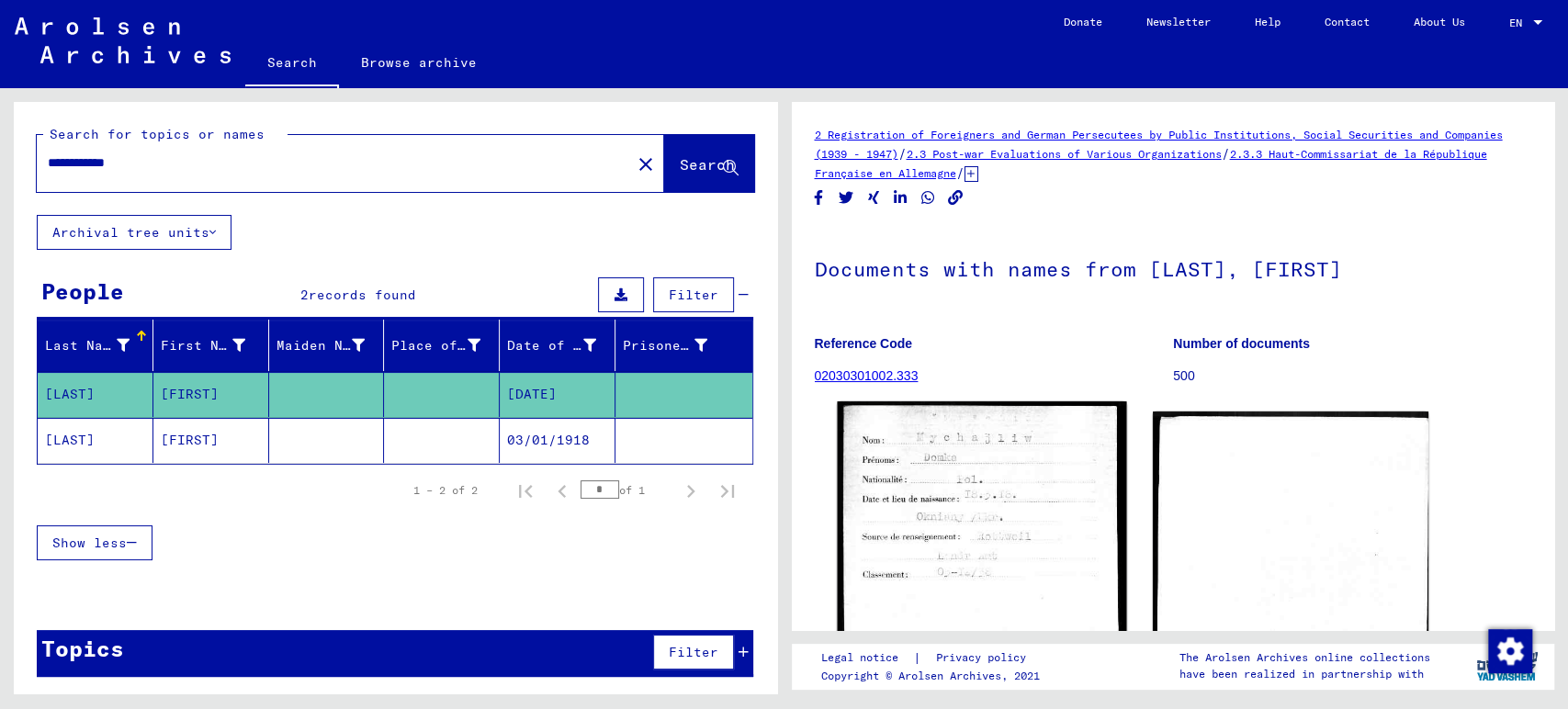 scroll, scrollTop: 0, scrollLeft: 0, axis: both 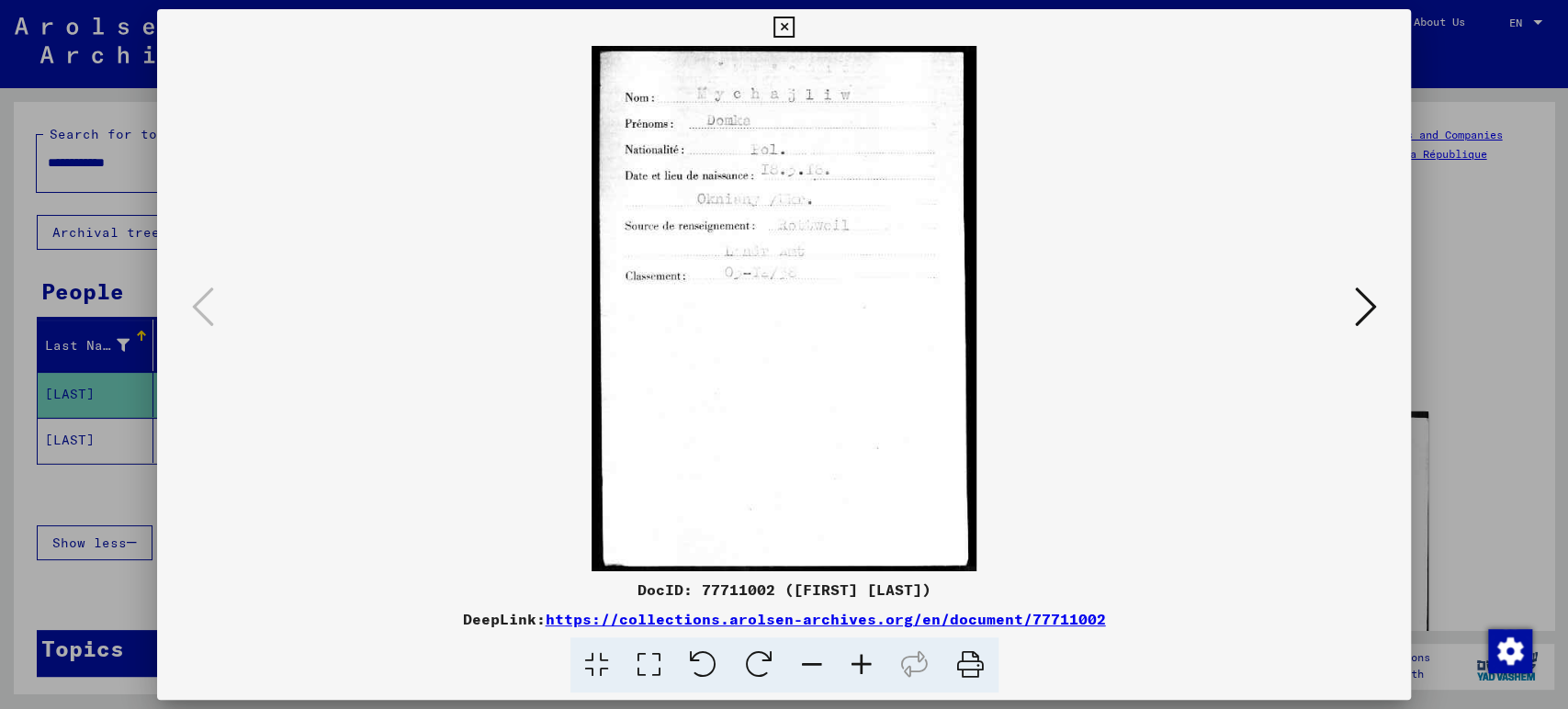 click at bounding box center [862, 665] 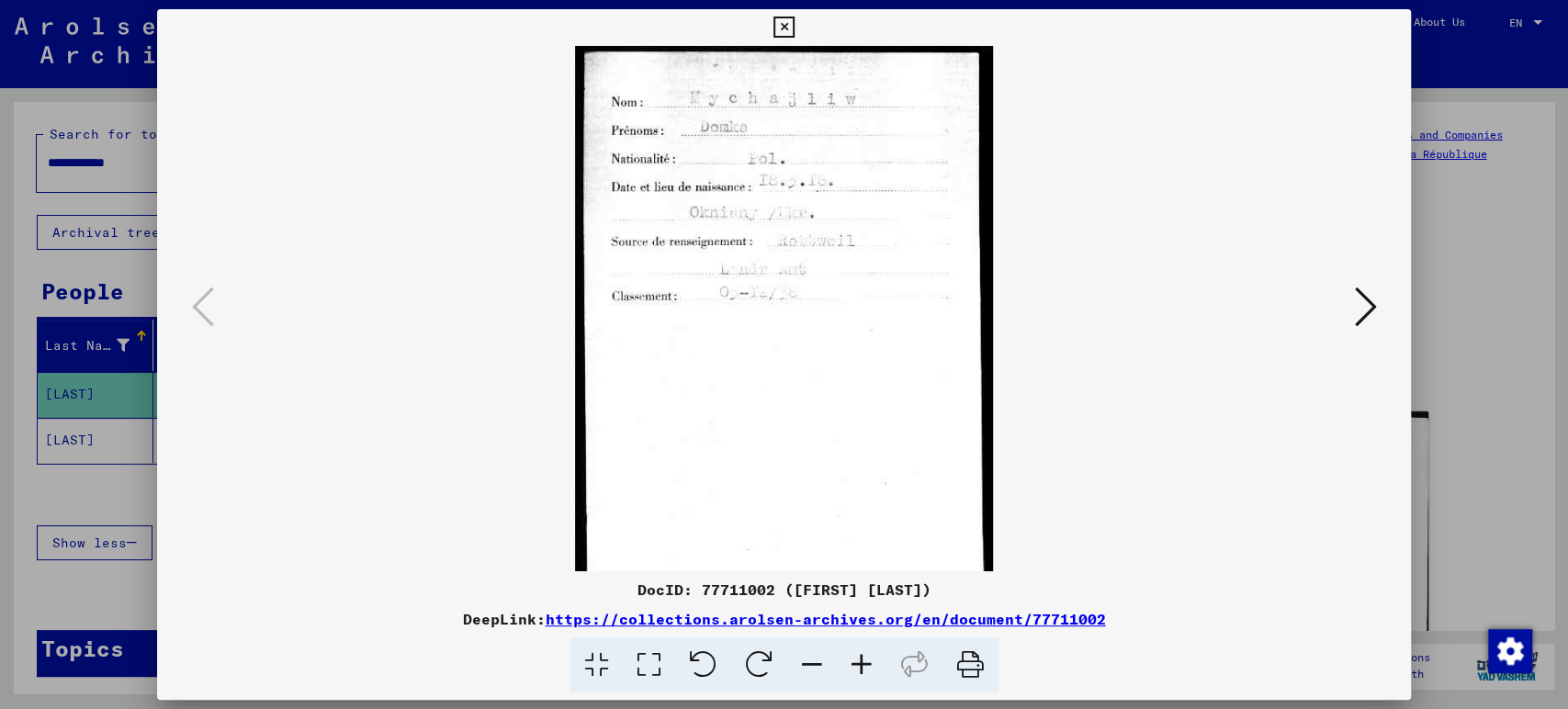 click at bounding box center (862, 665) 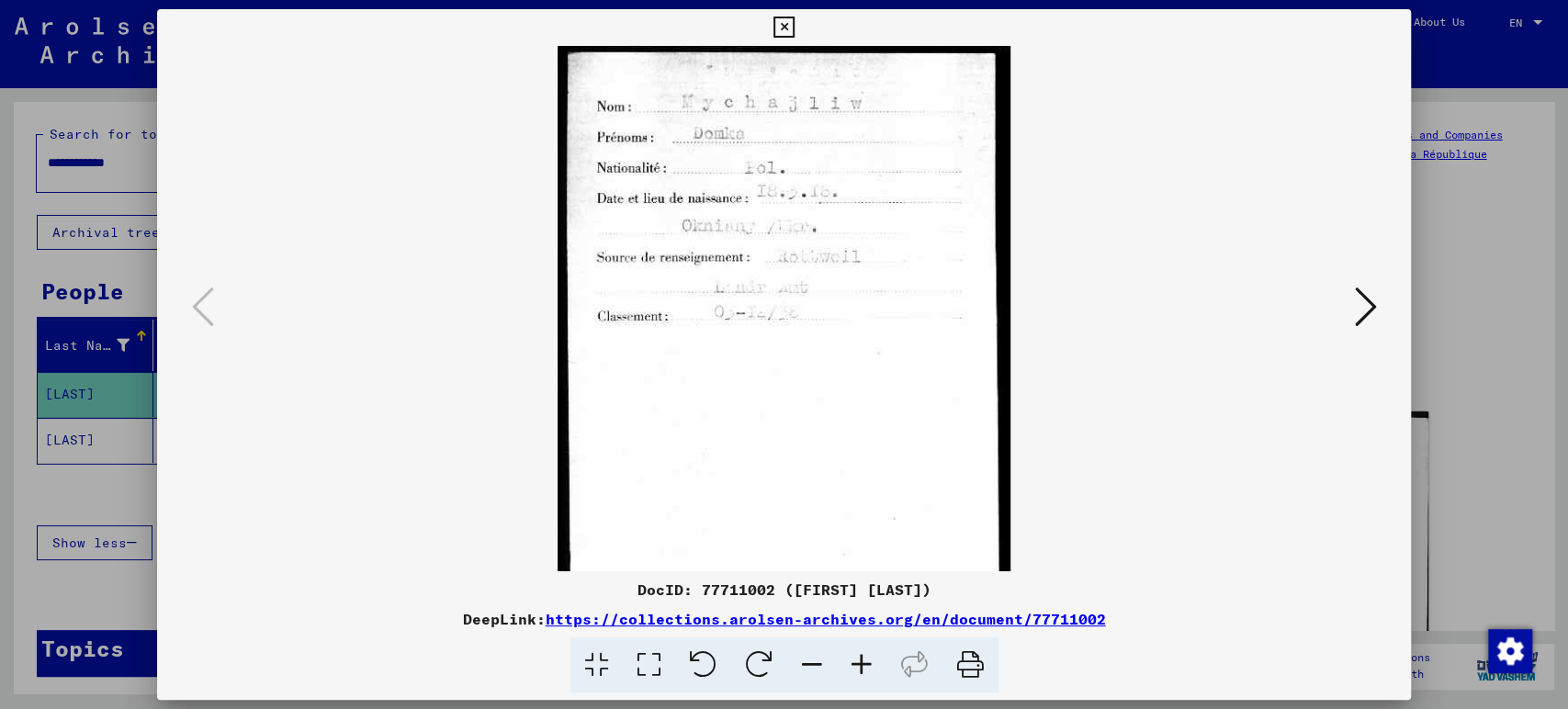 click at bounding box center [862, 665] 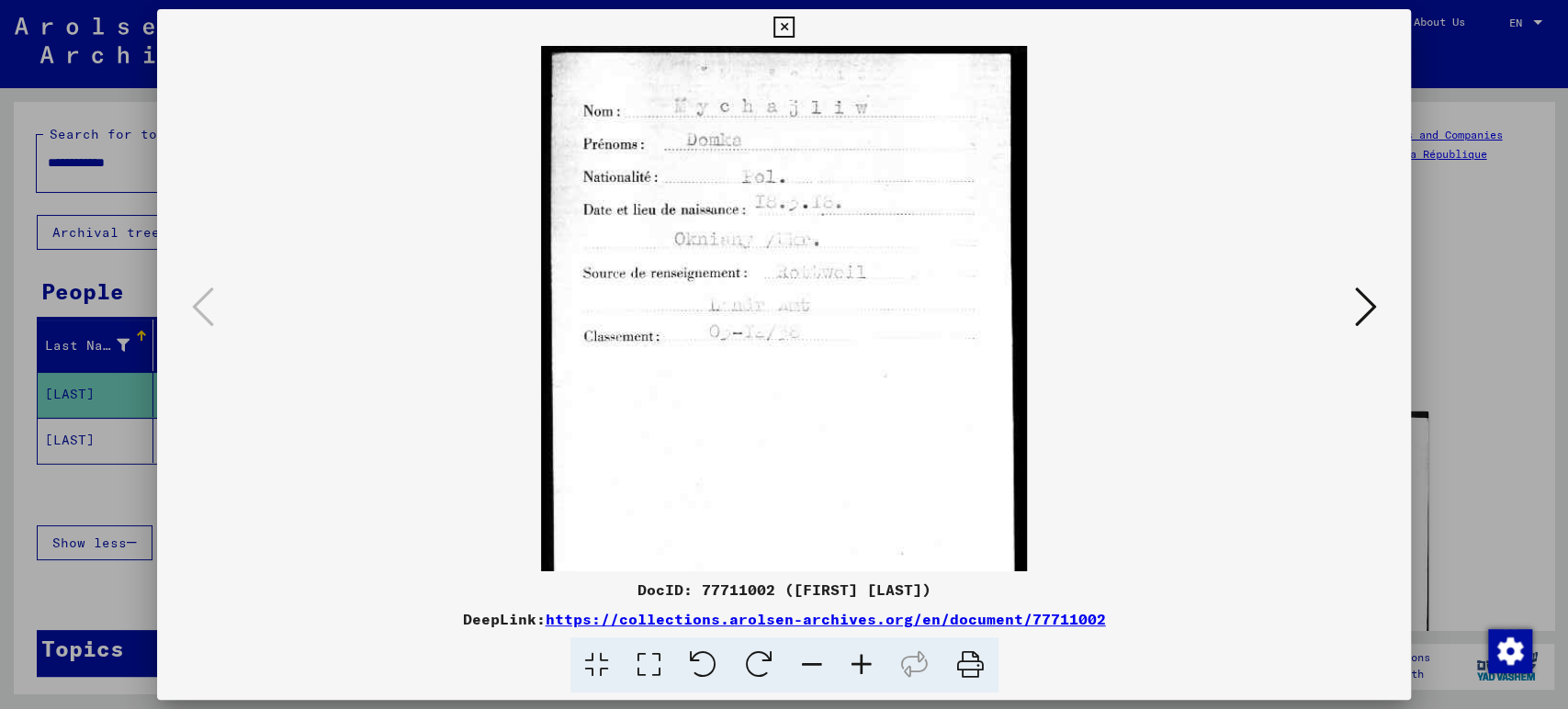 click at bounding box center (862, 665) 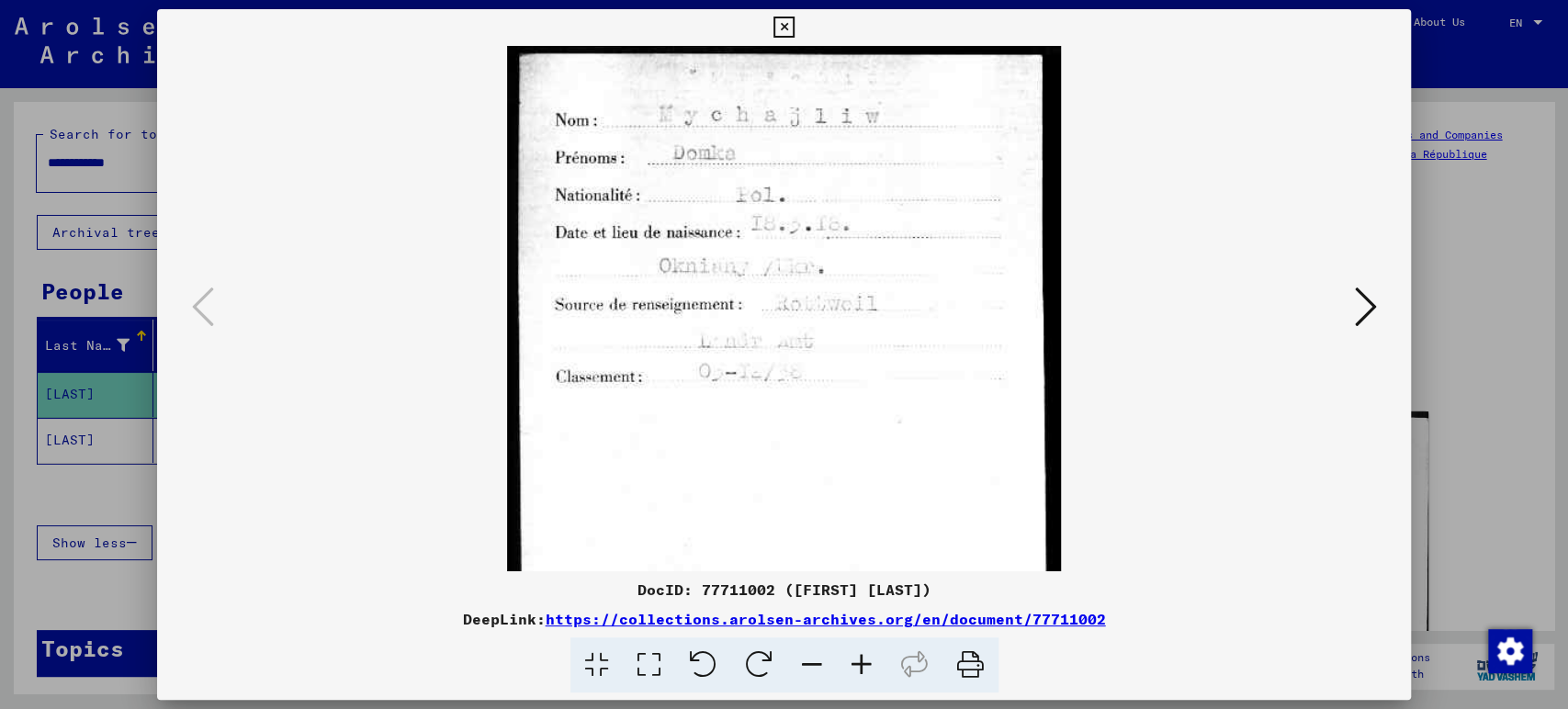 click at bounding box center (862, 665) 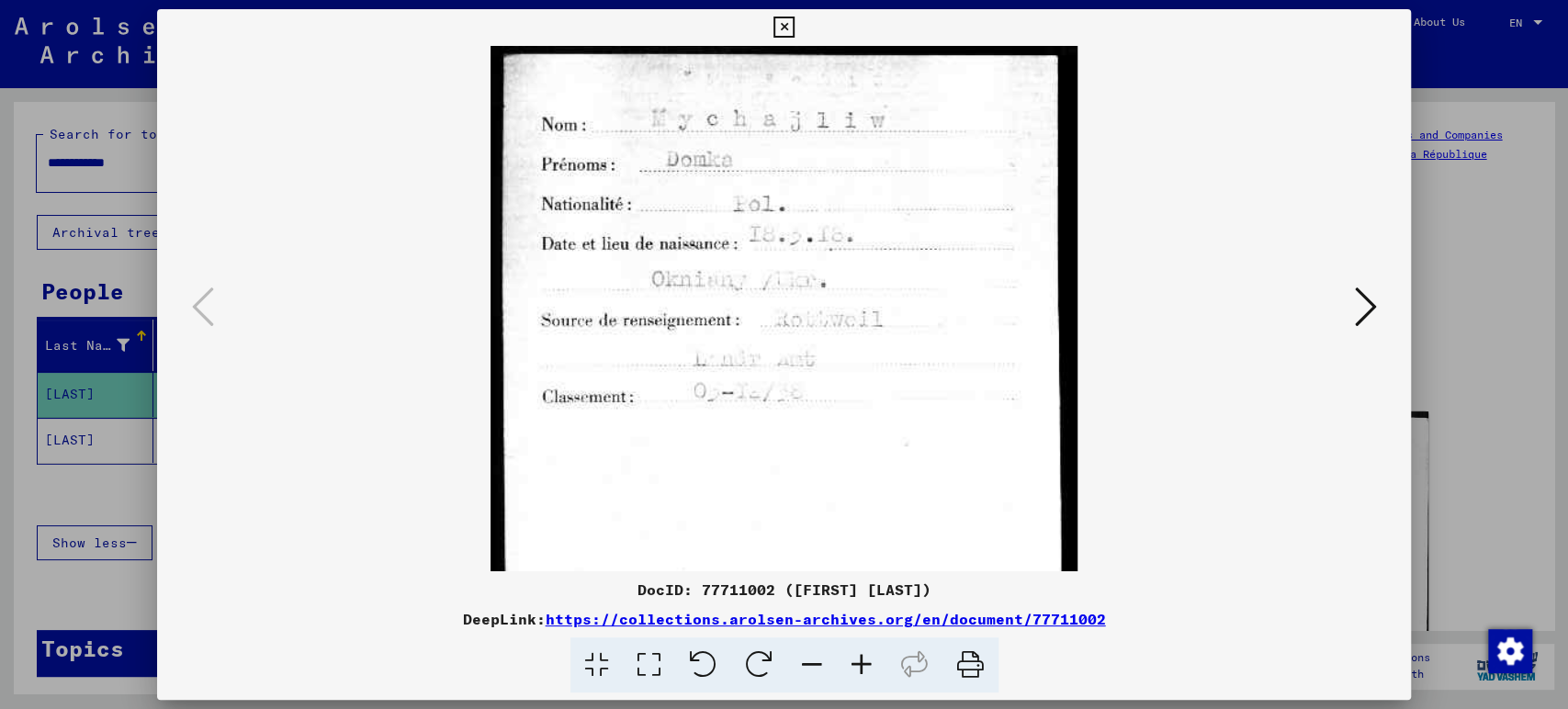 click at bounding box center (862, 665) 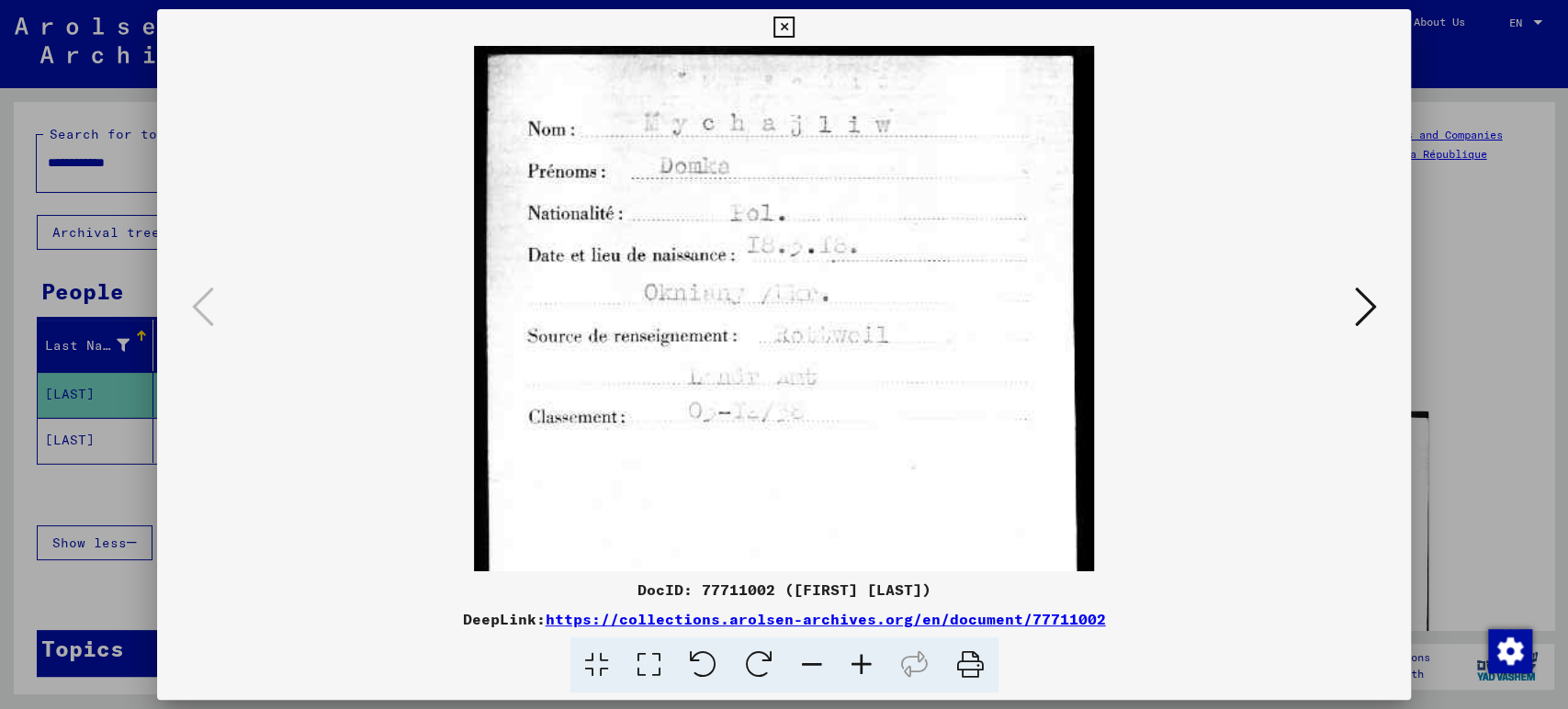click at bounding box center (862, 665) 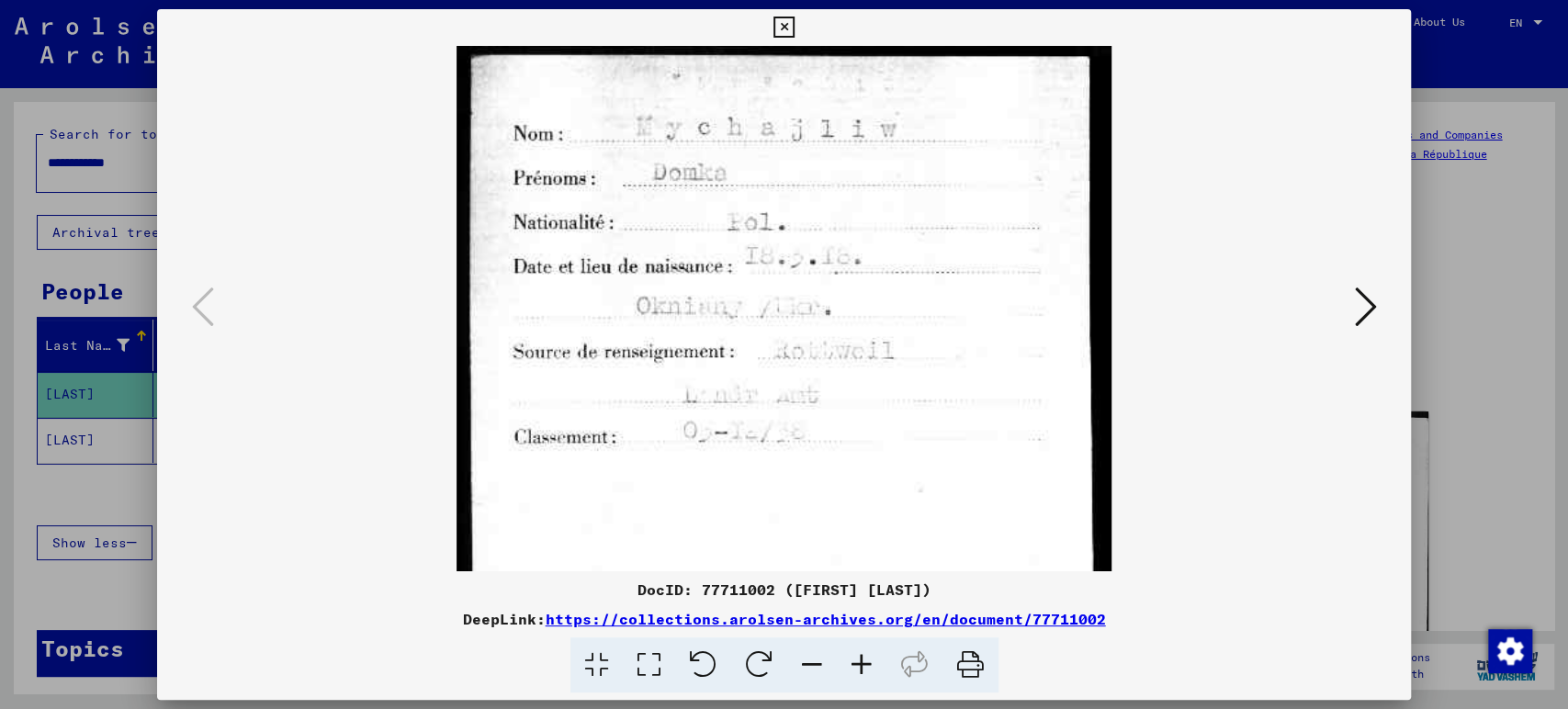 click at bounding box center (862, 665) 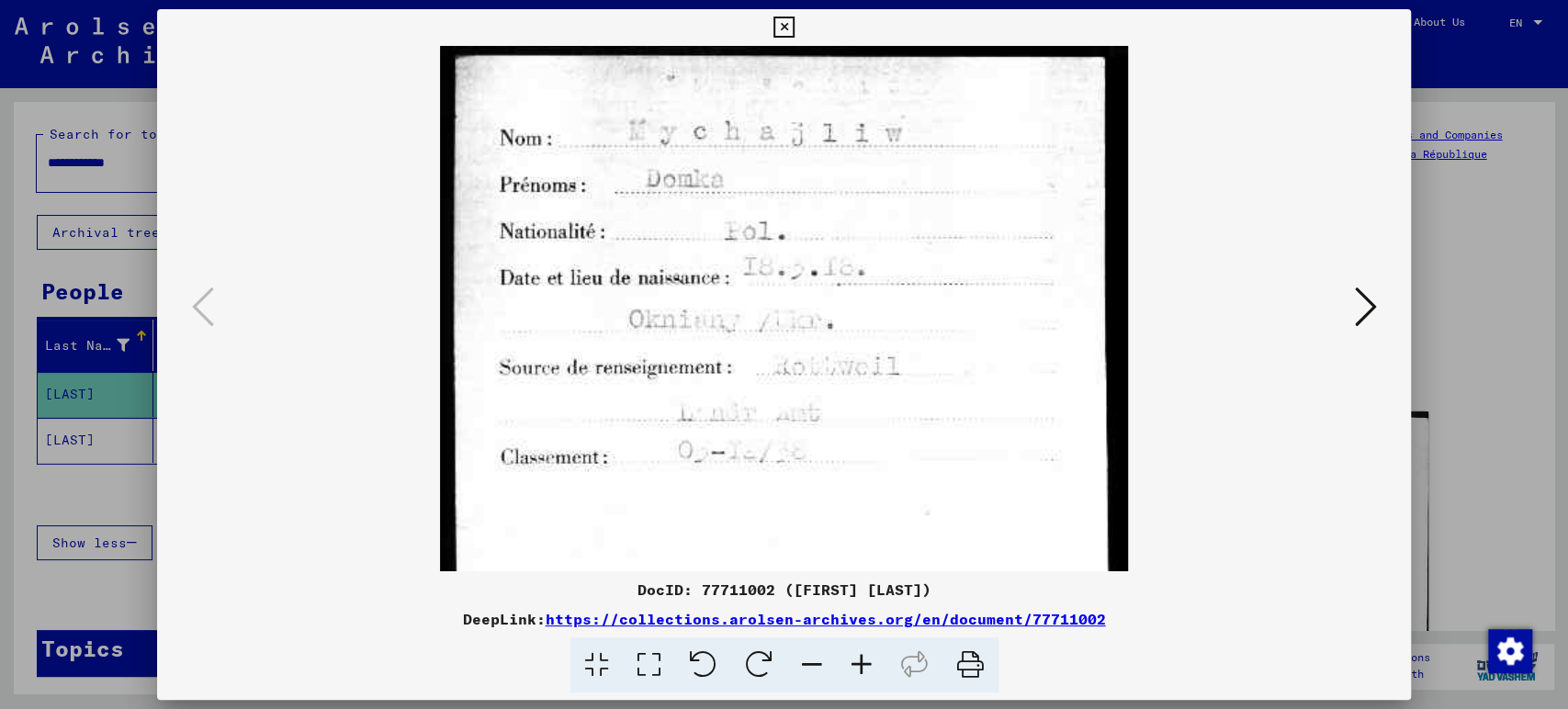 click at bounding box center (862, 665) 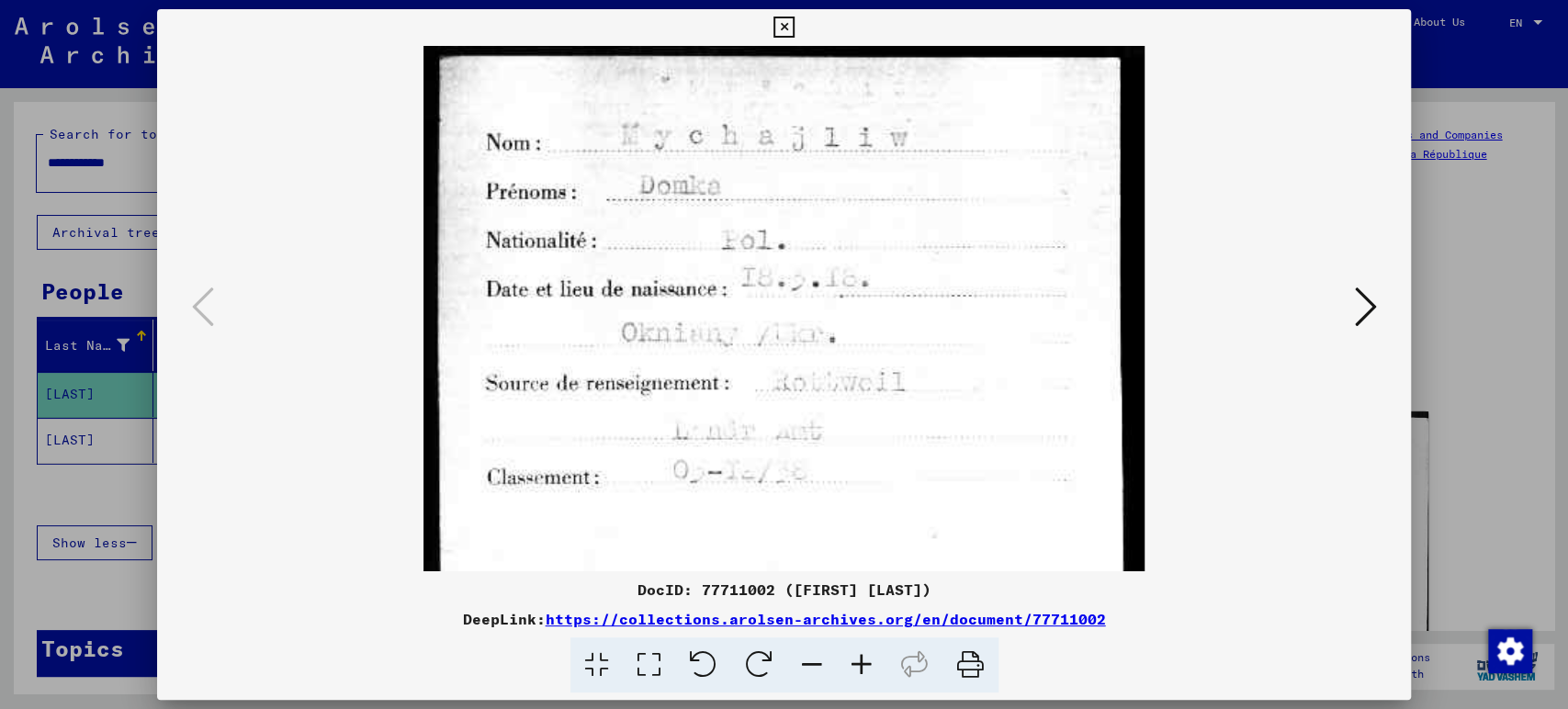 click at bounding box center [862, 665] 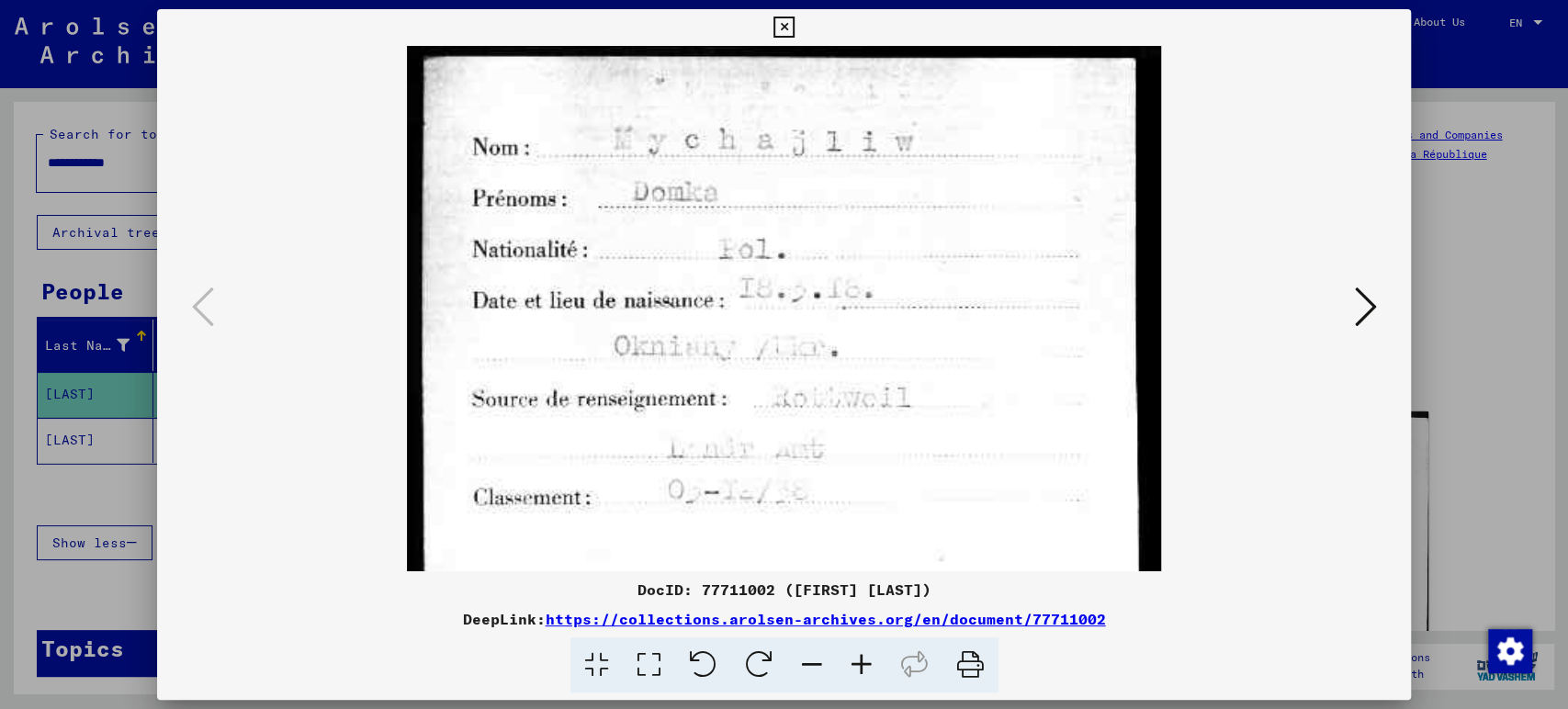 click at bounding box center (784, 28) 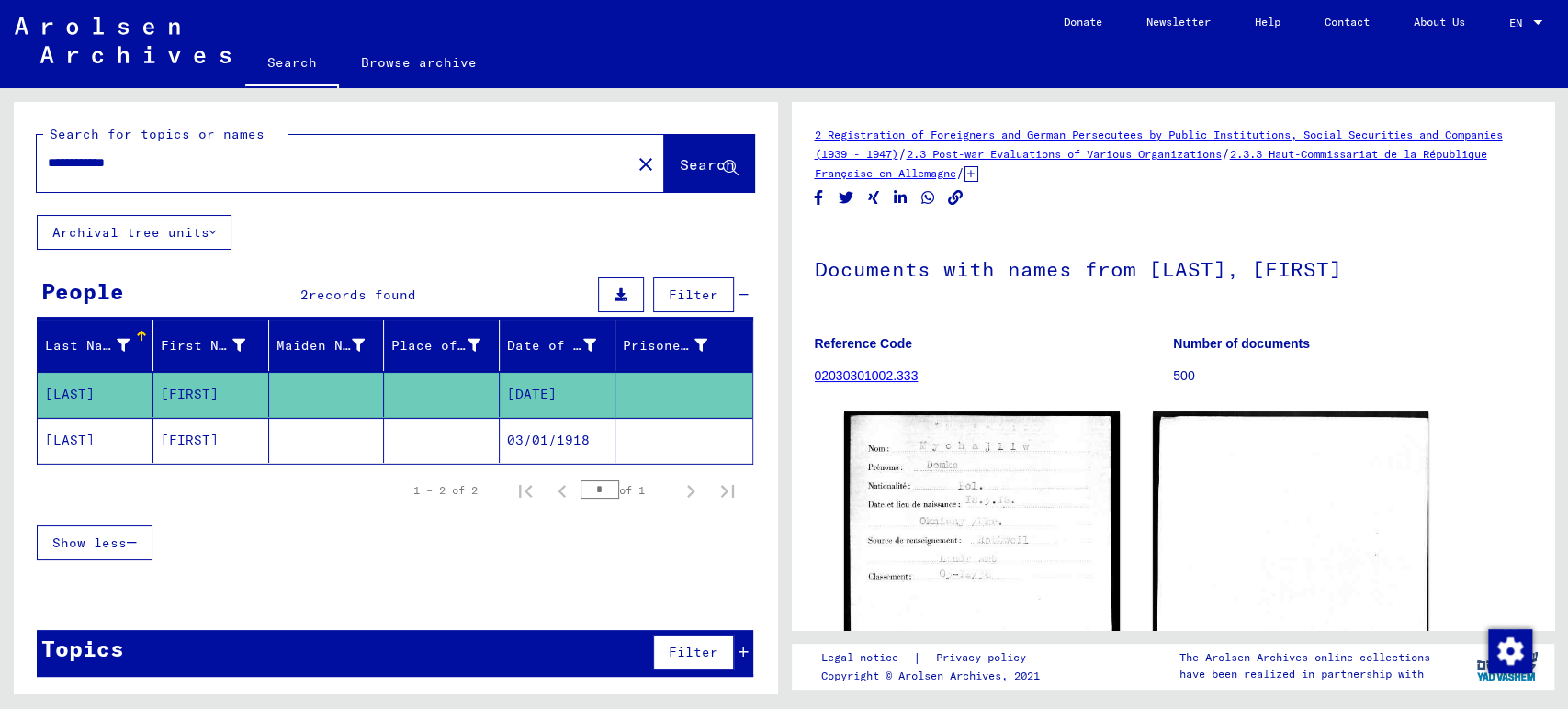 click 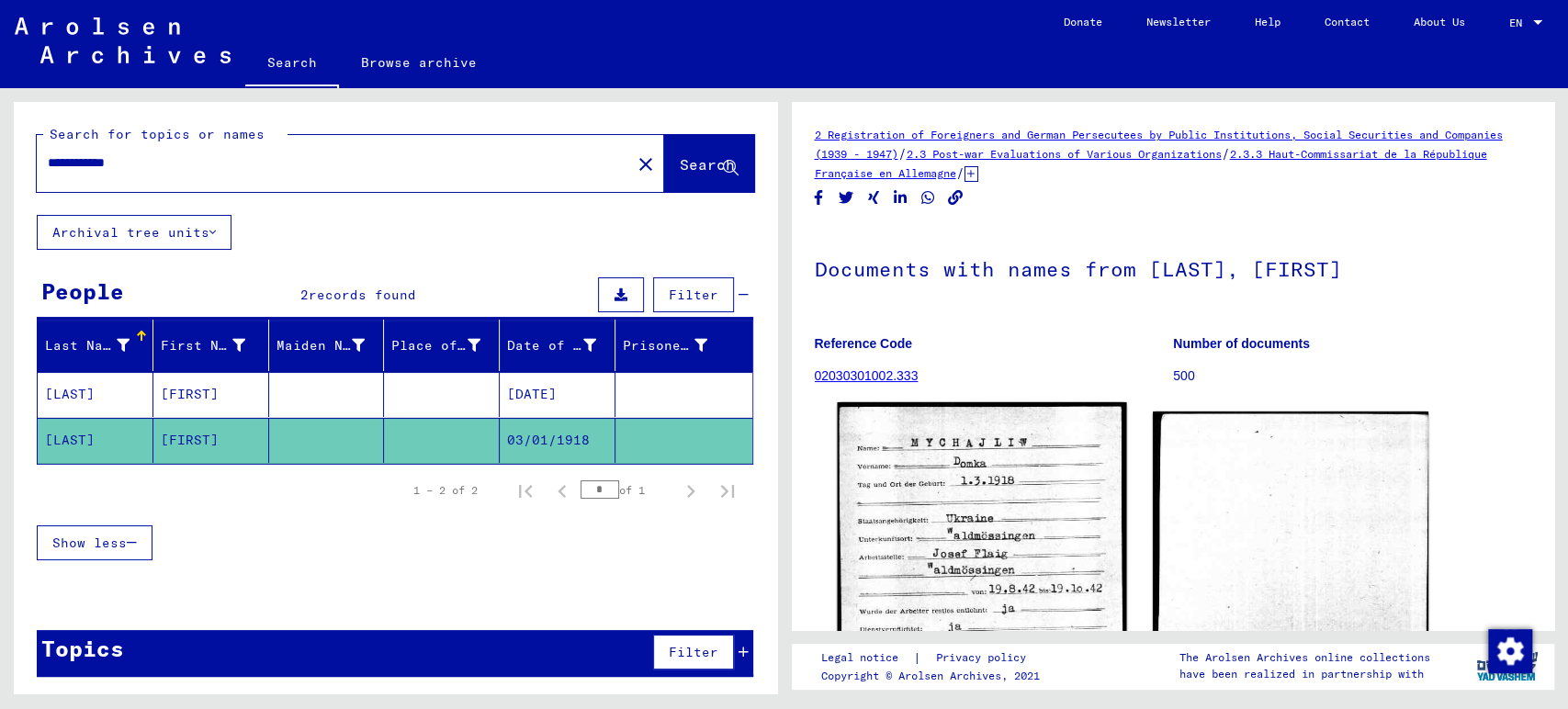 scroll, scrollTop: 0, scrollLeft: 0, axis: both 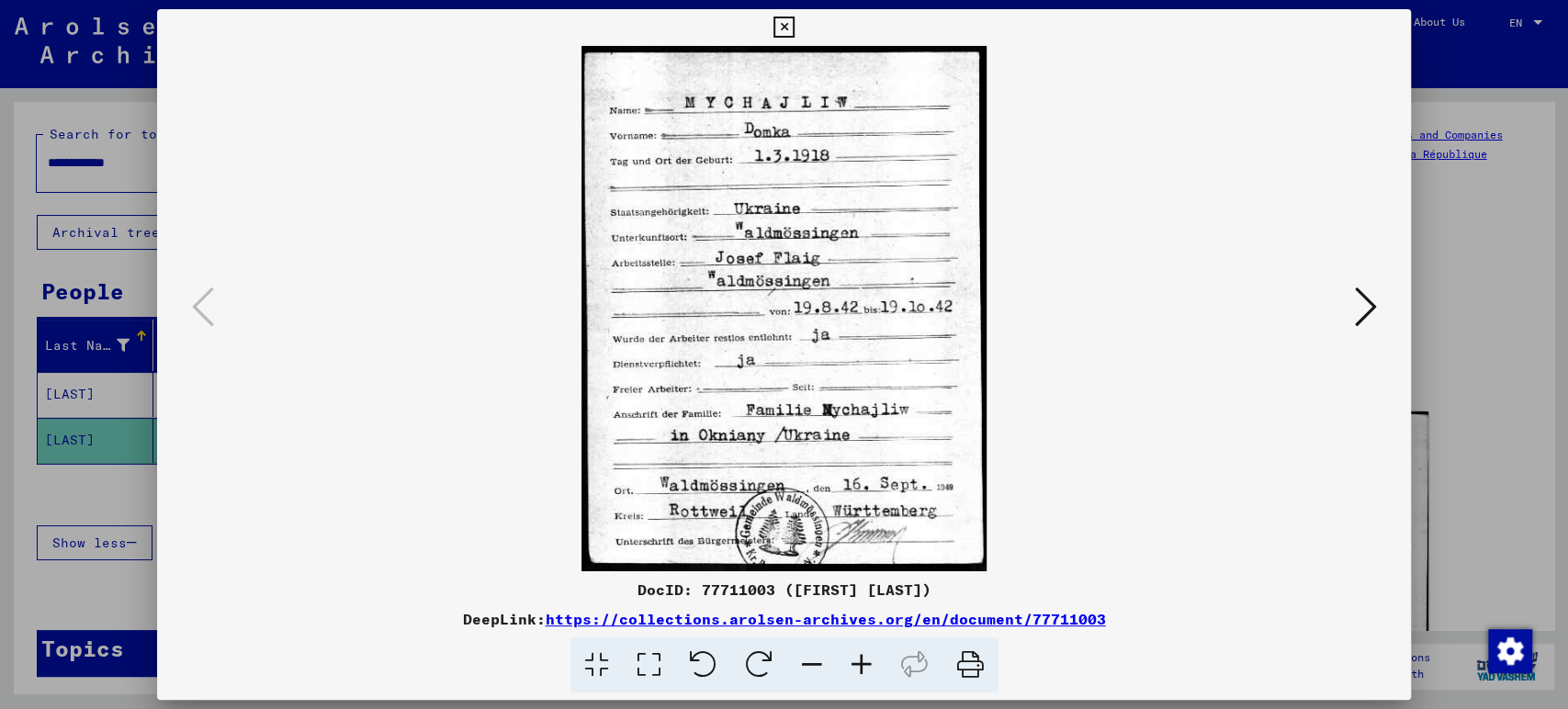 click at bounding box center [784, 28] 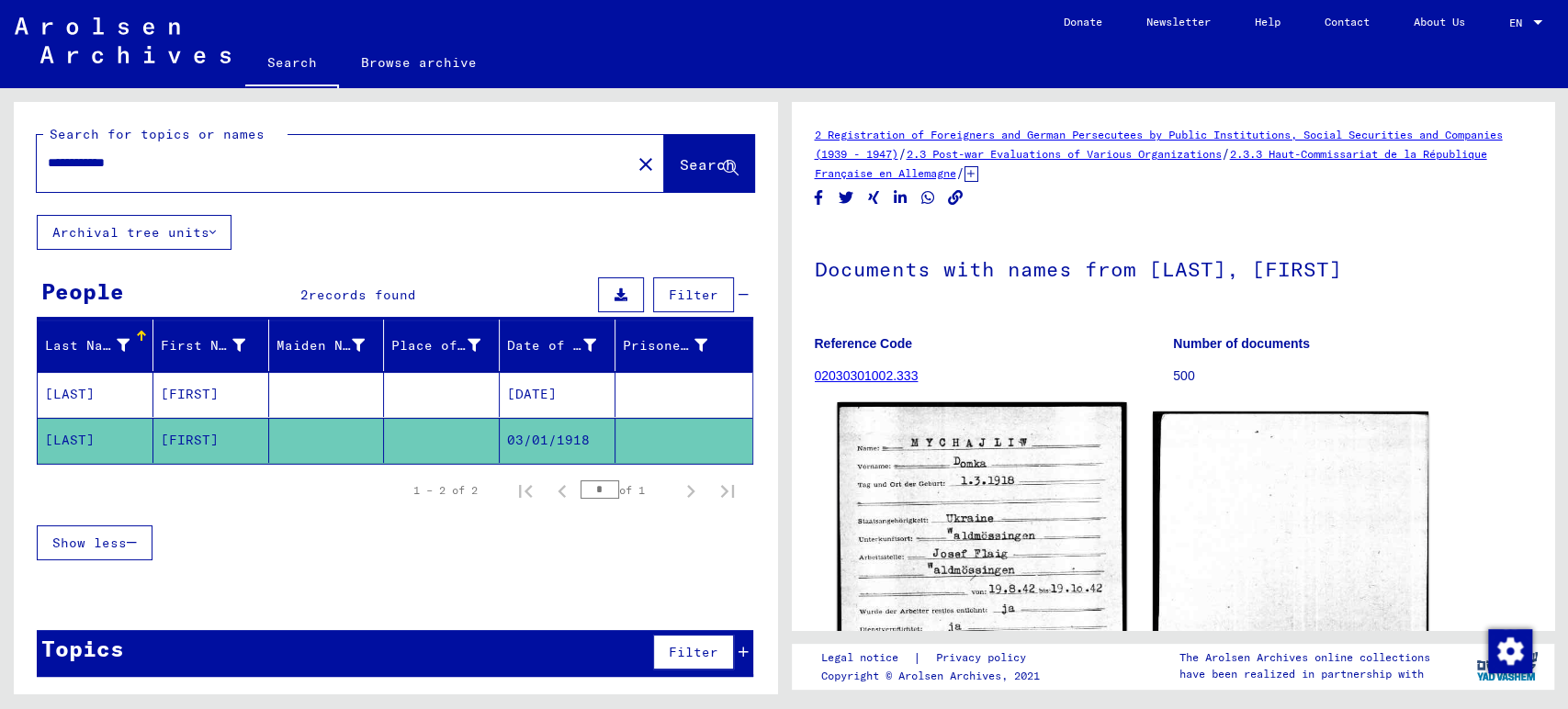 click 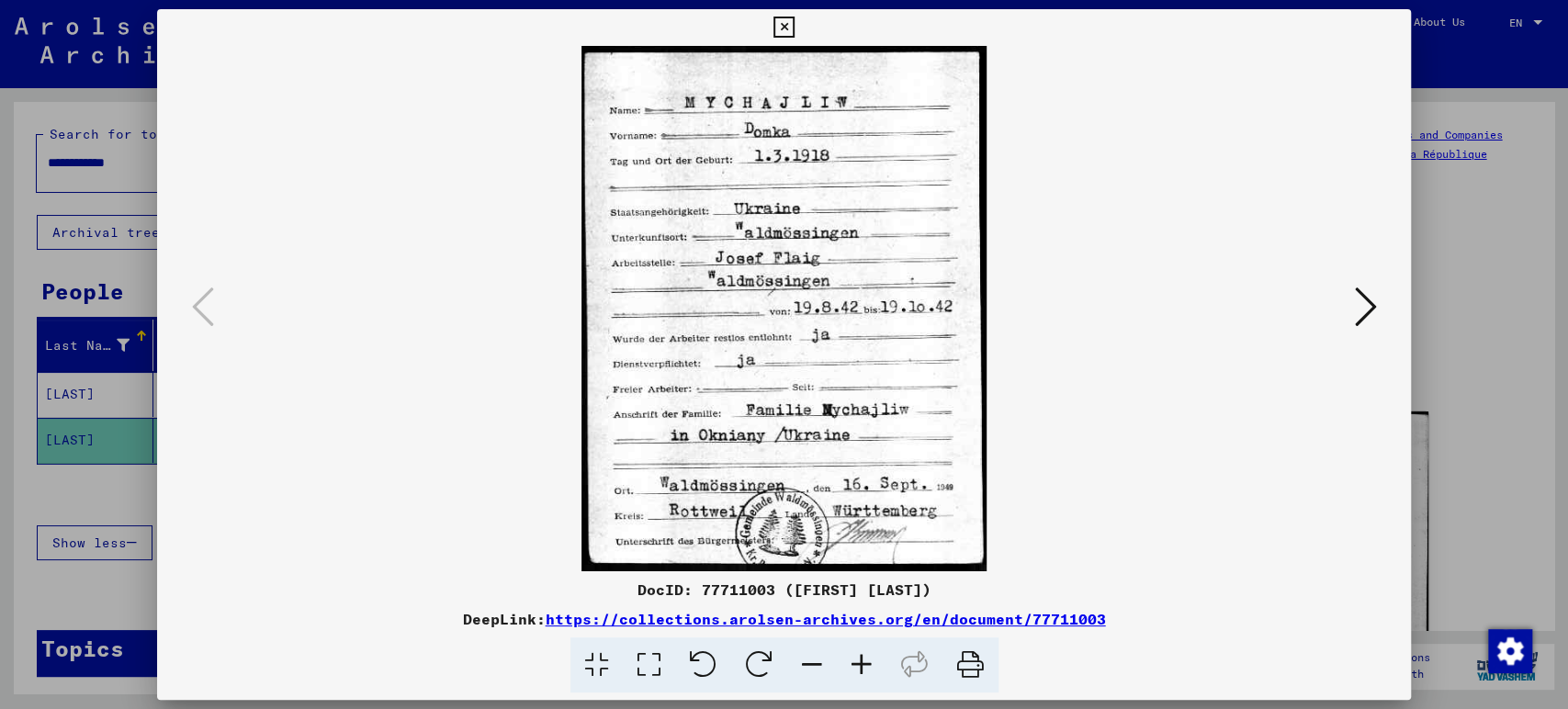 click at bounding box center [1365, 307] 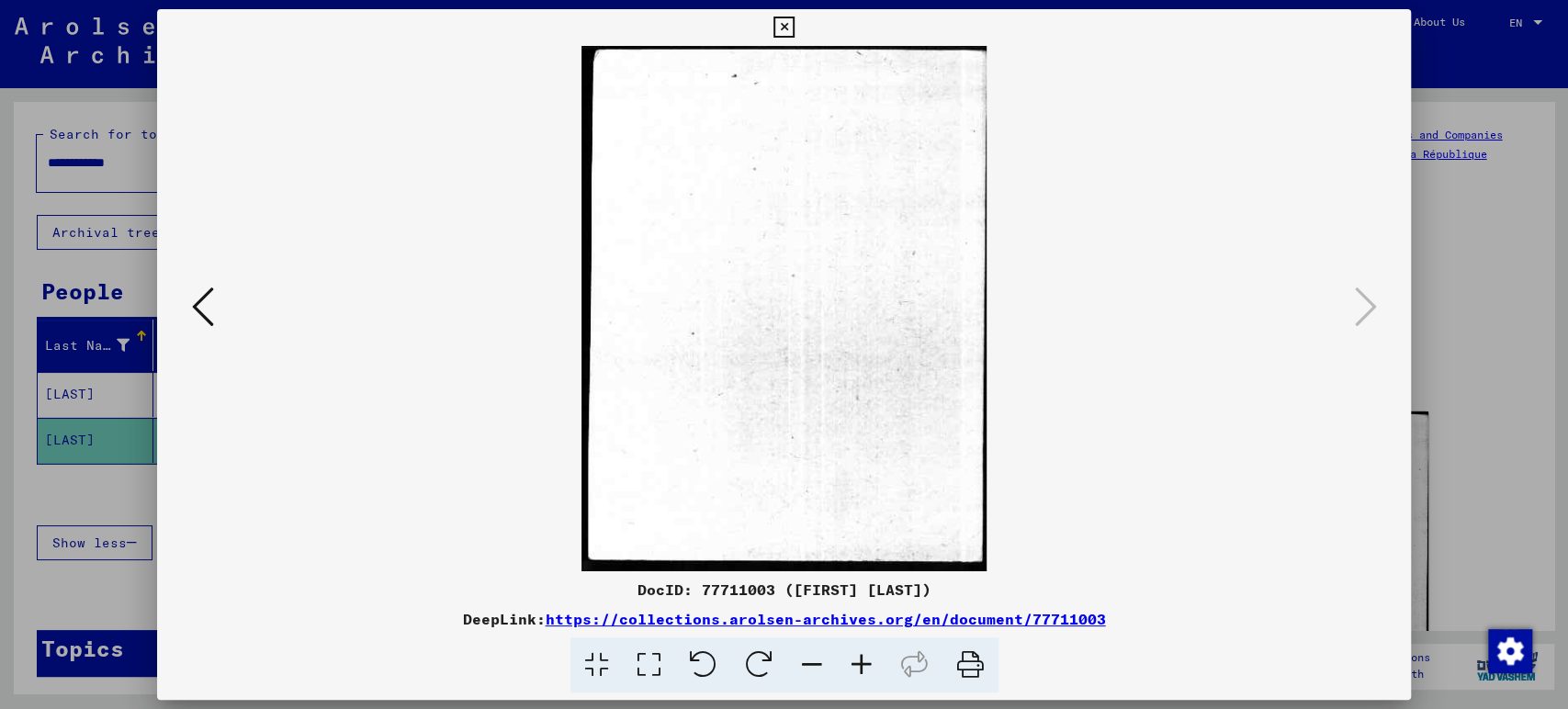 click at bounding box center (784, 28) 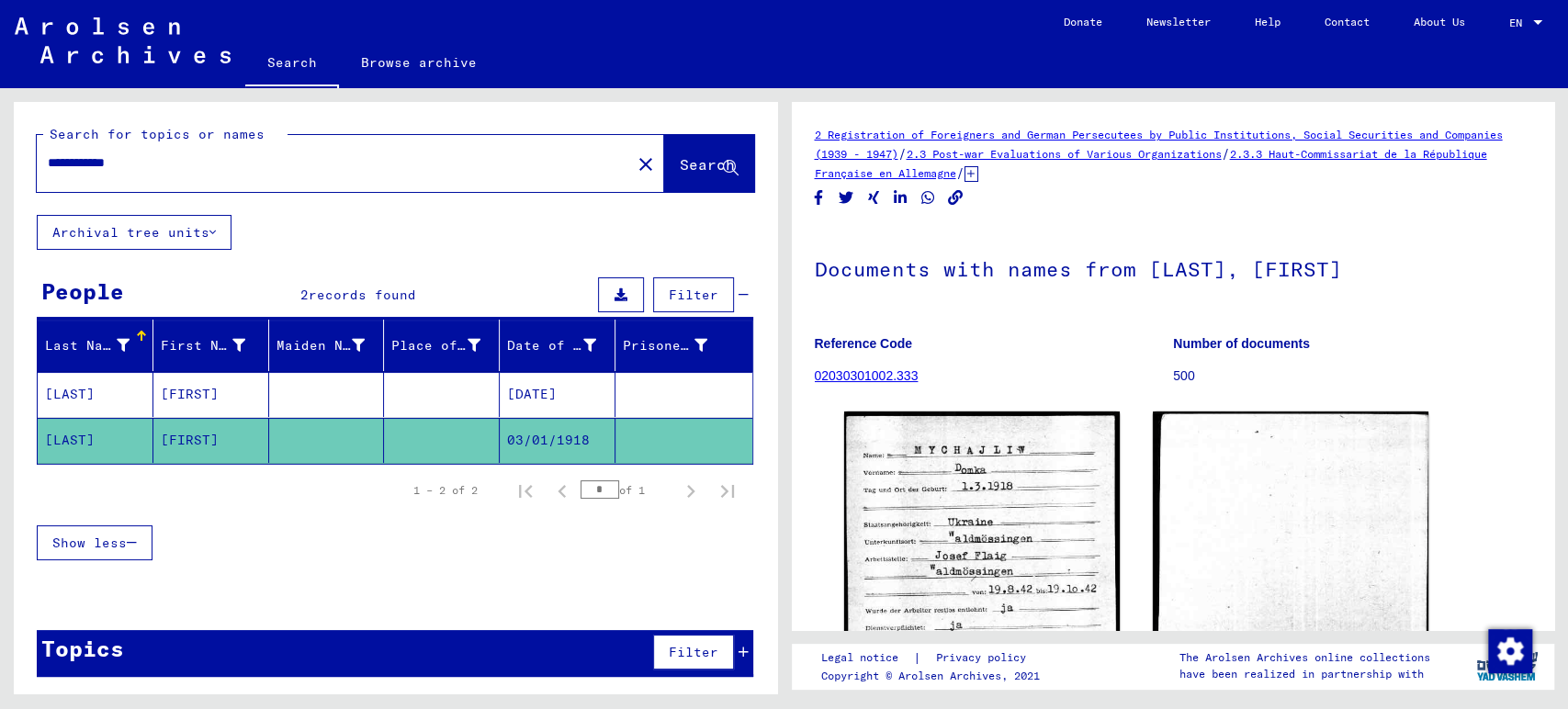 click on "[DATE]" at bounding box center (558, 440) 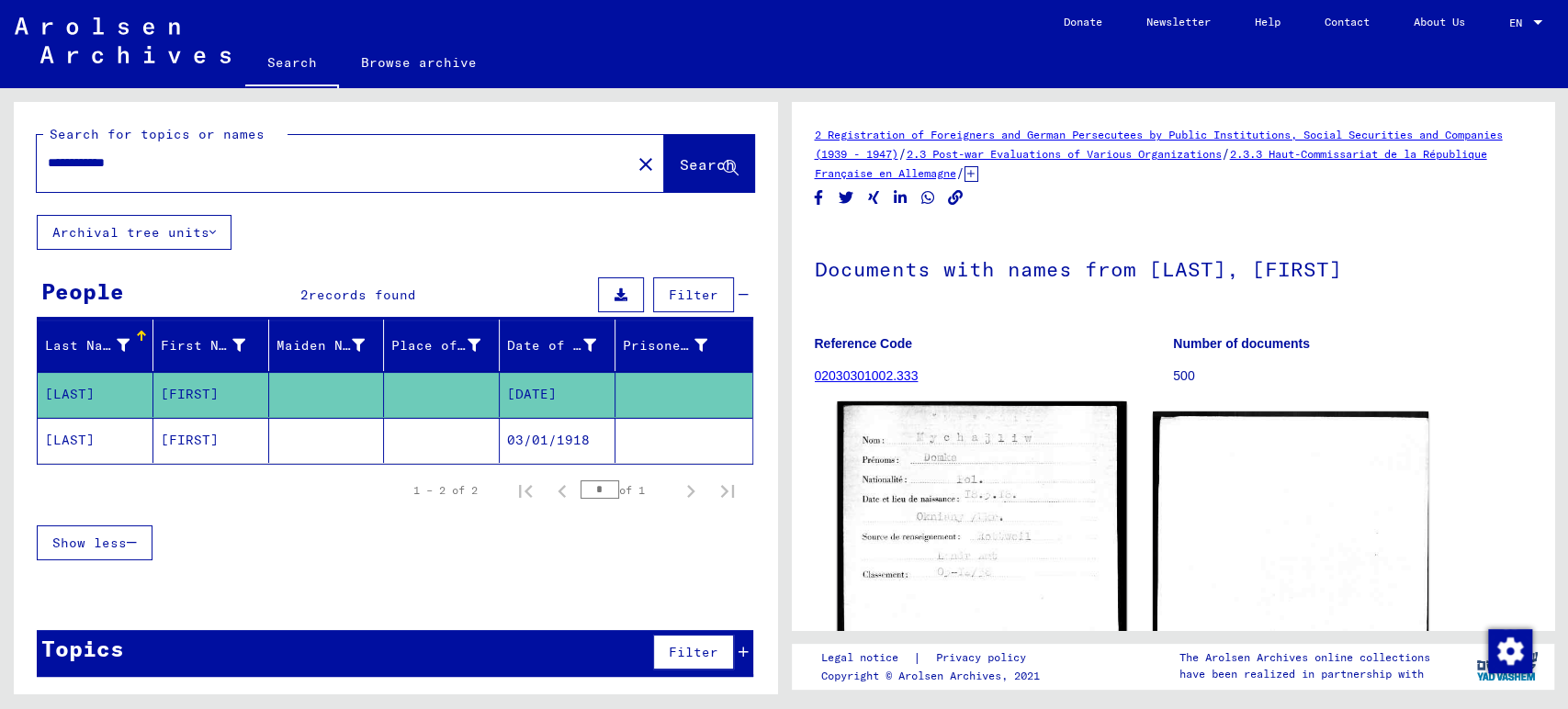 click 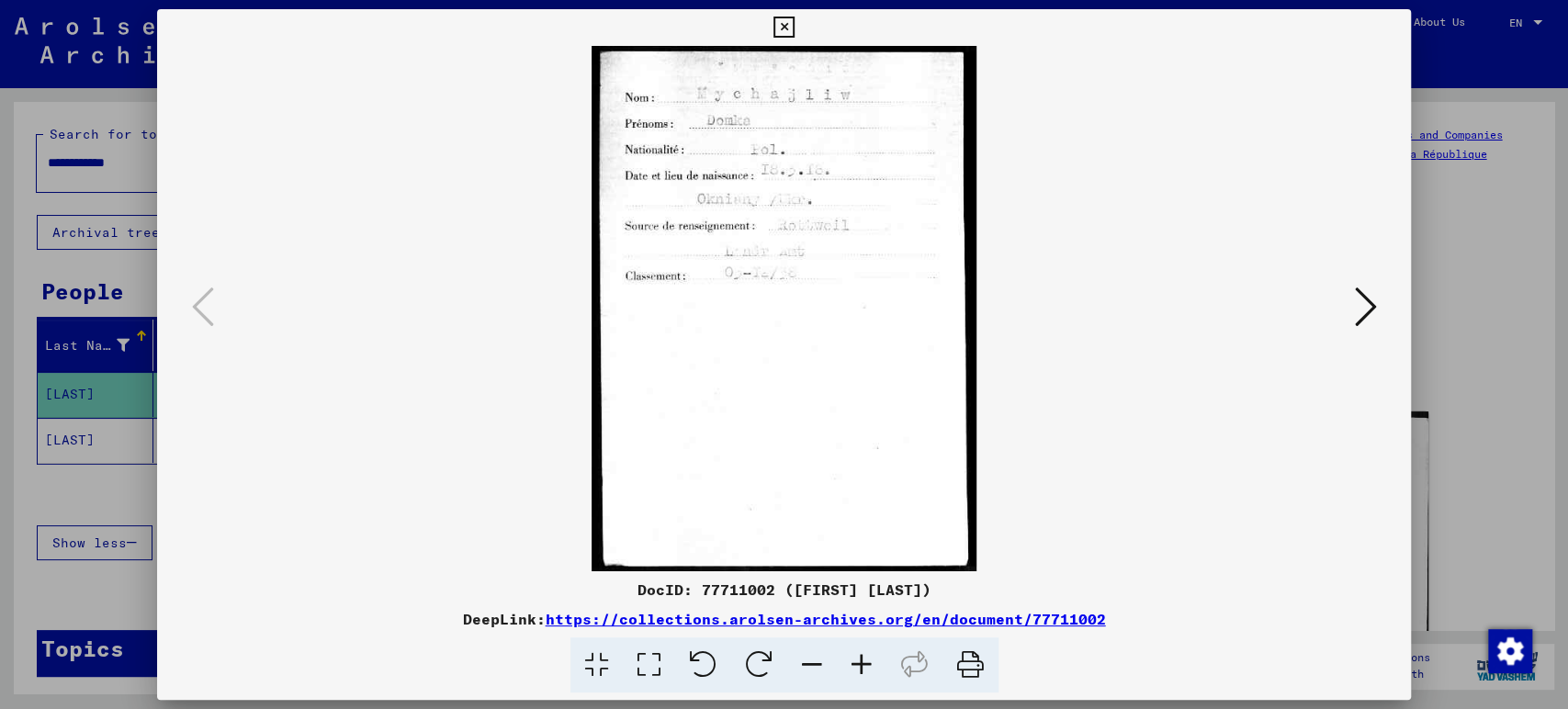 scroll, scrollTop: 0, scrollLeft: 0, axis: both 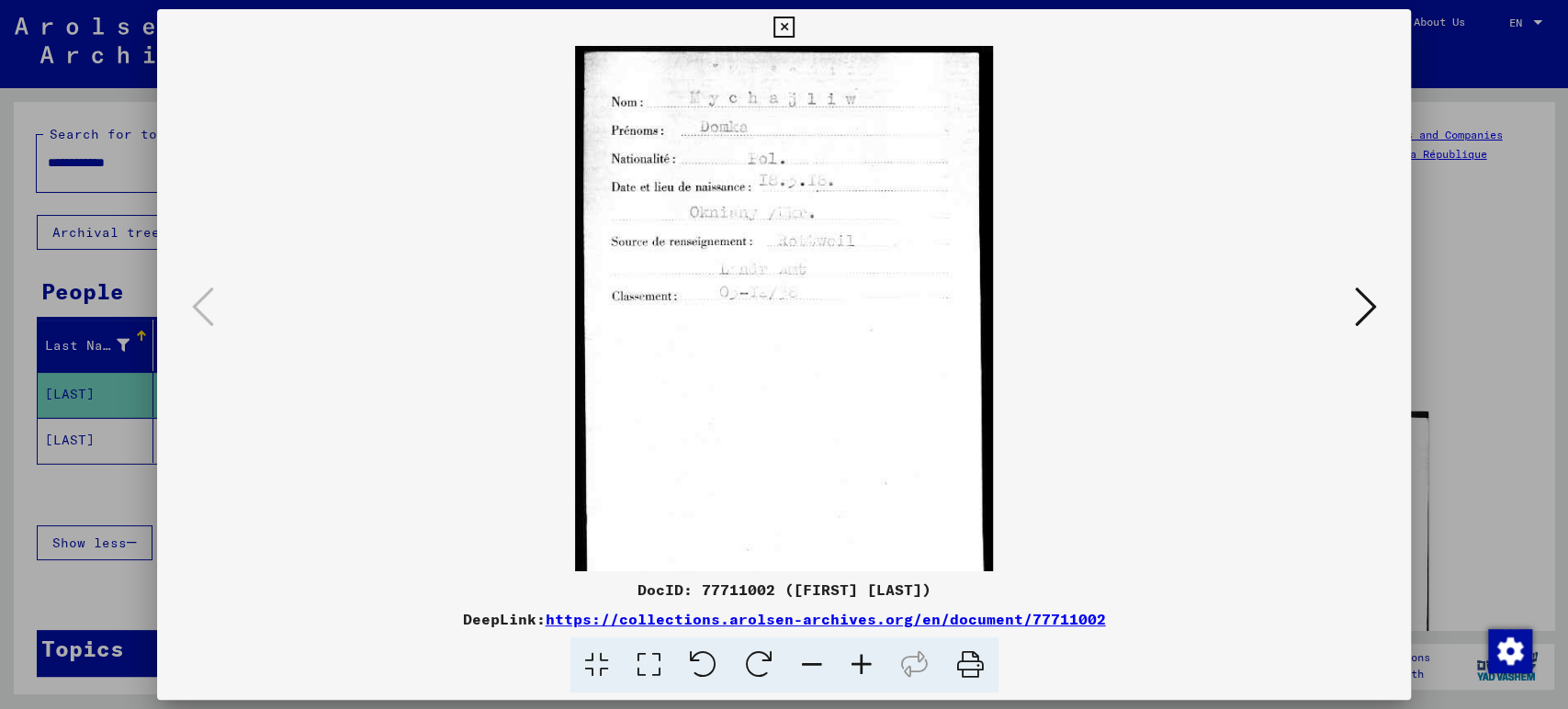 click at bounding box center (862, 665) 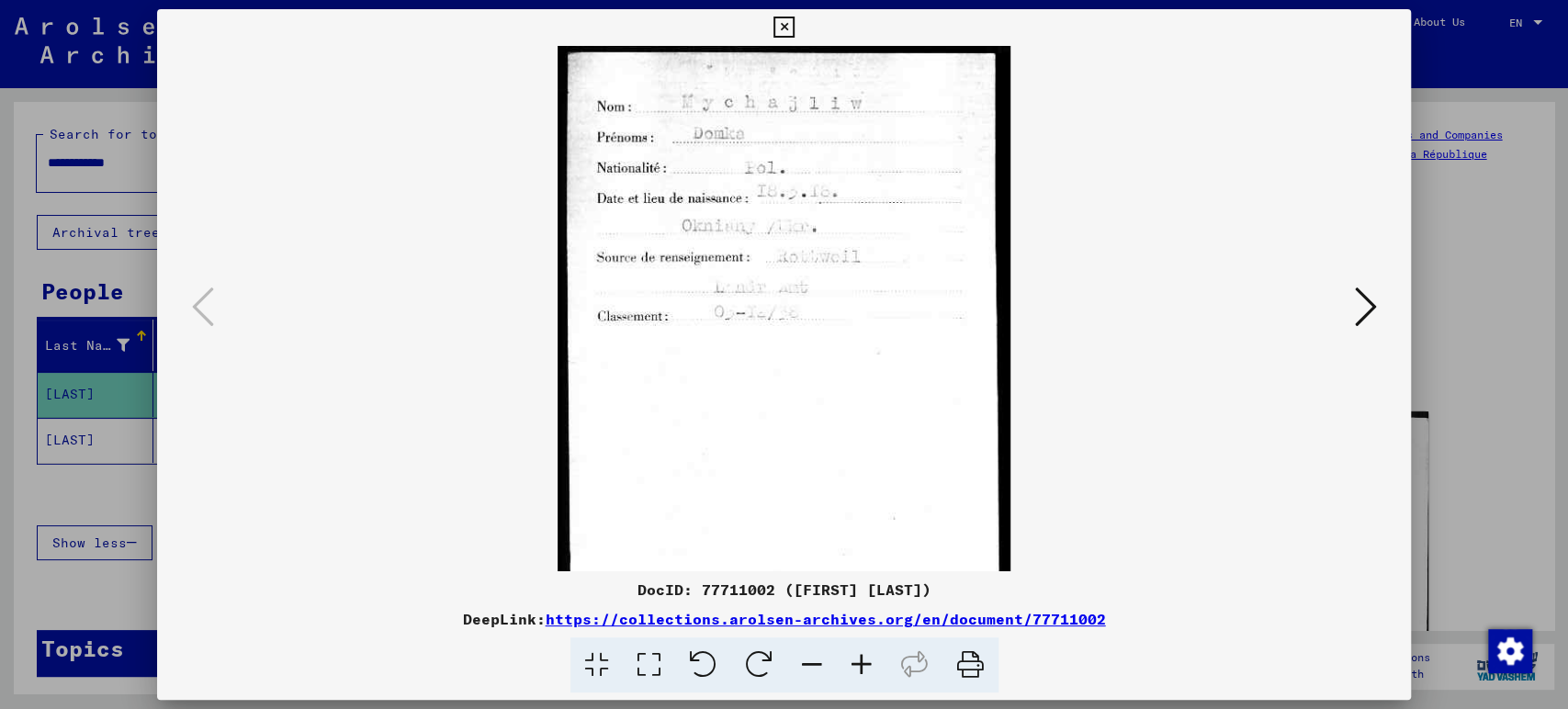 click at bounding box center (862, 665) 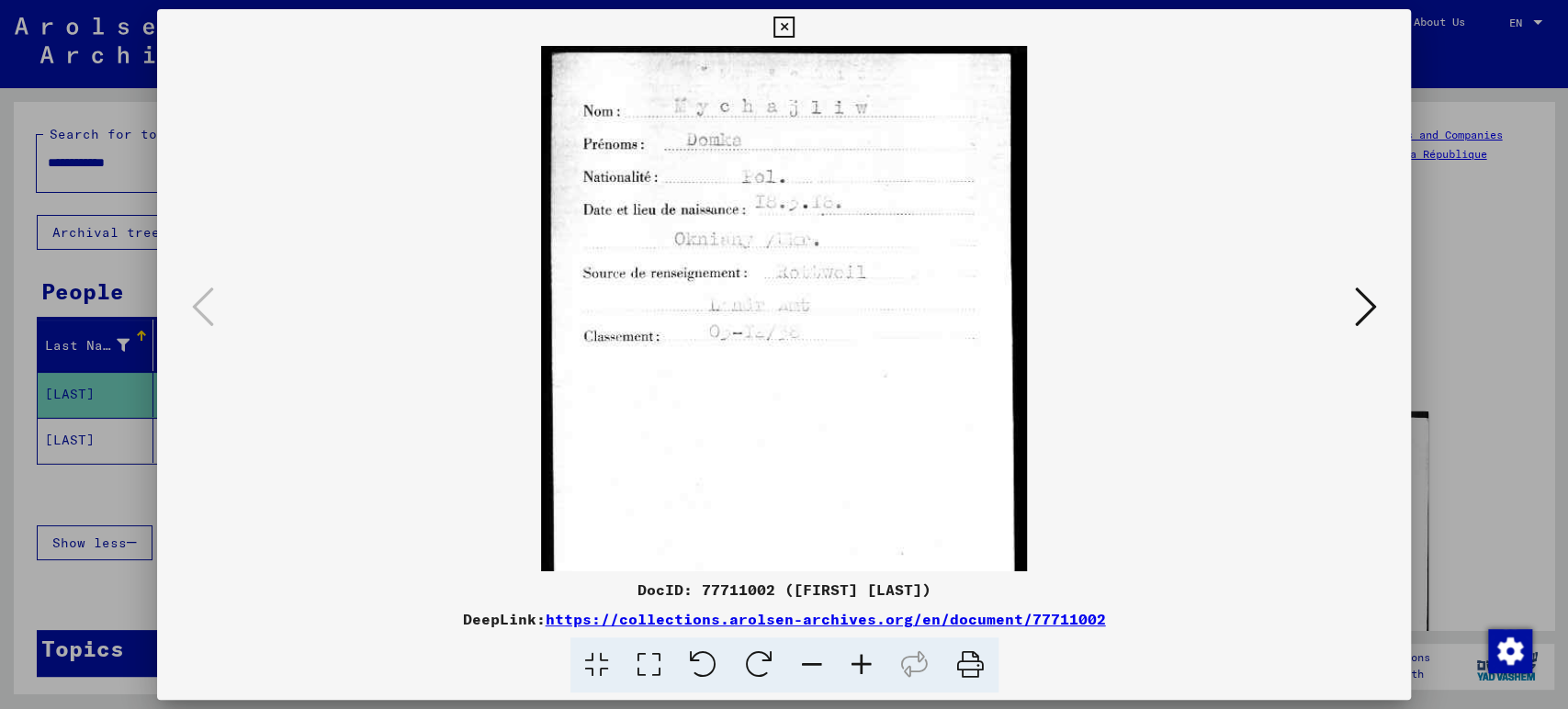 click at bounding box center [862, 665] 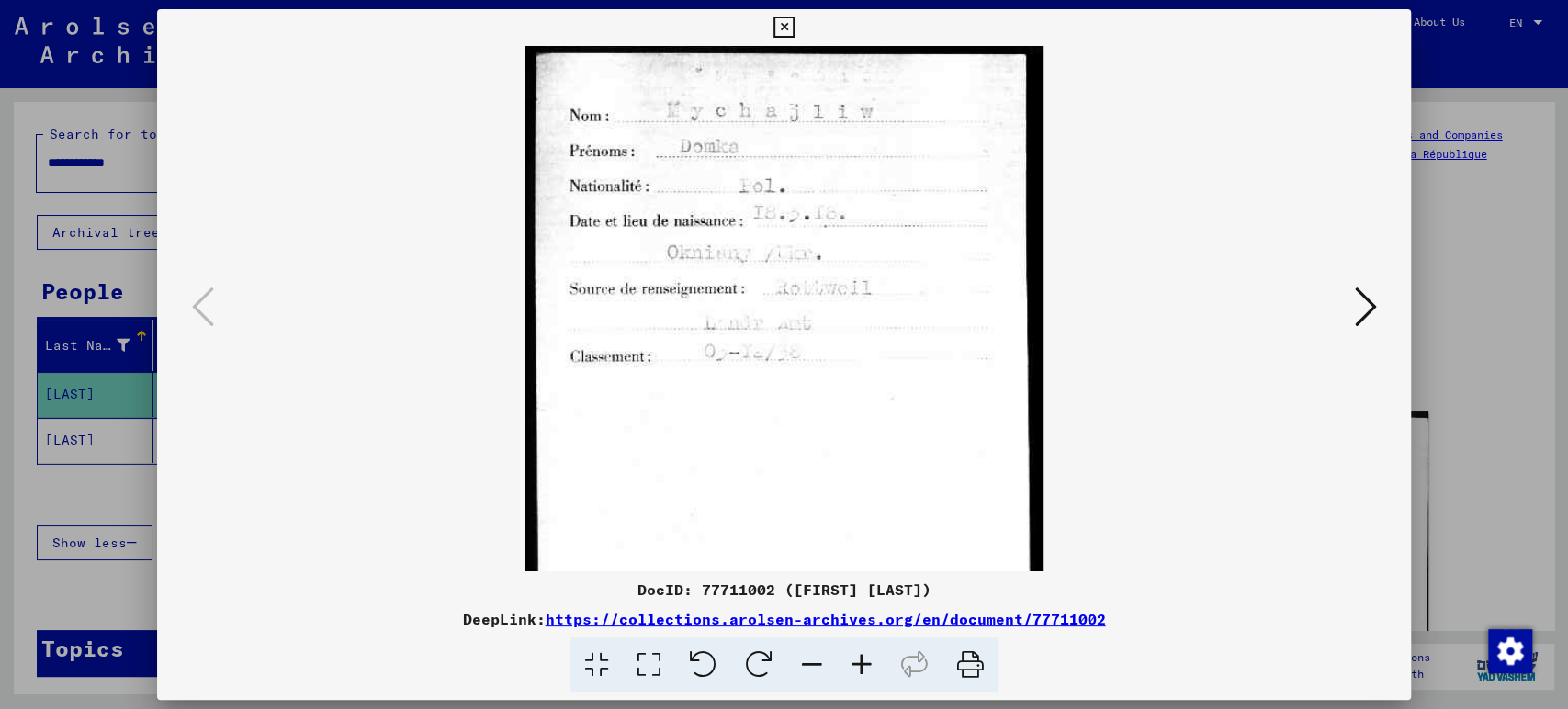 click at bounding box center (862, 665) 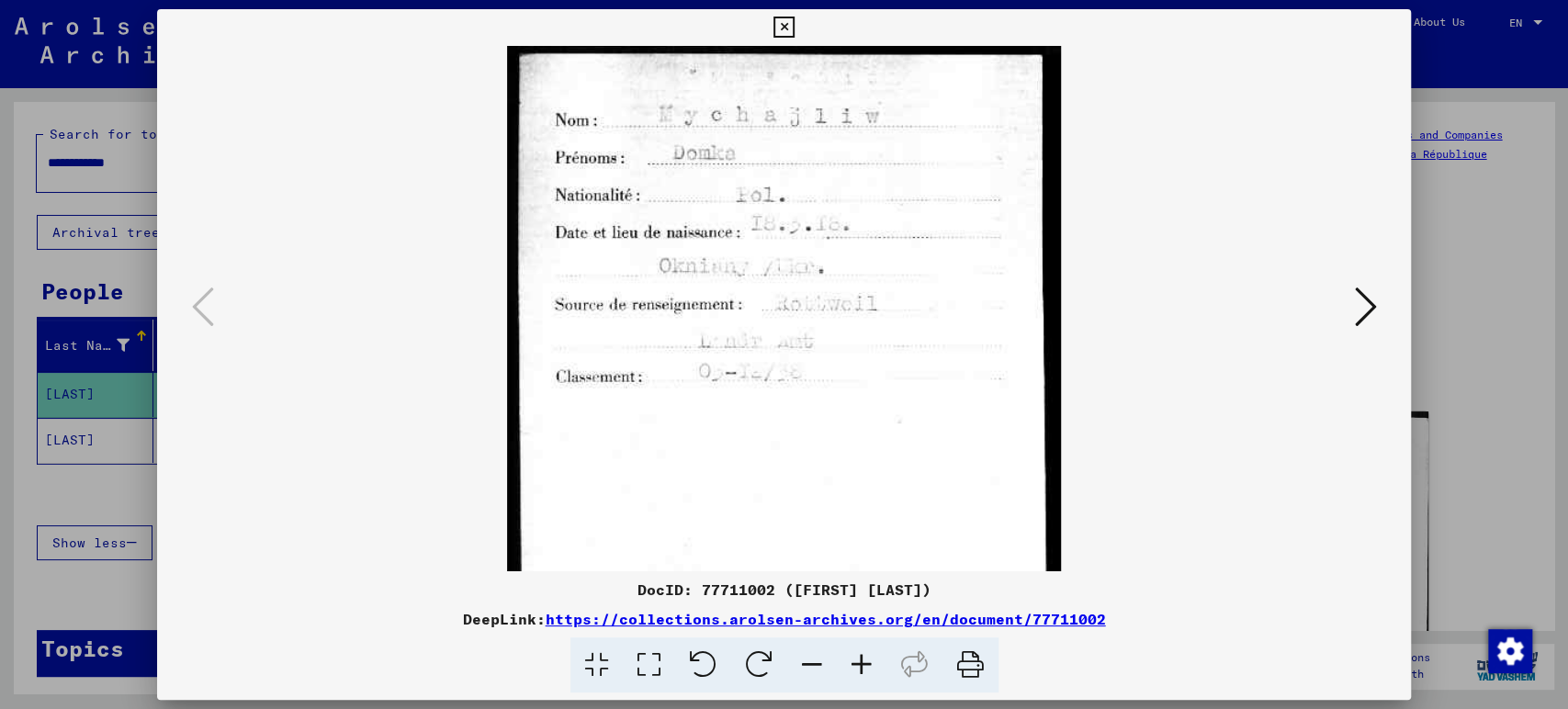 click at bounding box center (862, 665) 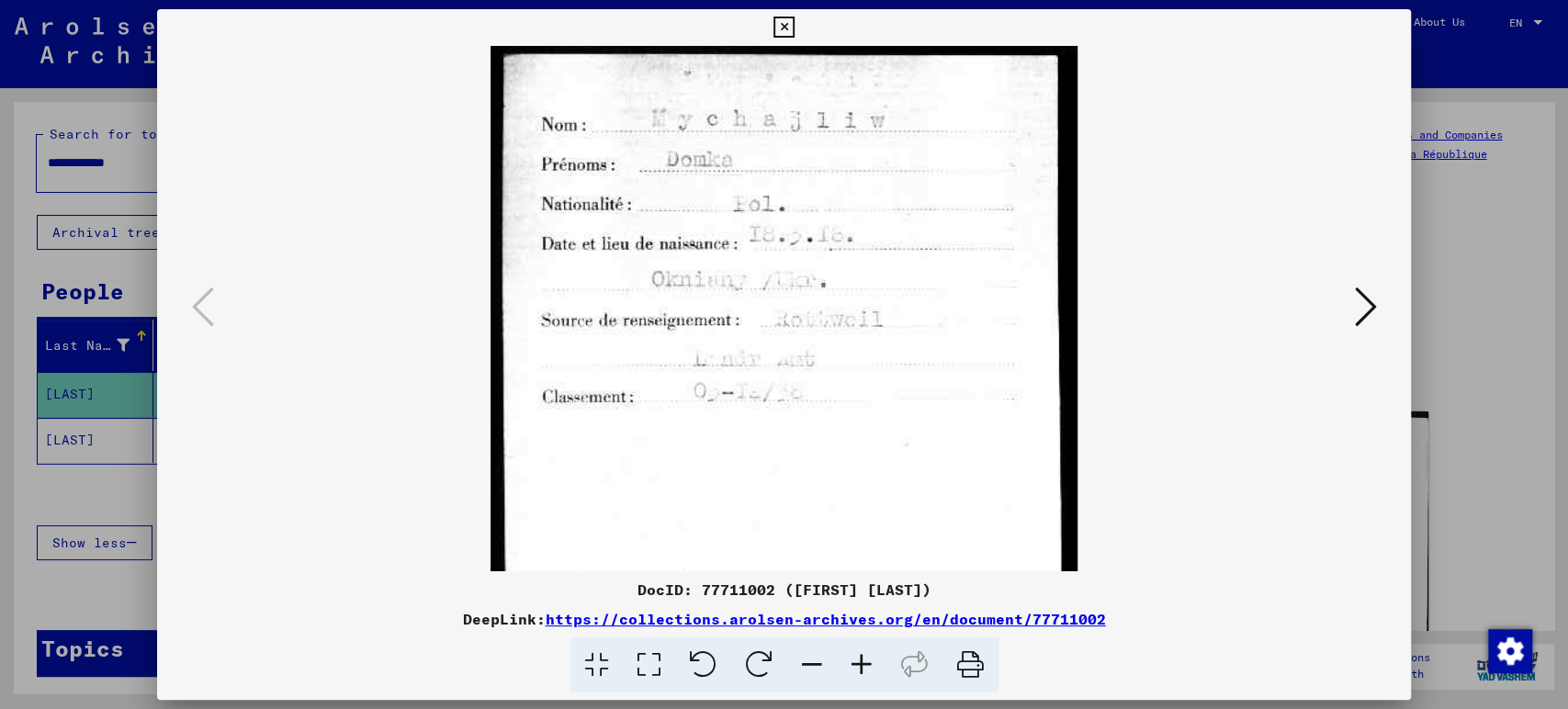 click at bounding box center (862, 665) 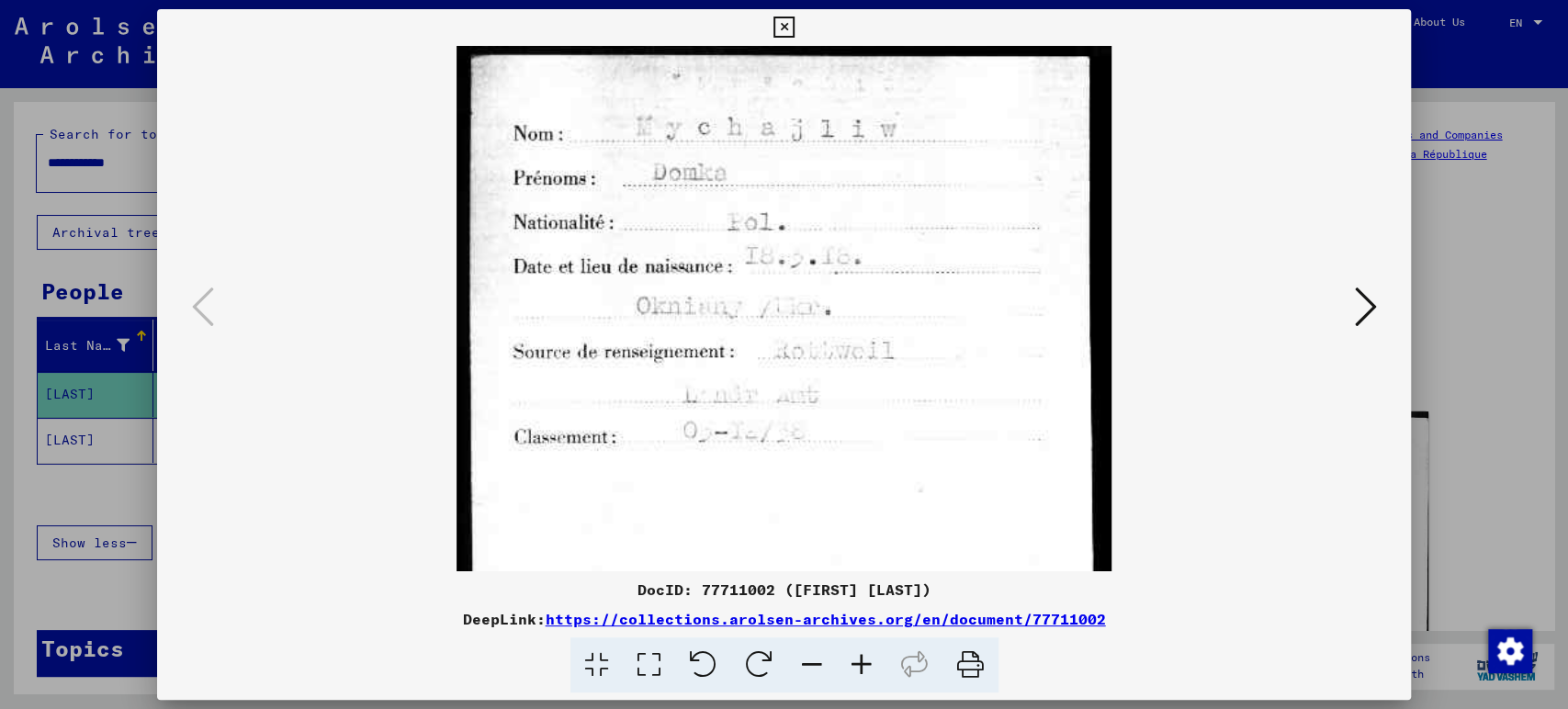 click at bounding box center (862, 665) 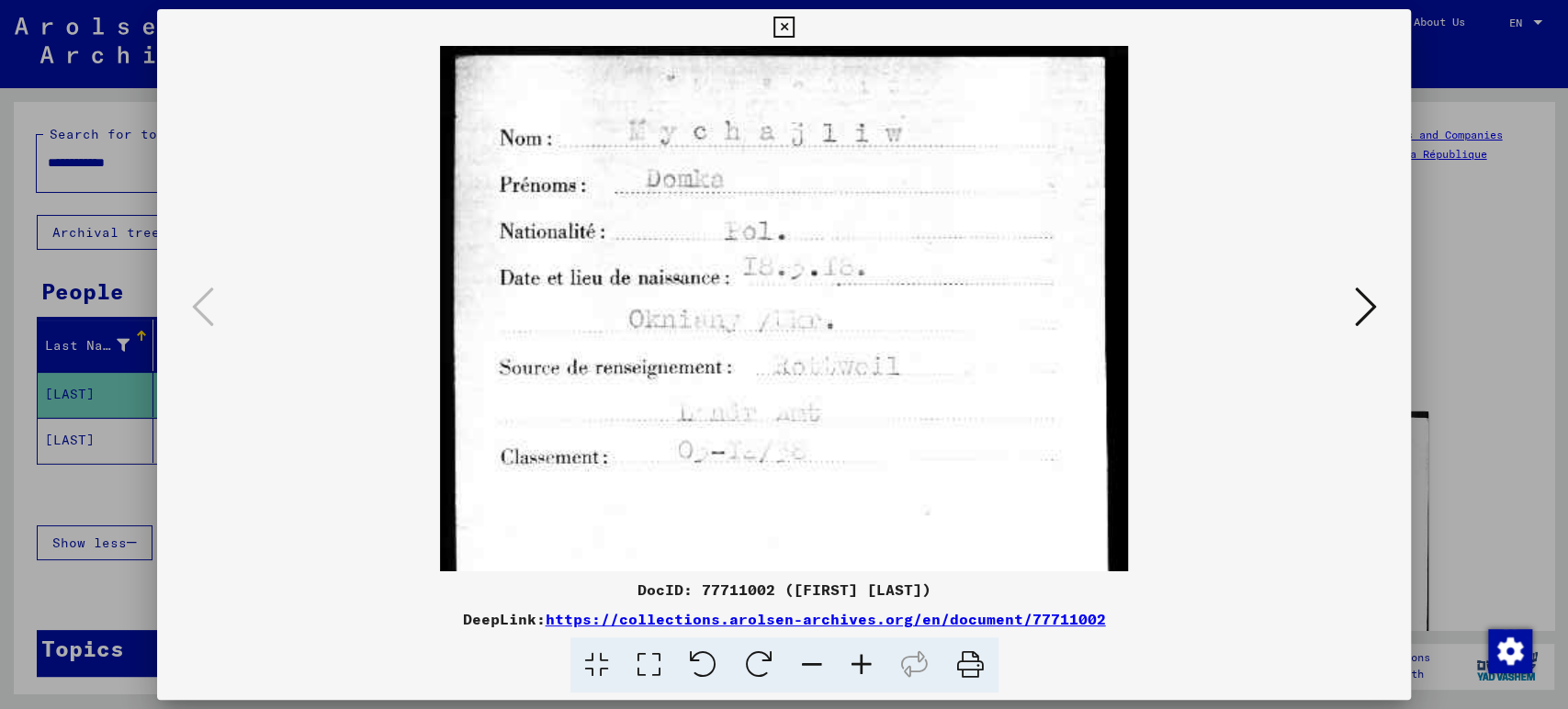 click at bounding box center (862, 665) 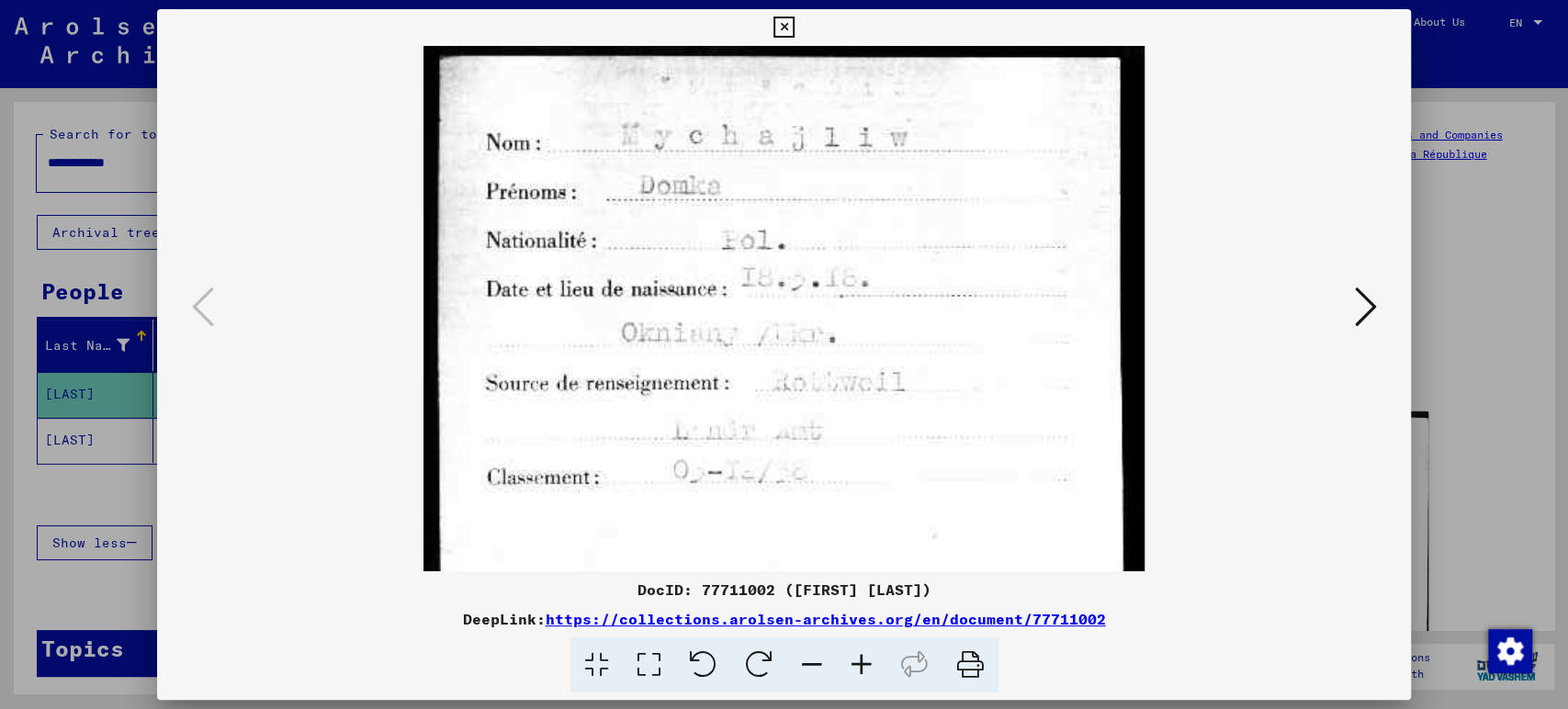 click at bounding box center (862, 665) 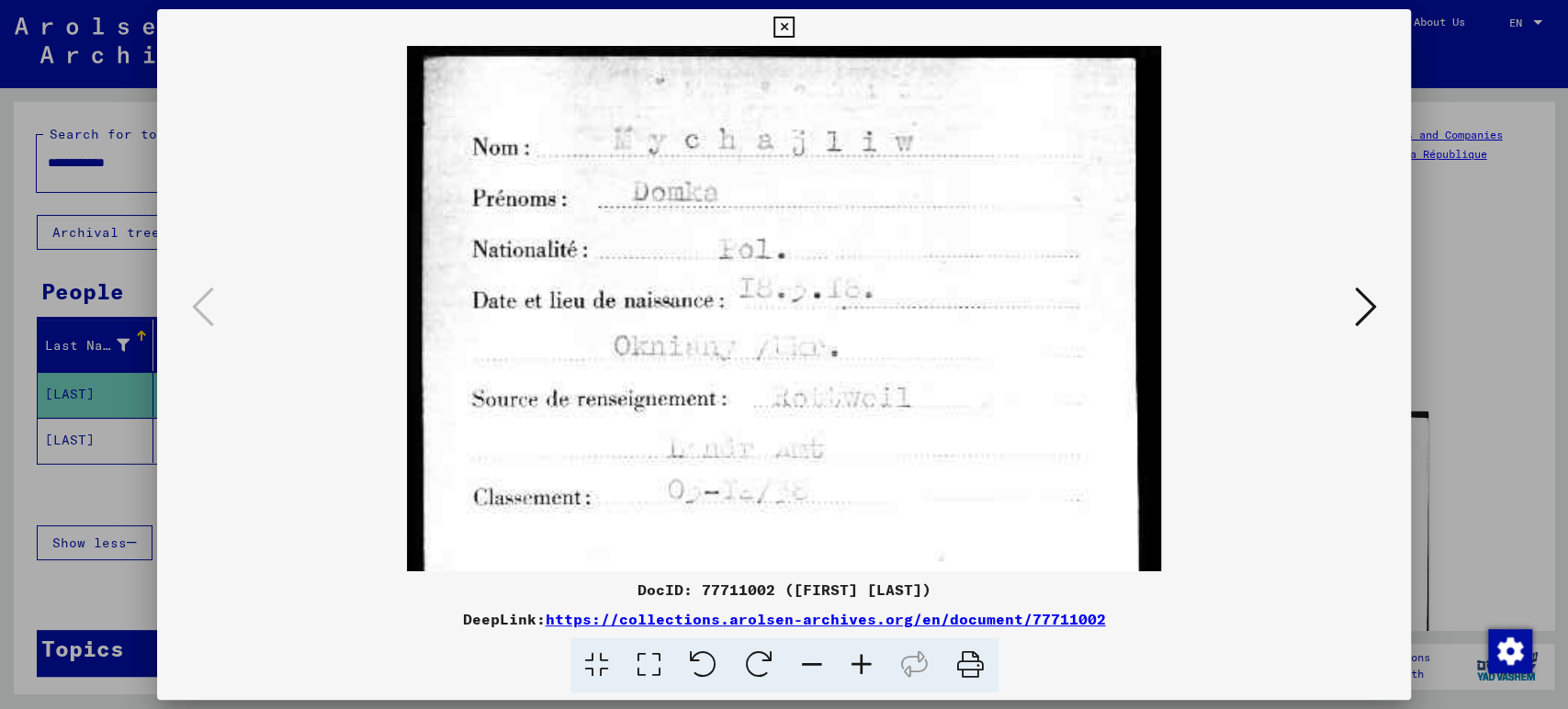 click at bounding box center (862, 665) 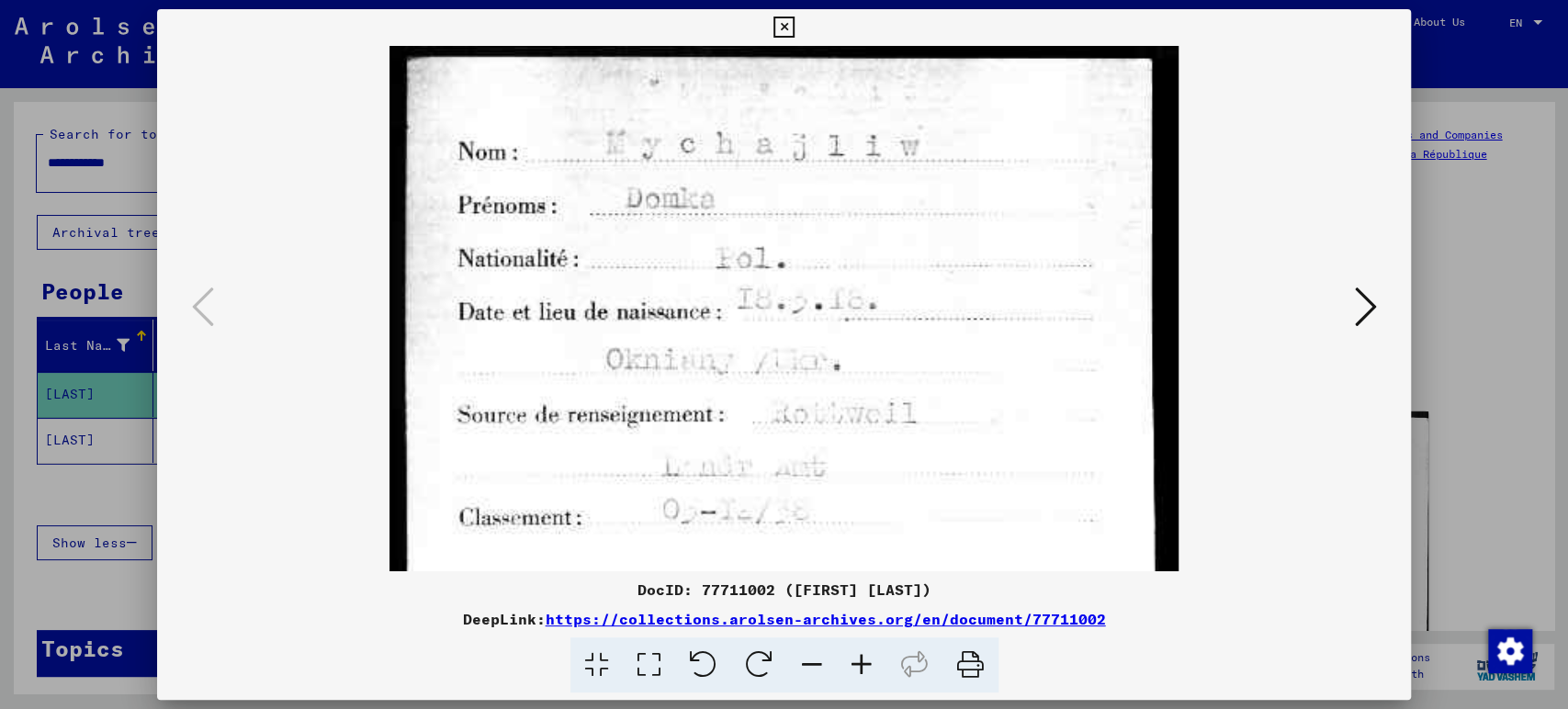 click at bounding box center (862, 665) 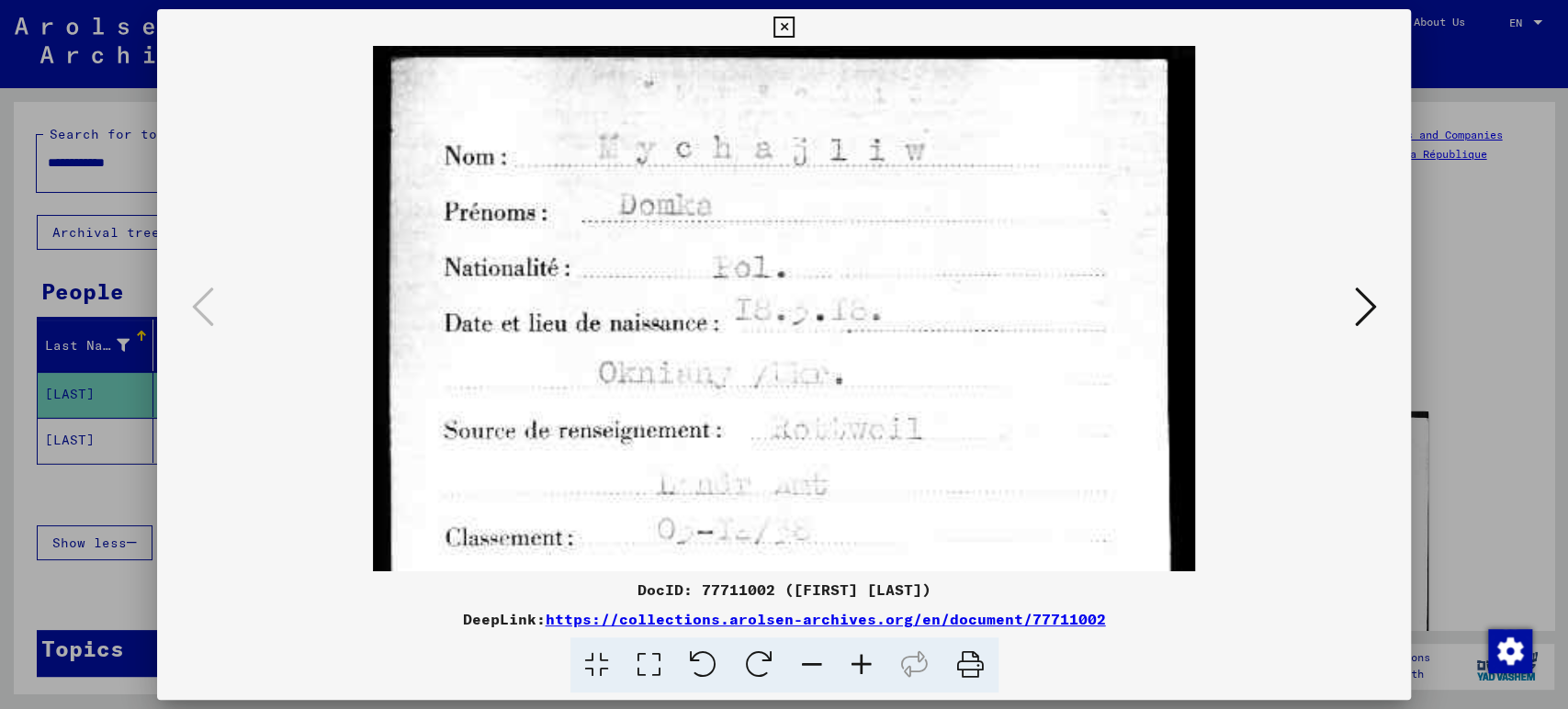 click at bounding box center [862, 665] 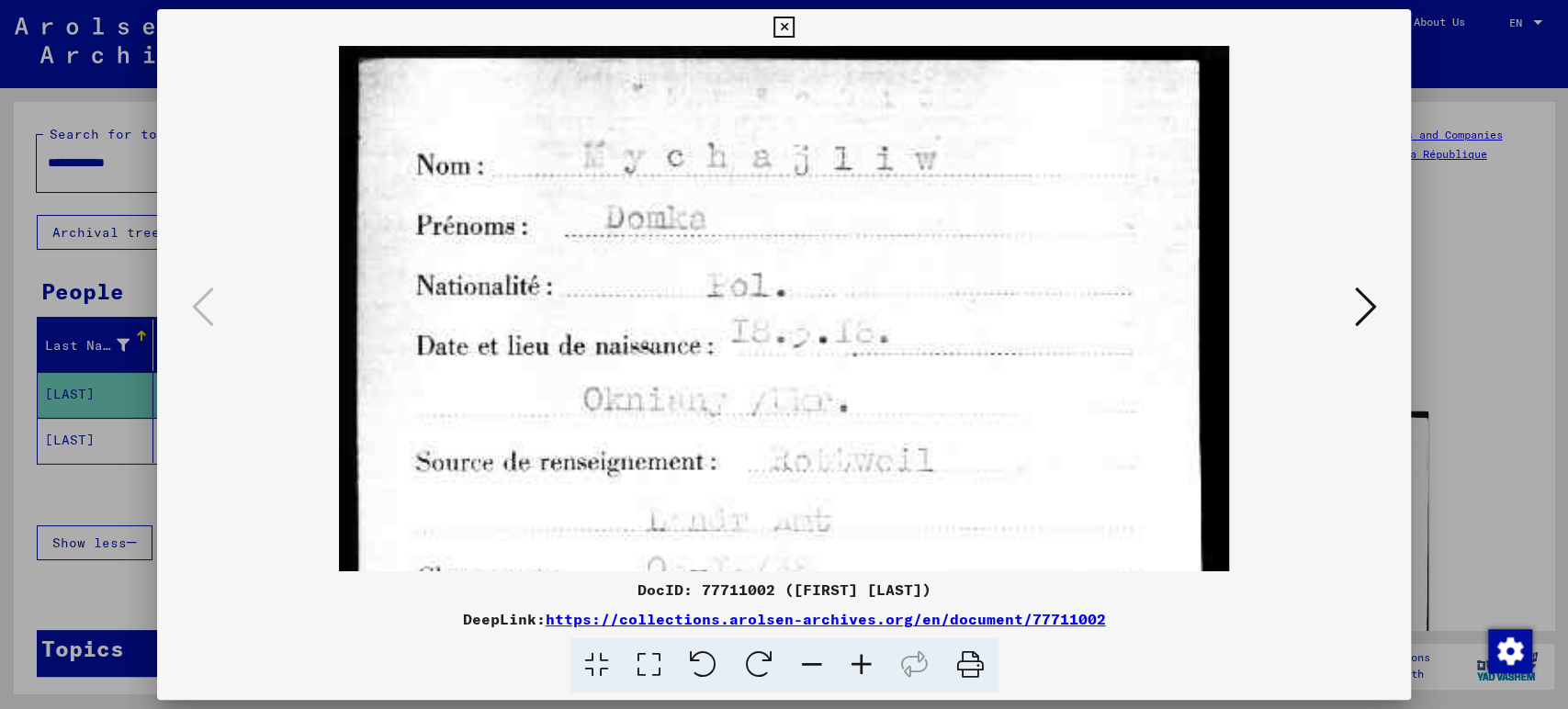 click at bounding box center [862, 665] 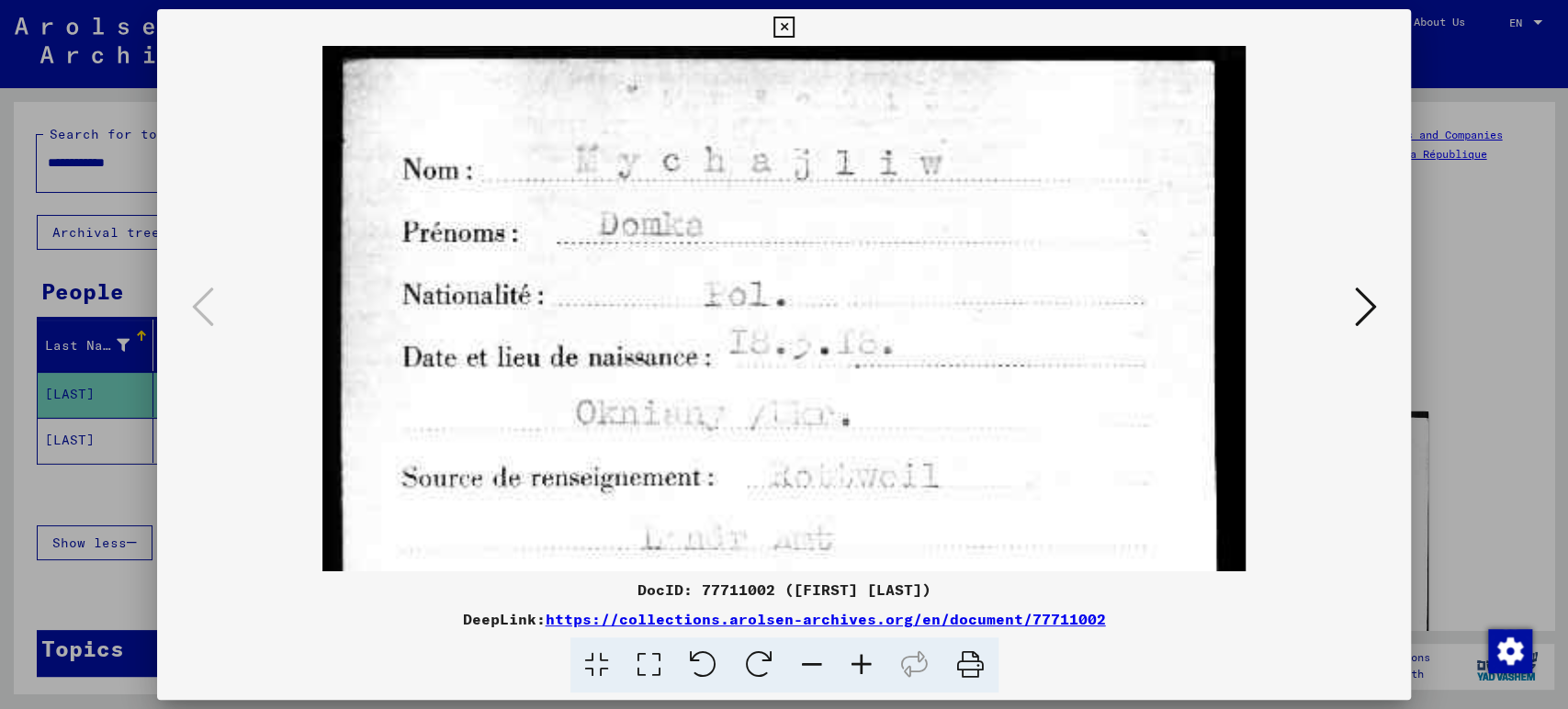 click at bounding box center (784, 28) 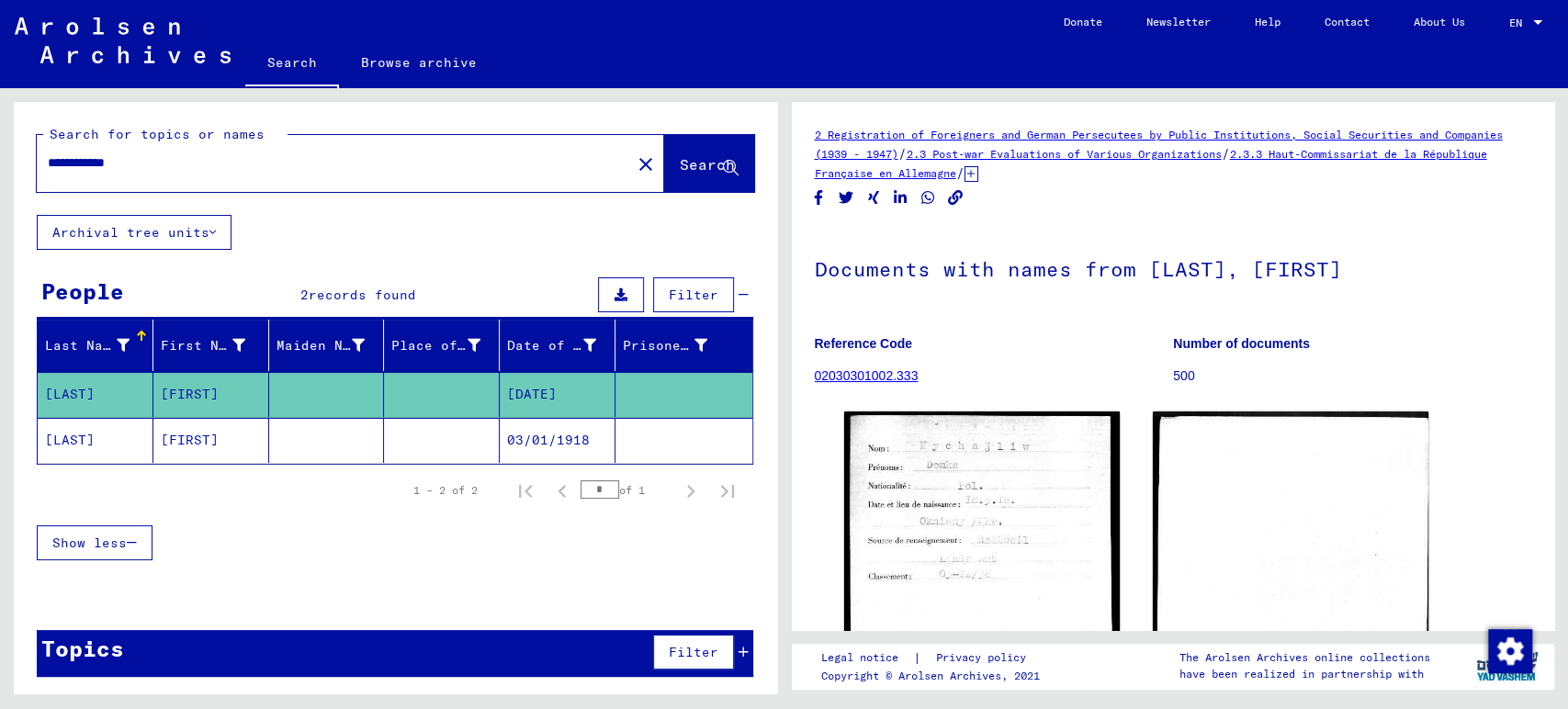 drag, startPoint x: 244, startPoint y: 168, endPoint x: 0, endPoint y: 169, distance: 244.002 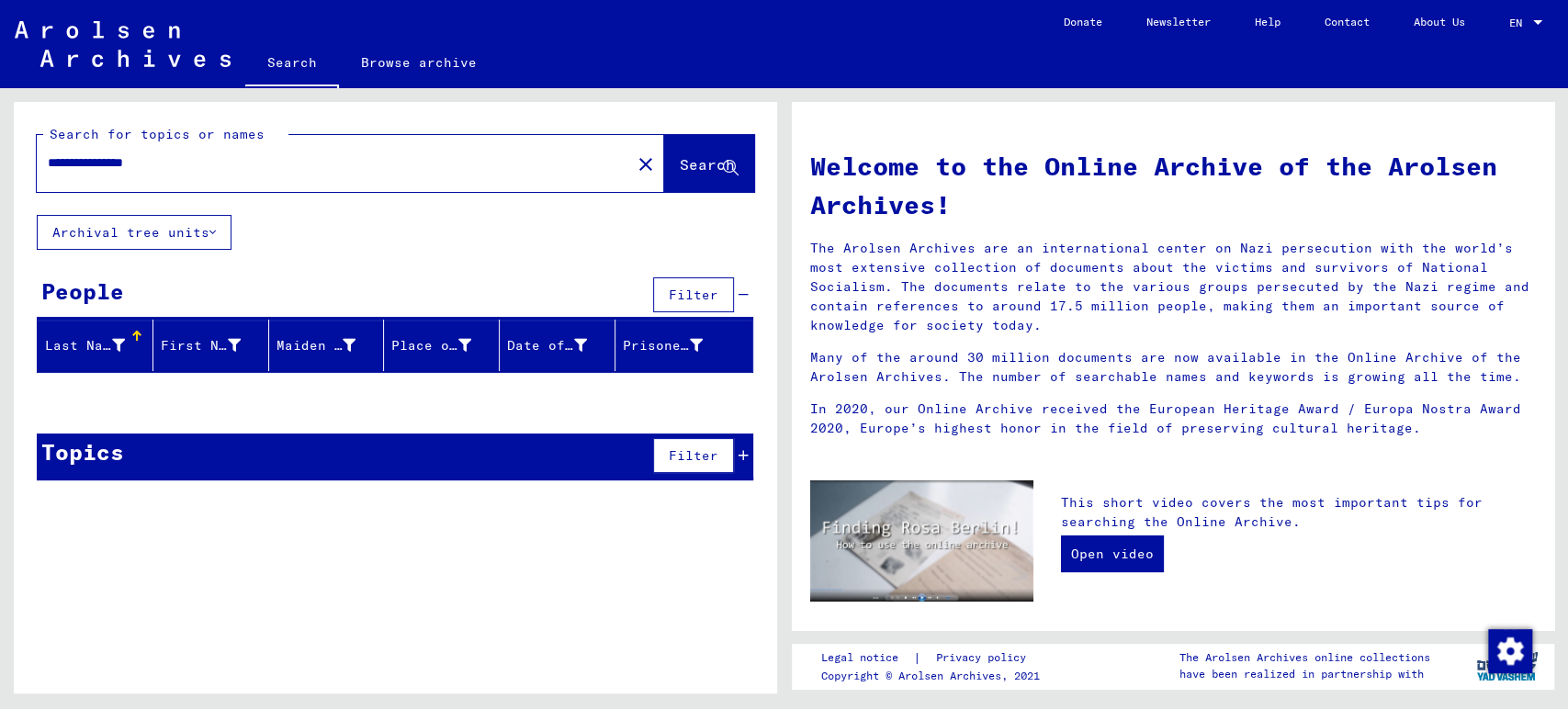 drag, startPoint x: 286, startPoint y: 174, endPoint x: 69, endPoint y: 181, distance: 217.11287 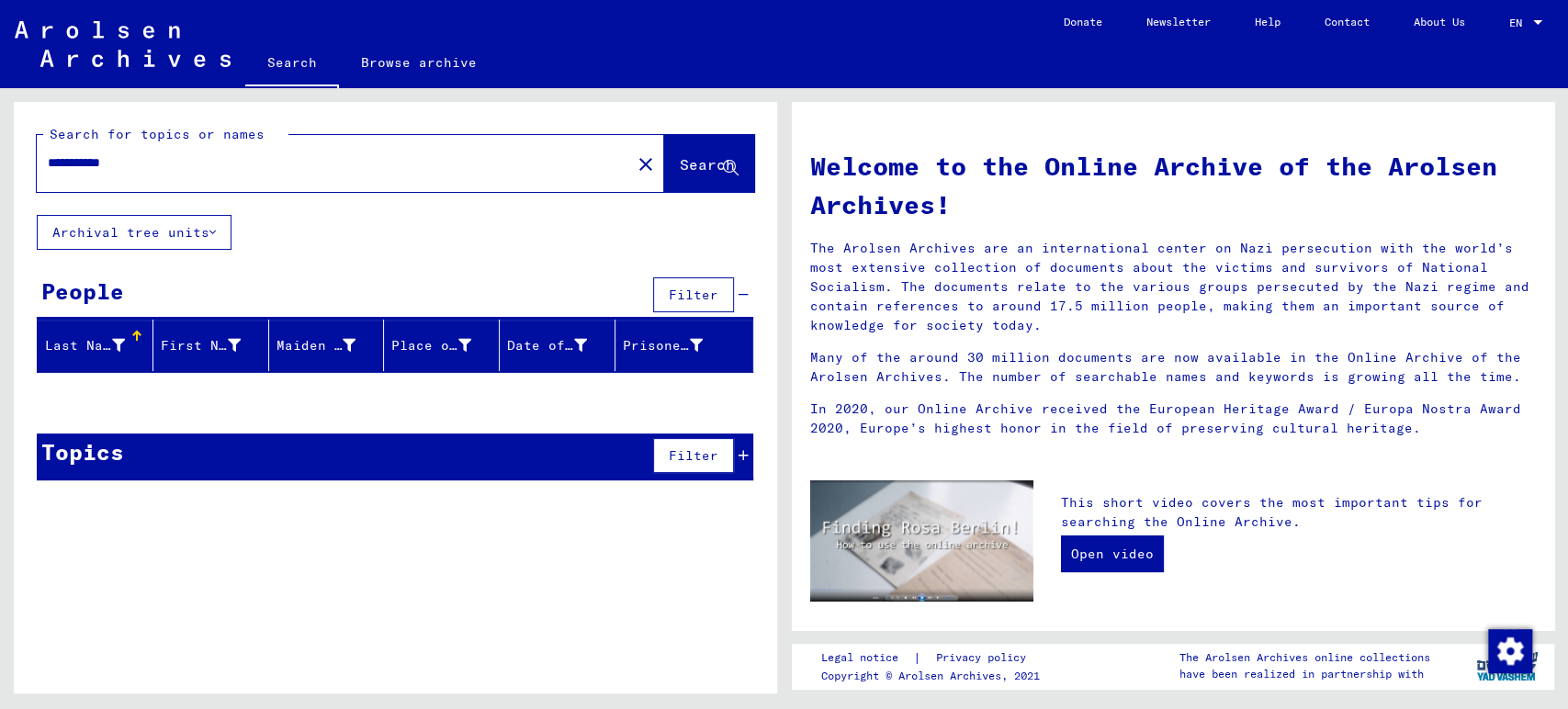 drag, startPoint x: 167, startPoint y: 153, endPoint x: 0, endPoint y: 150, distance: 167.02694 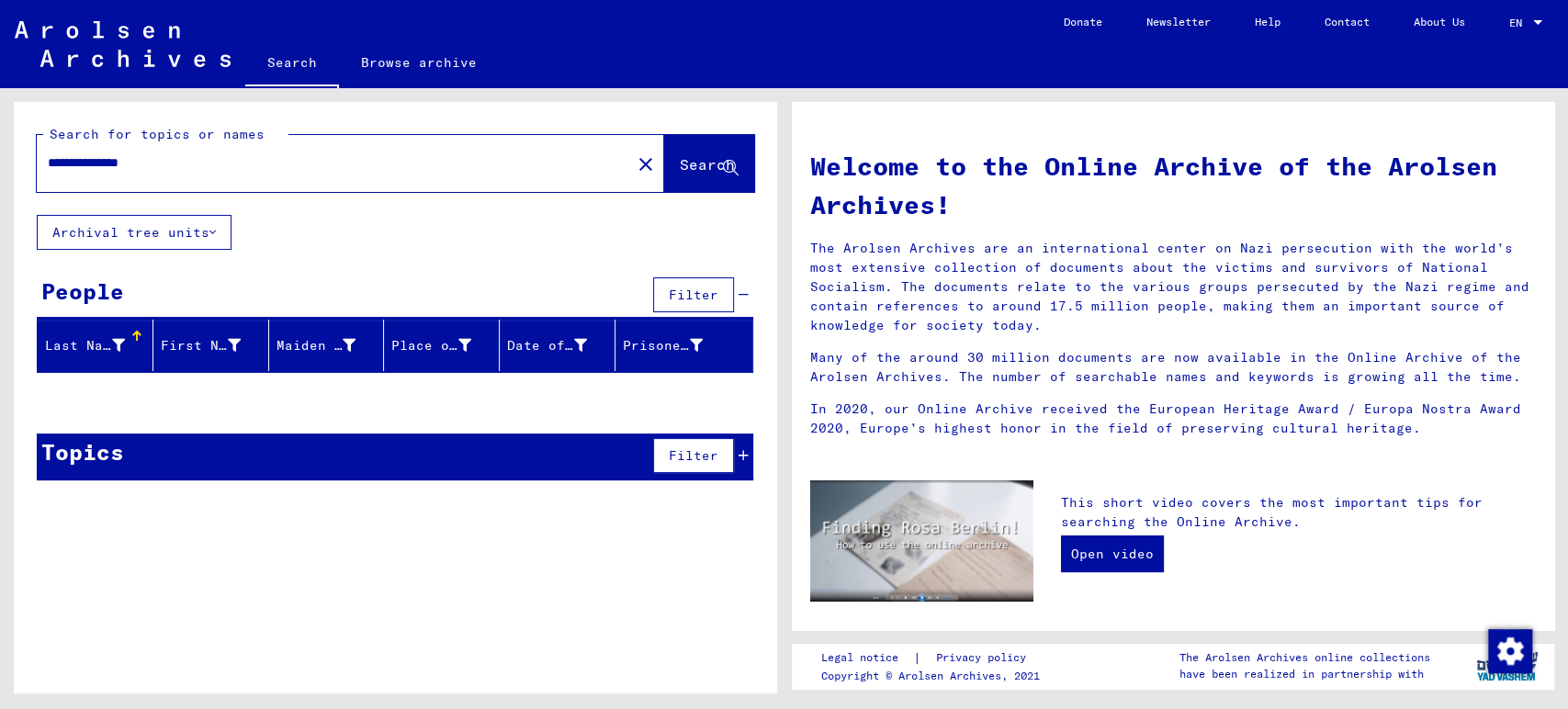 type on "**********" 